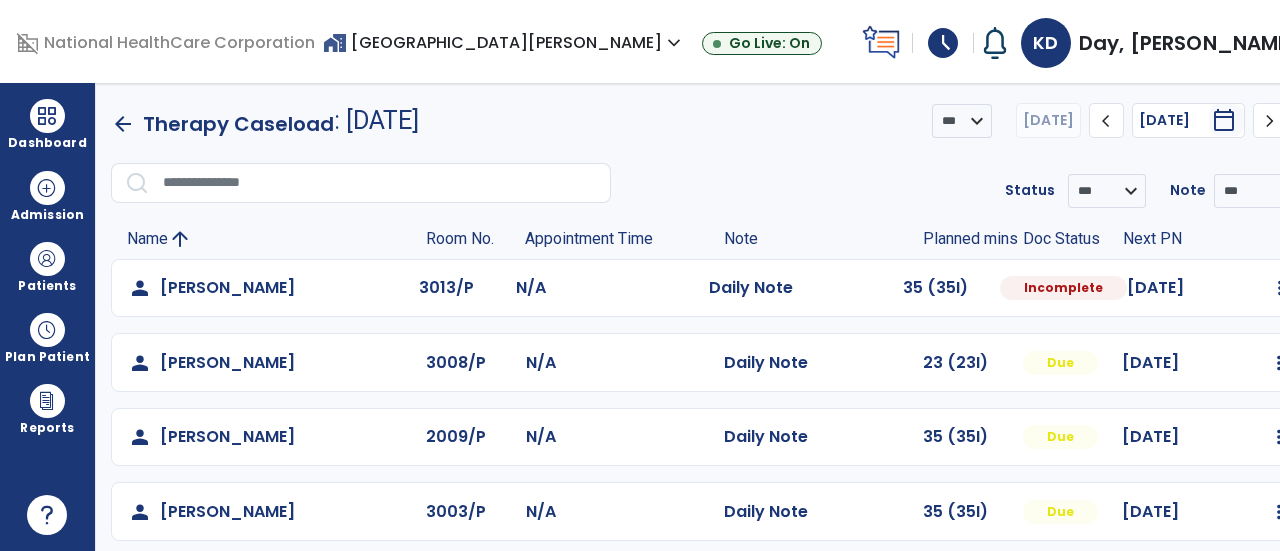 scroll, scrollTop: 0, scrollLeft: 0, axis: both 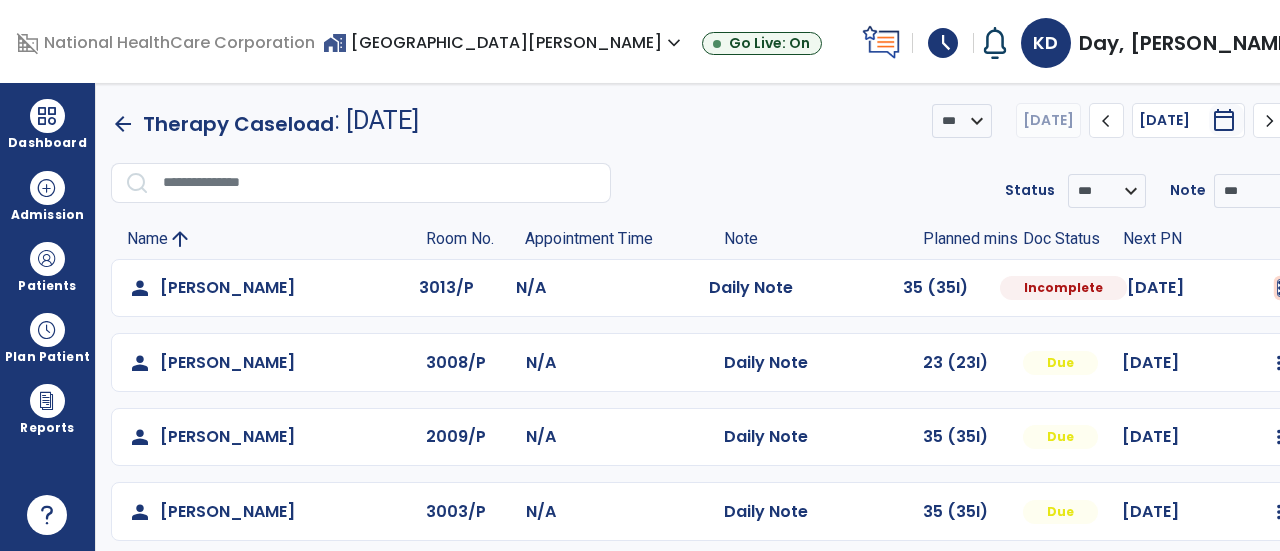 click at bounding box center (1280, 288) 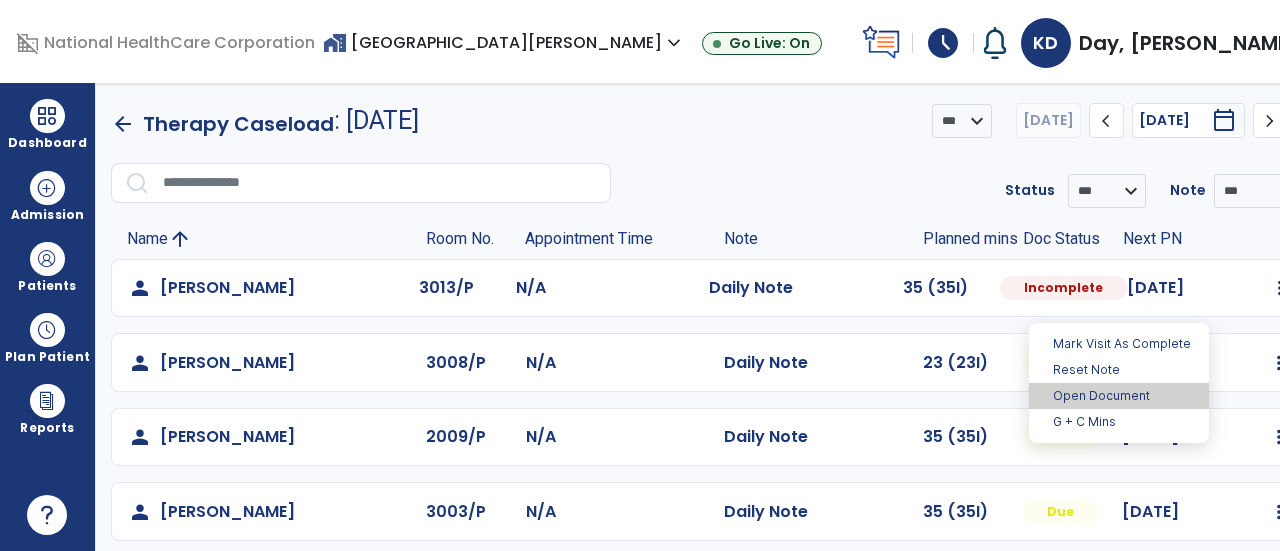 click on "Open Document" at bounding box center (1119, 396) 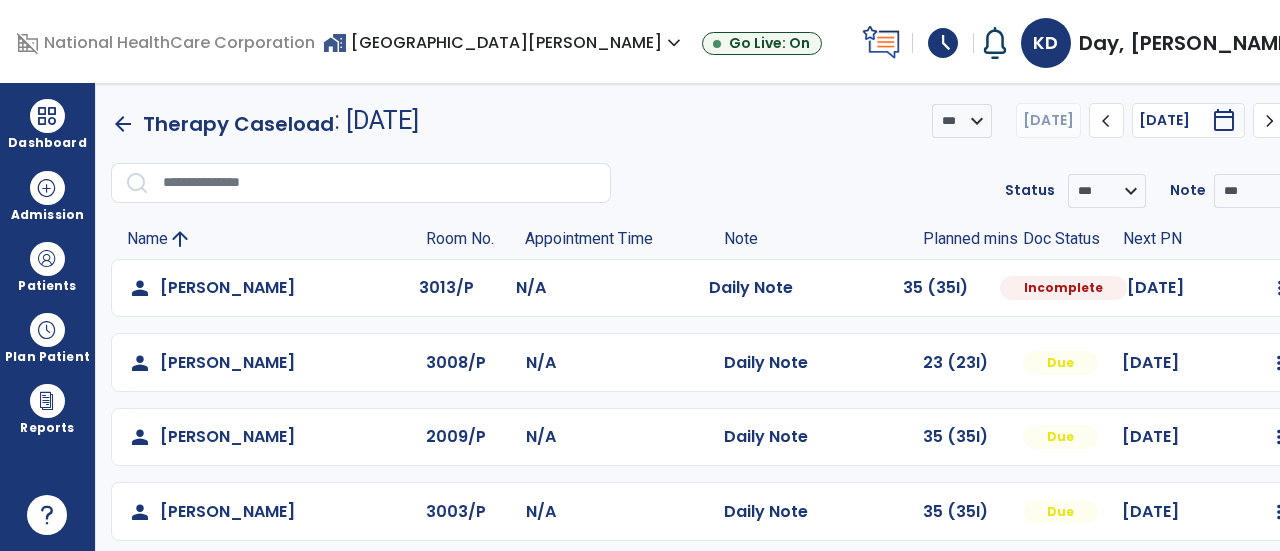 select on "*" 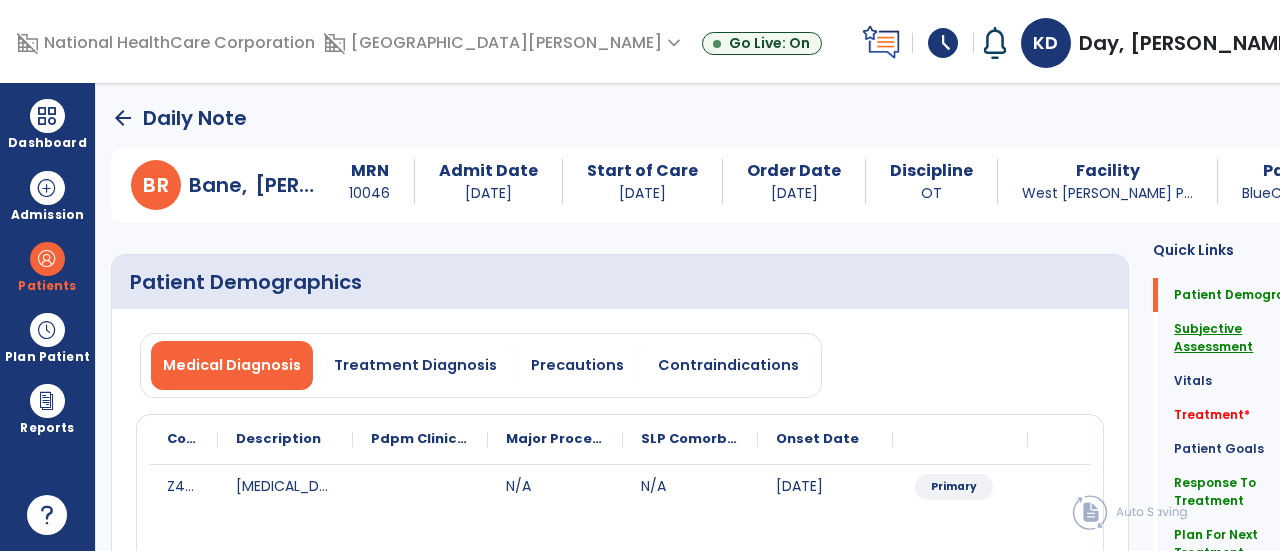 click on "Subjective Assessment" 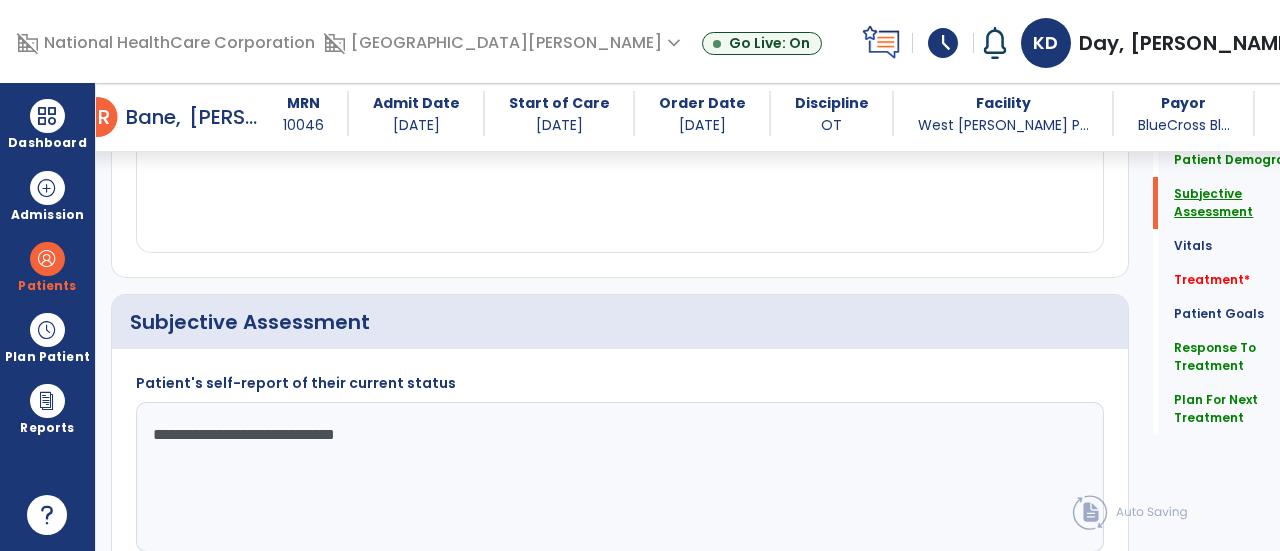 scroll, scrollTop: 479, scrollLeft: 0, axis: vertical 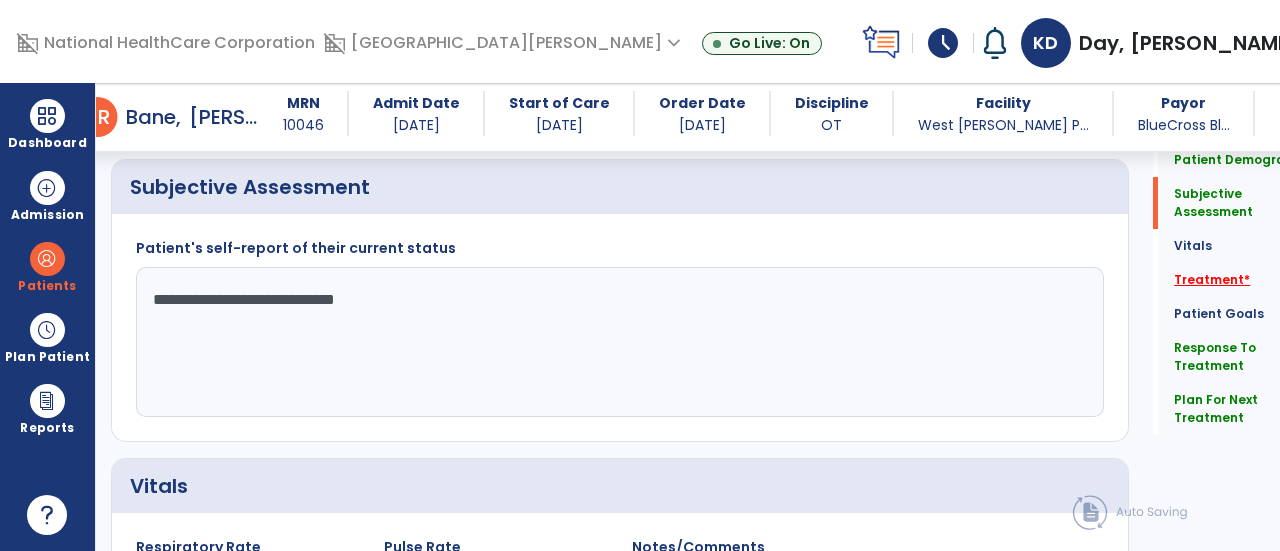 click on "Treatment   *" 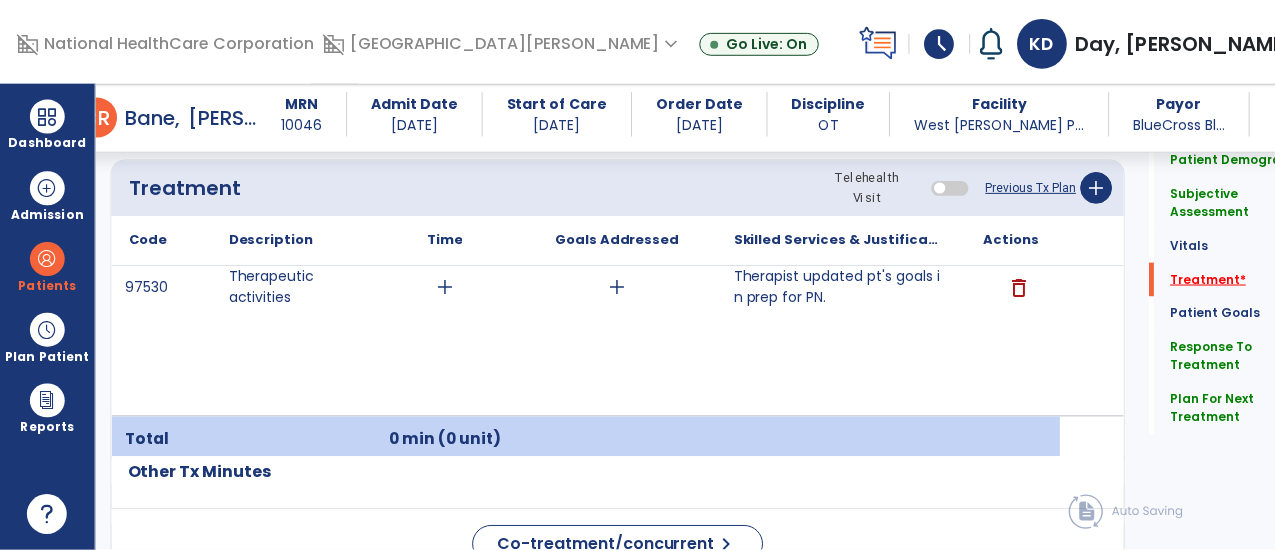 scroll, scrollTop: 1250, scrollLeft: 0, axis: vertical 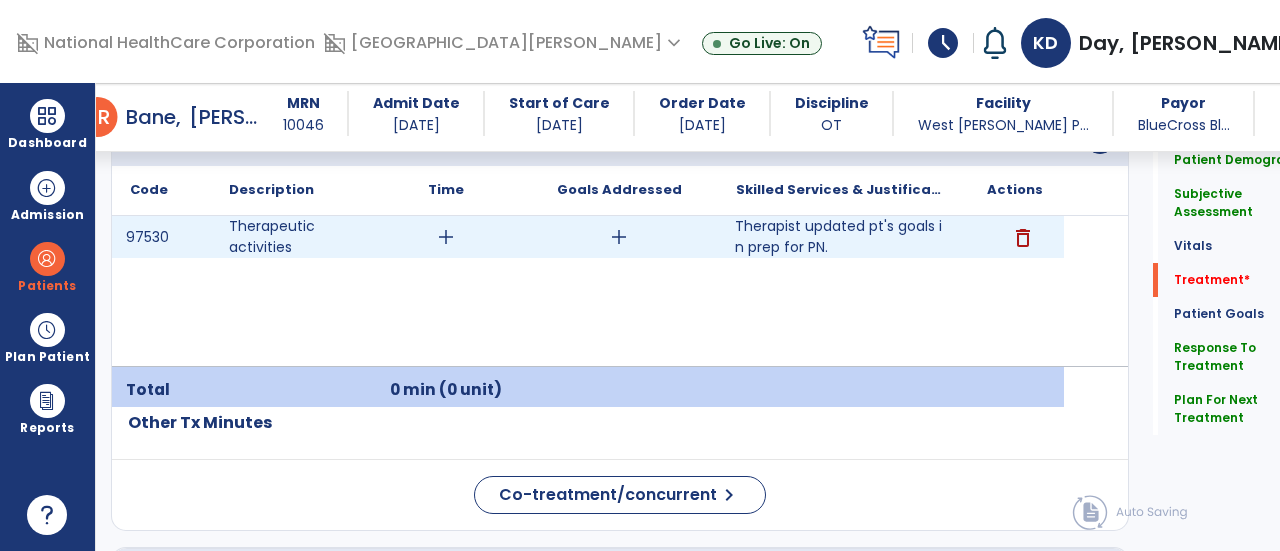 click on "Therapist updated pt's goals in prep for PN." at bounding box center (841, 237) 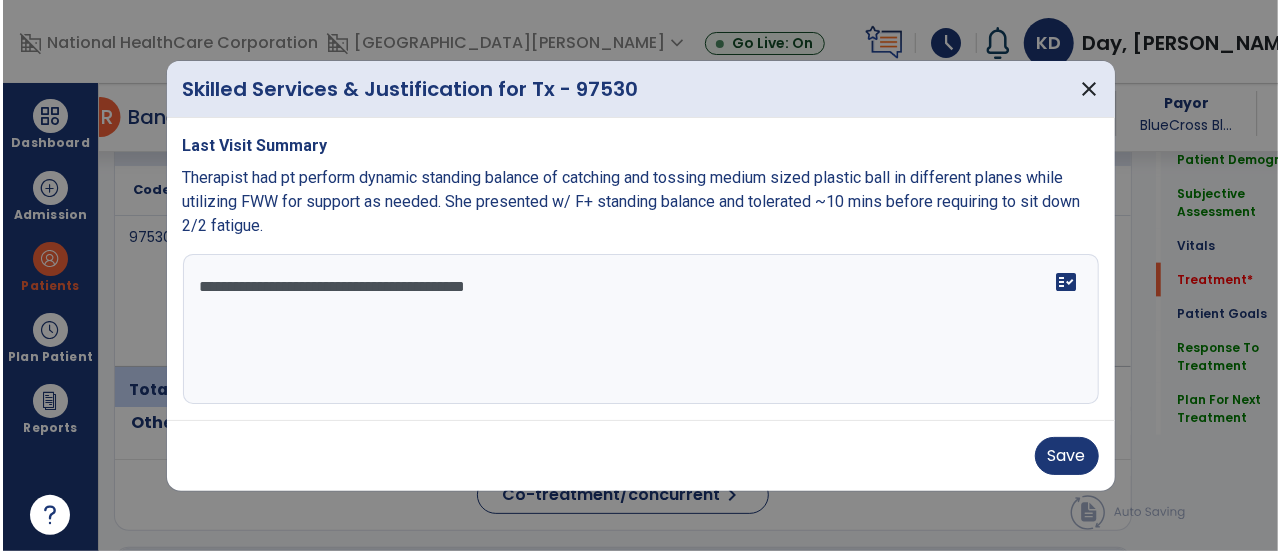 scroll, scrollTop: 1250, scrollLeft: 0, axis: vertical 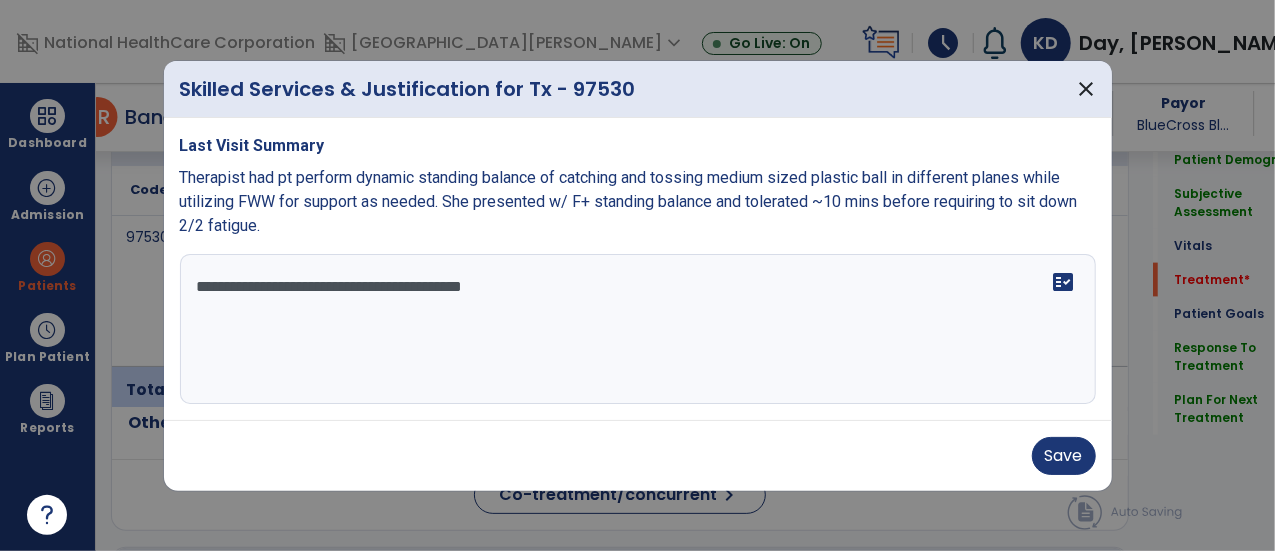 click on "**********" at bounding box center (638, 329) 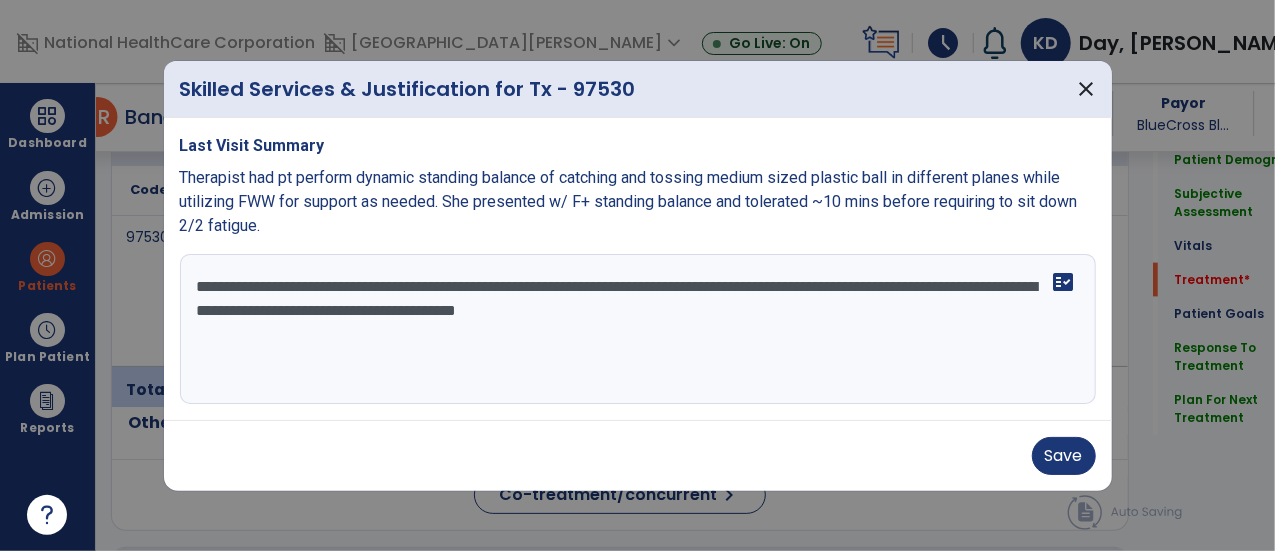 type on "**********" 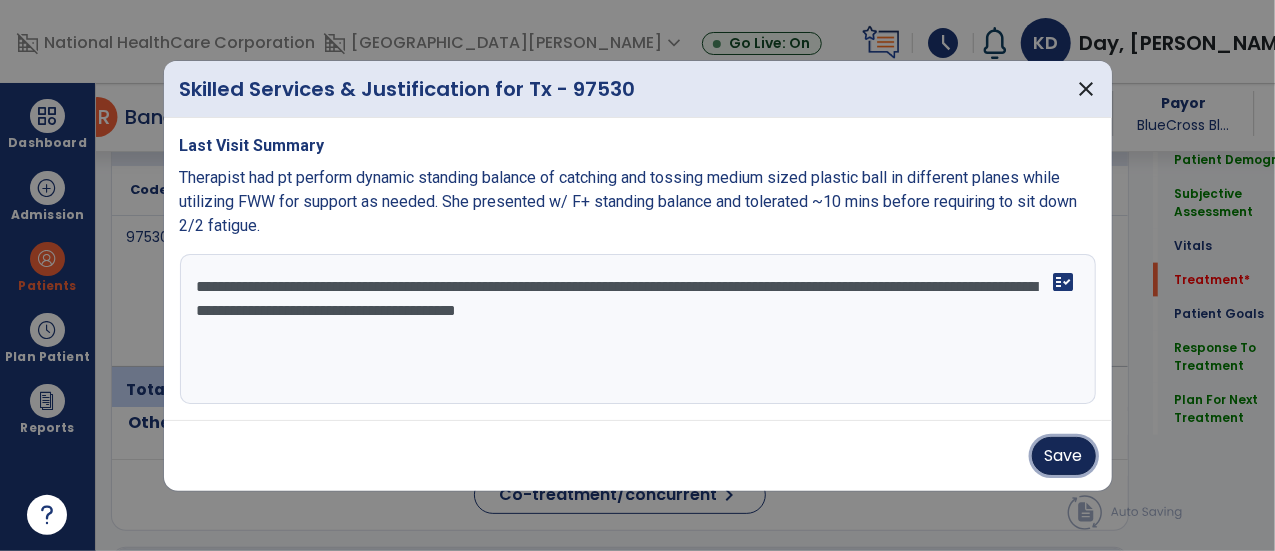 click on "Save" at bounding box center (1064, 456) 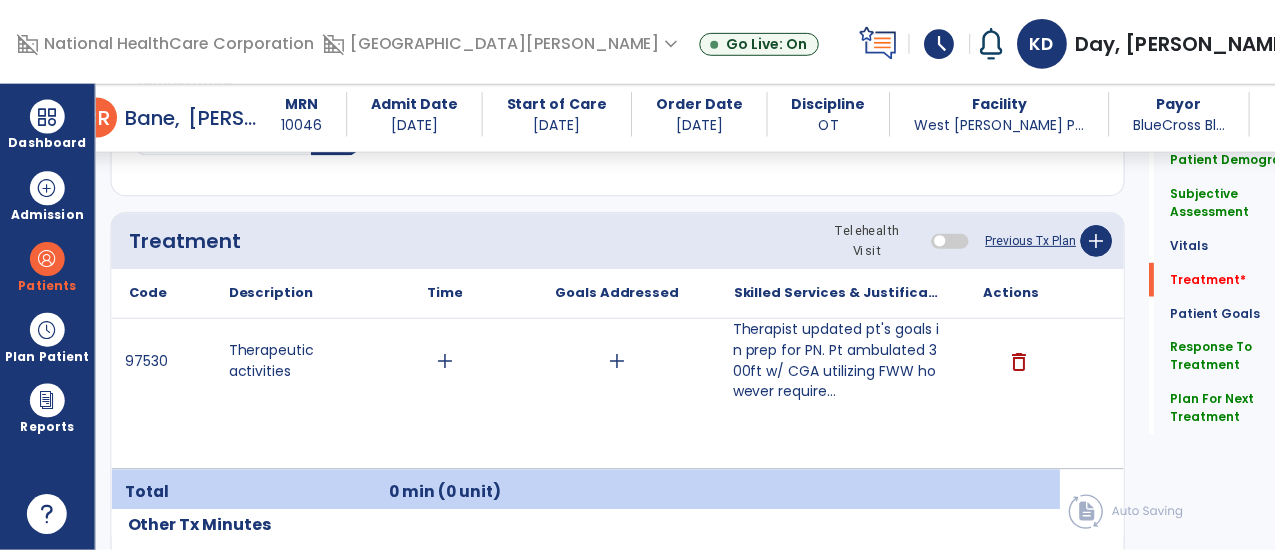 scroll, scrollTop: 1109, scrollLeft: 0, axis: vertical 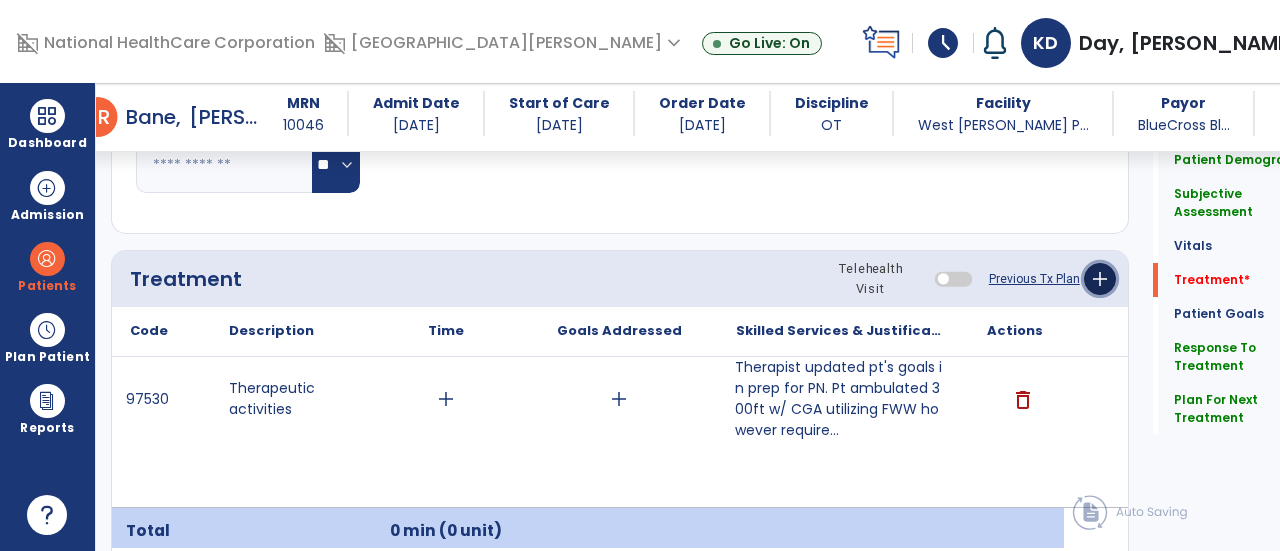 click on "add" 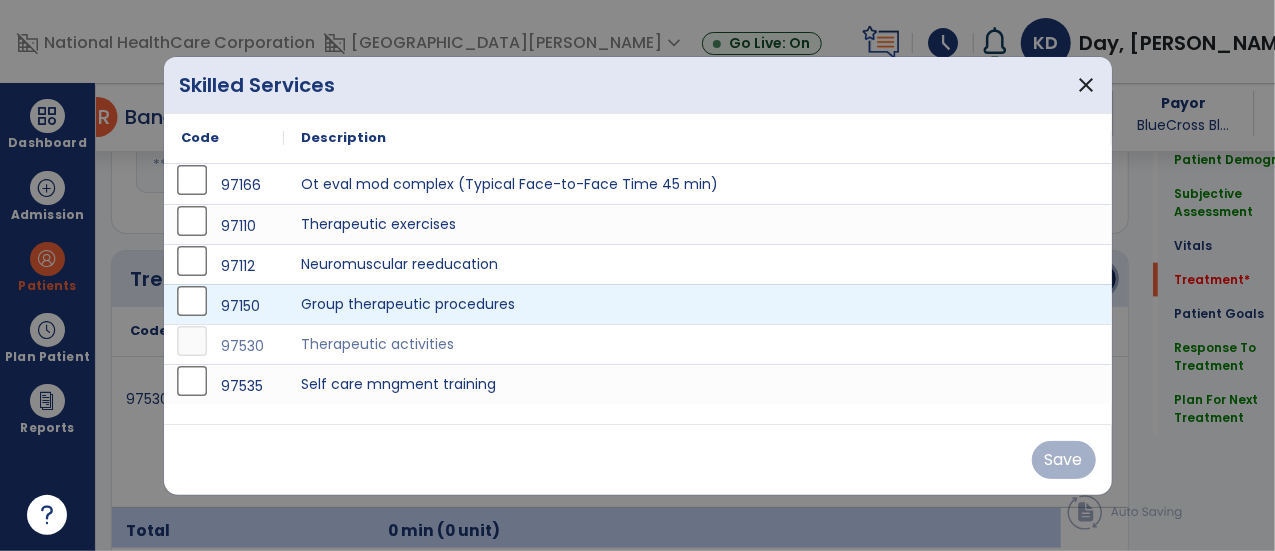 scroll, scrollTop: 1109, scrollLeft: 0, axis: vertical 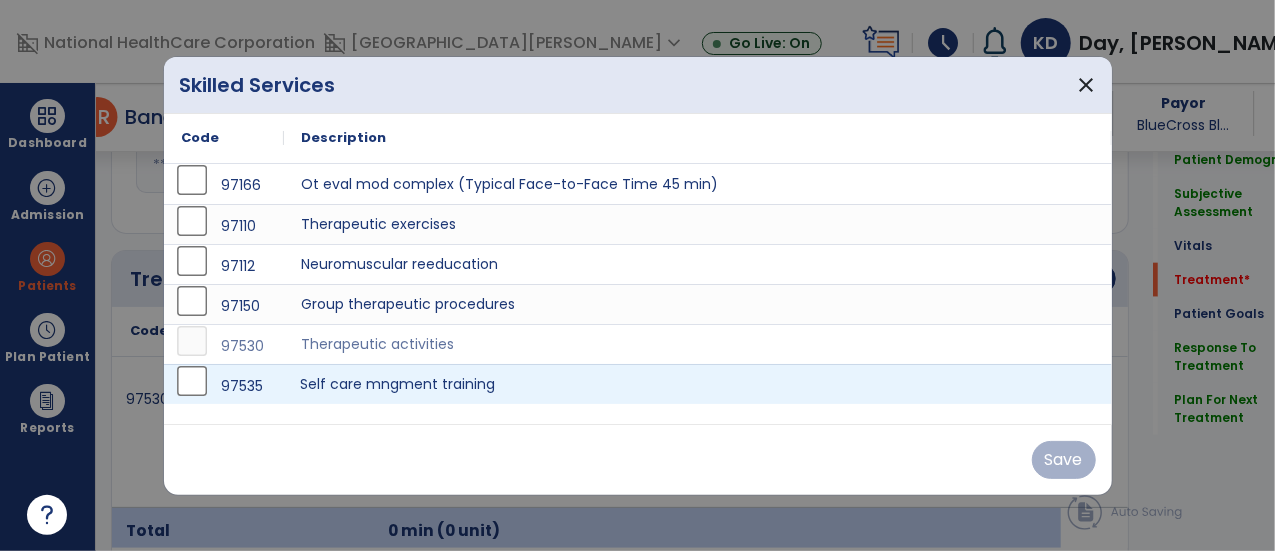 click on "Self care mngment training" at bounding box center (698, 384) 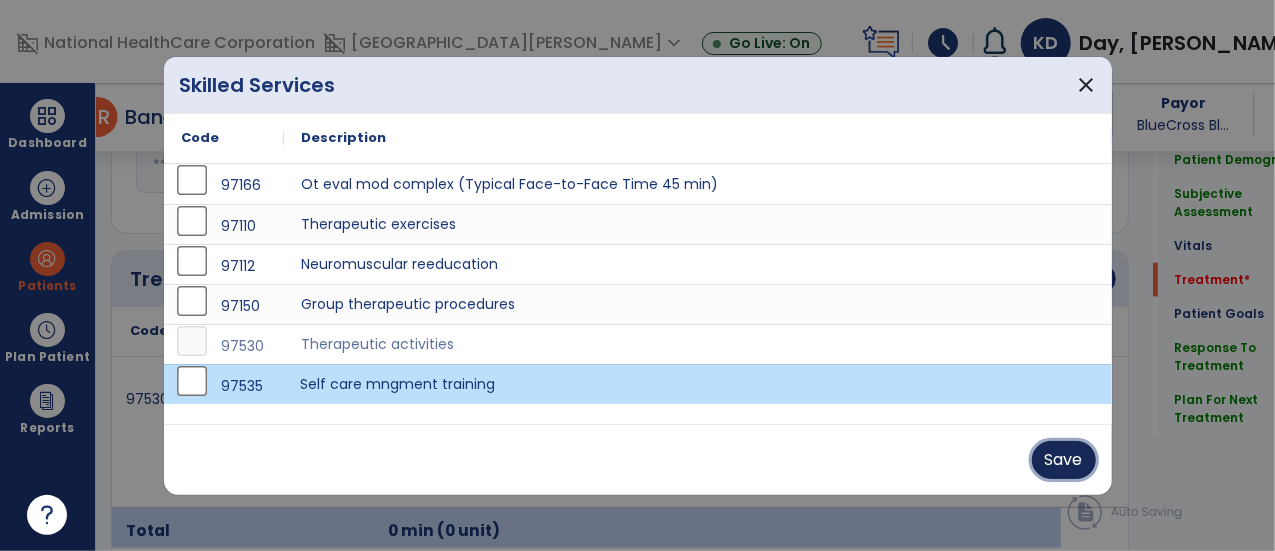 click on "Save" at bounding box center (1064, 460) 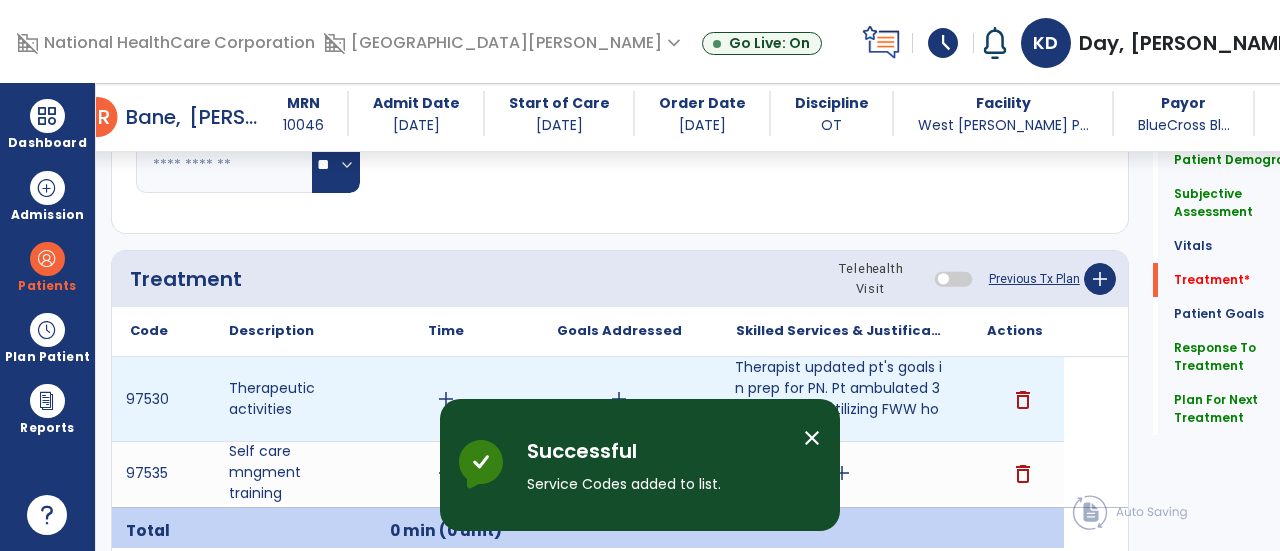 click on "add" at bounding box center (446, 399) 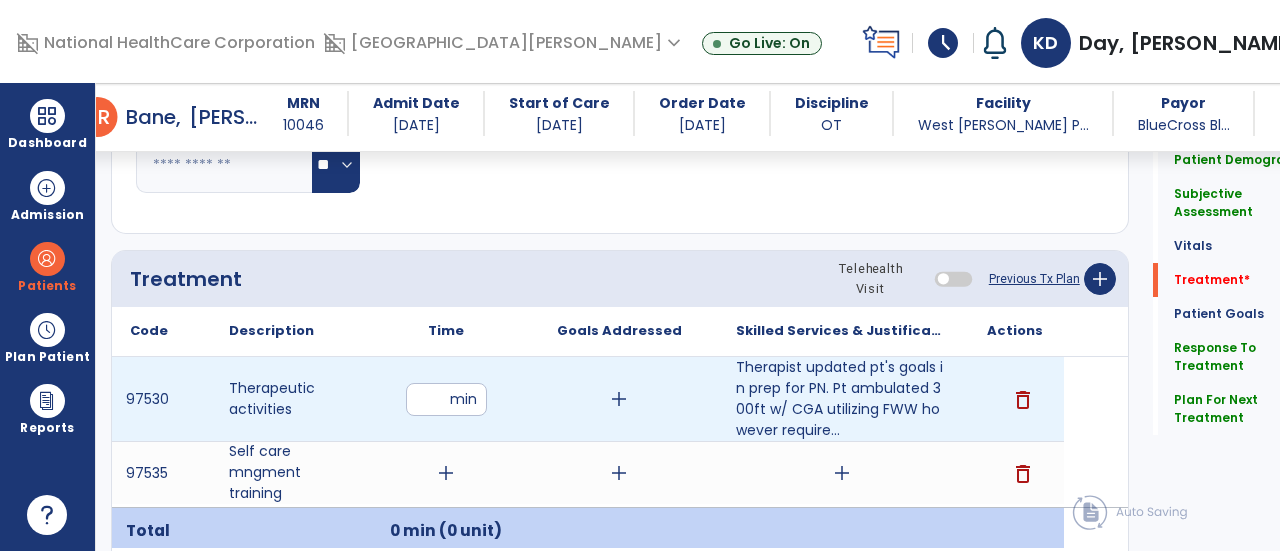type on "**" 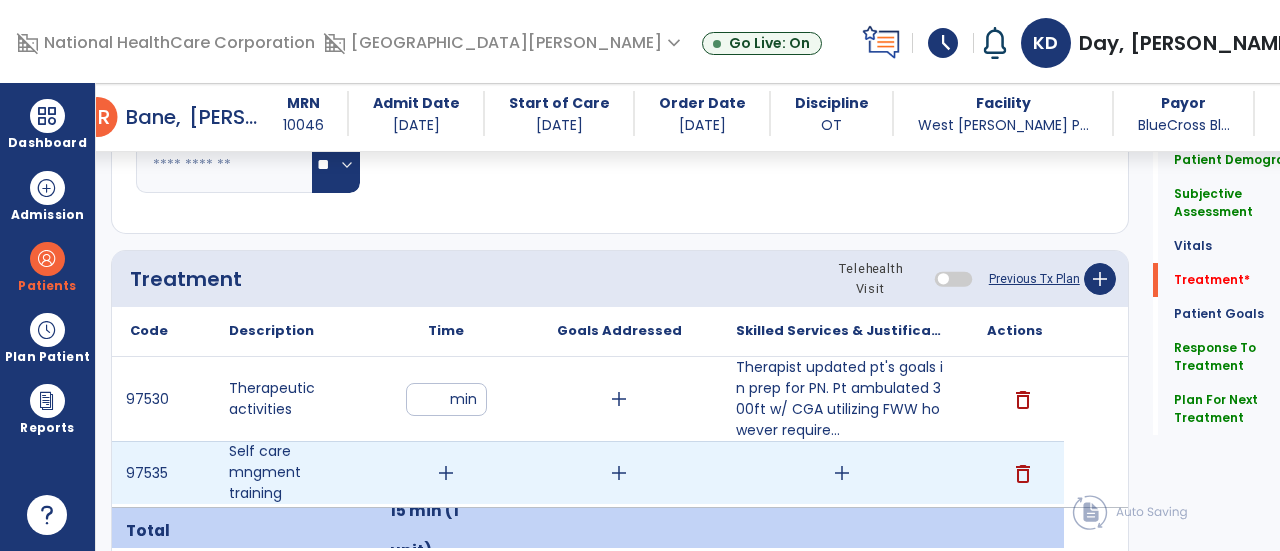 click on "add" at bounding box center [446, 473] 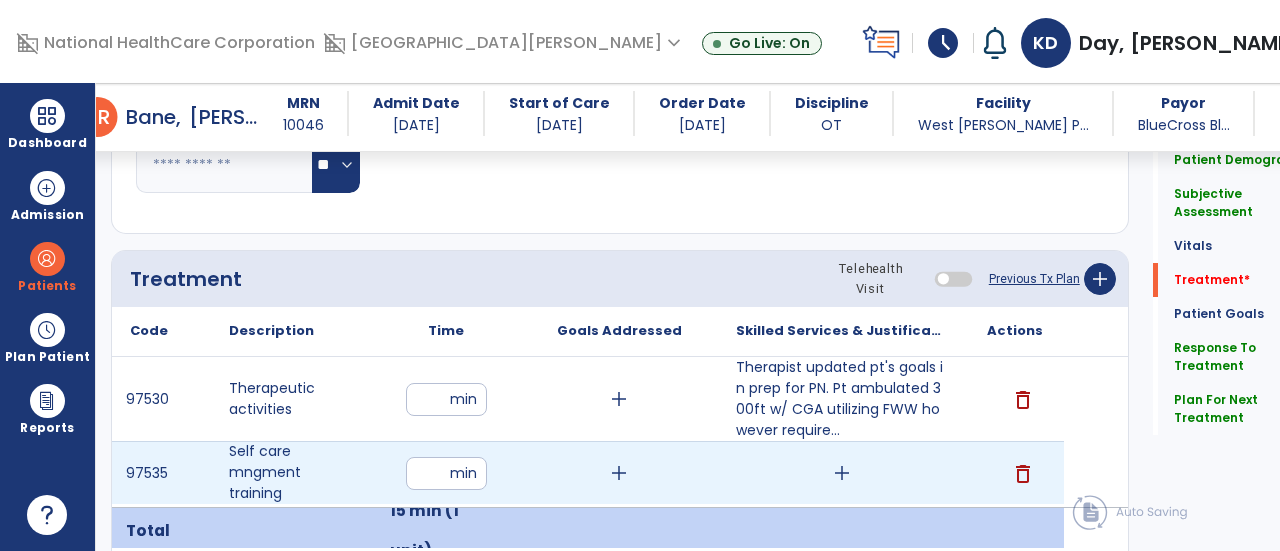 type on "**" 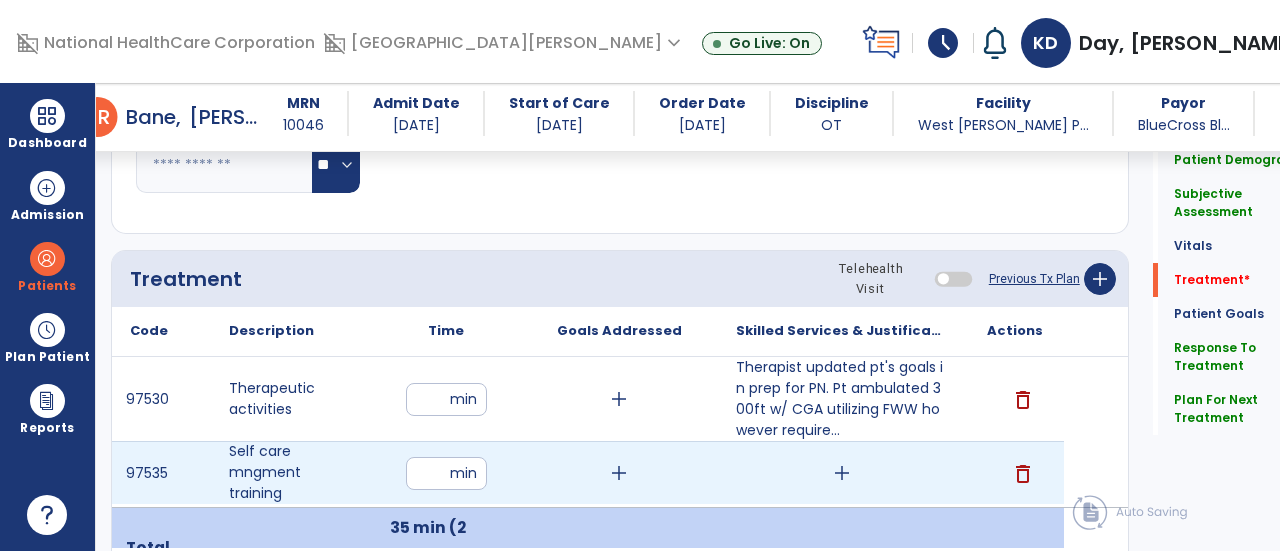 click on "add" at bounding box center [842, 473] 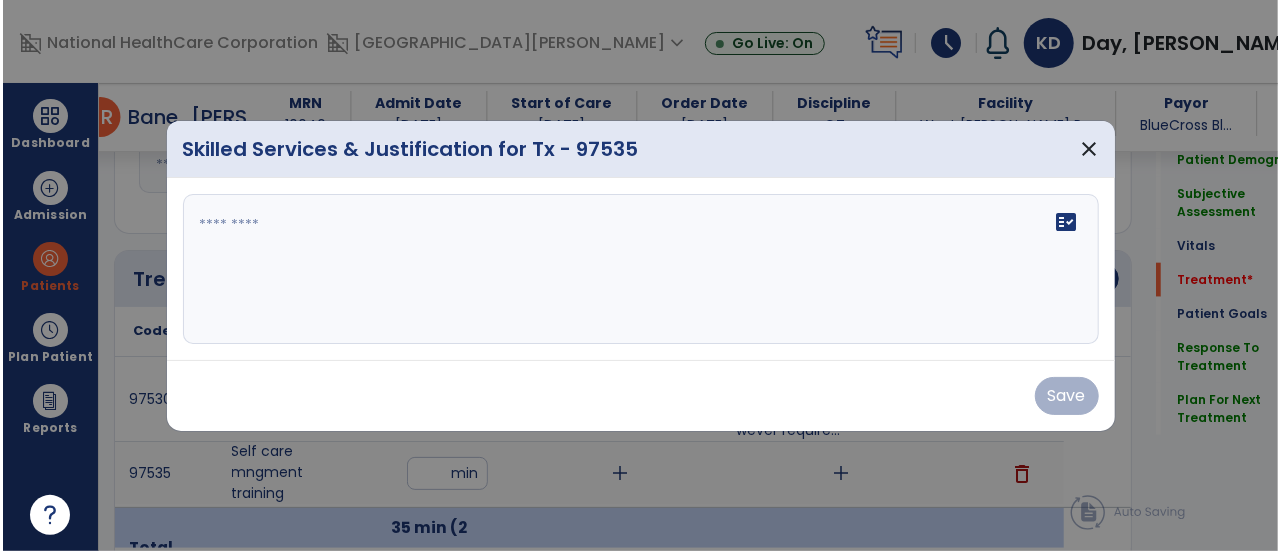 scroll, scrollTop: 1109, scrollLeft: 0, axis: vertical 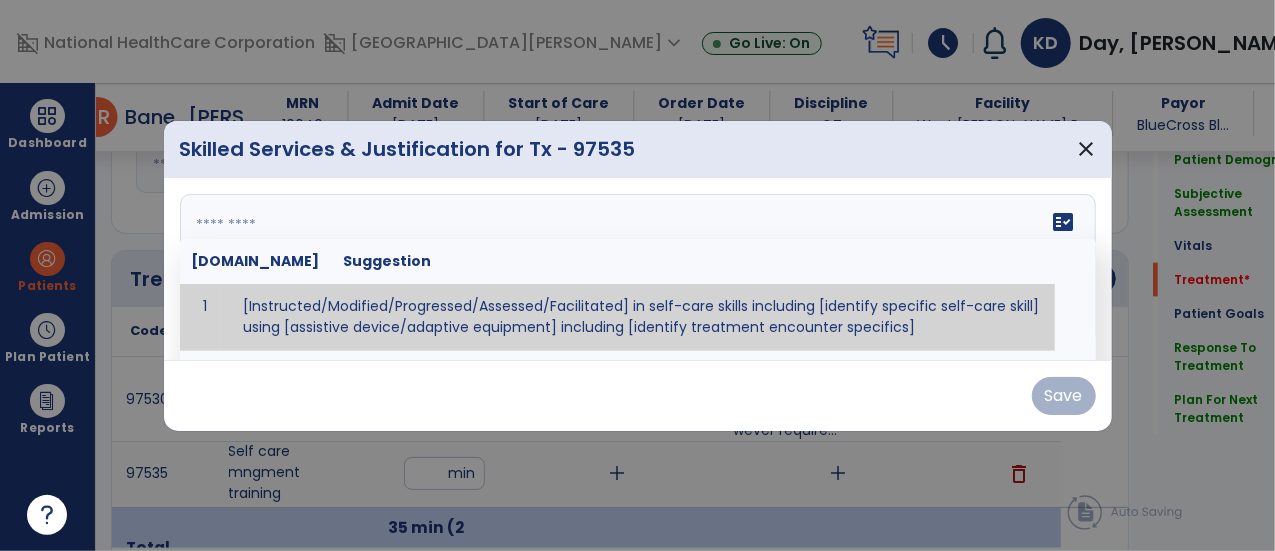click at bounding box center [636, 269] 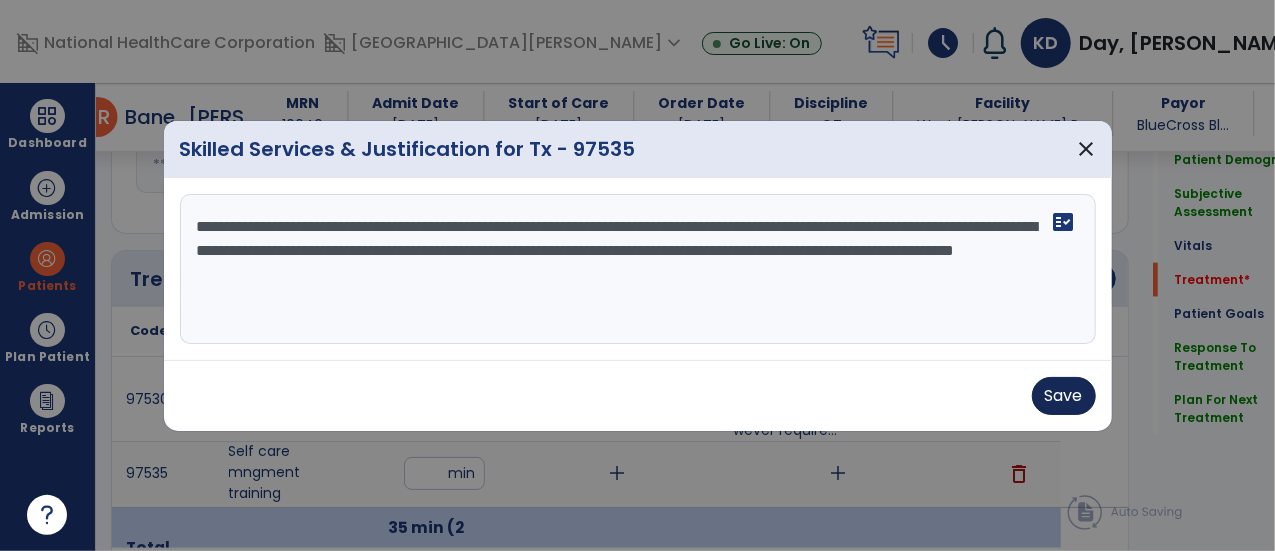 type on "**********" 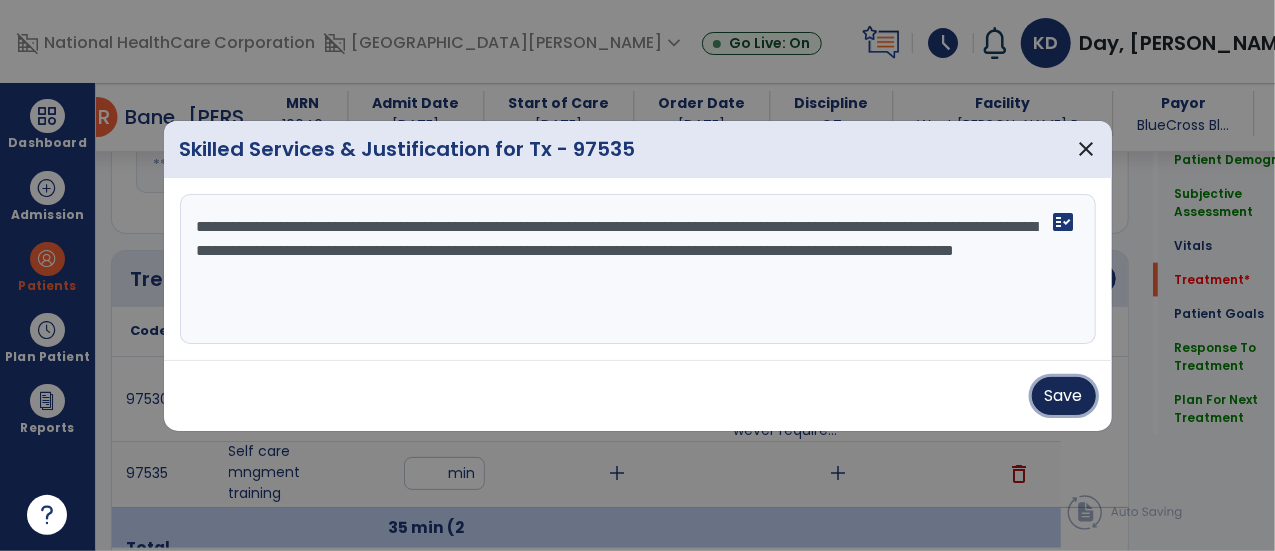 click on "Save" at bounding box center [1064, 396] 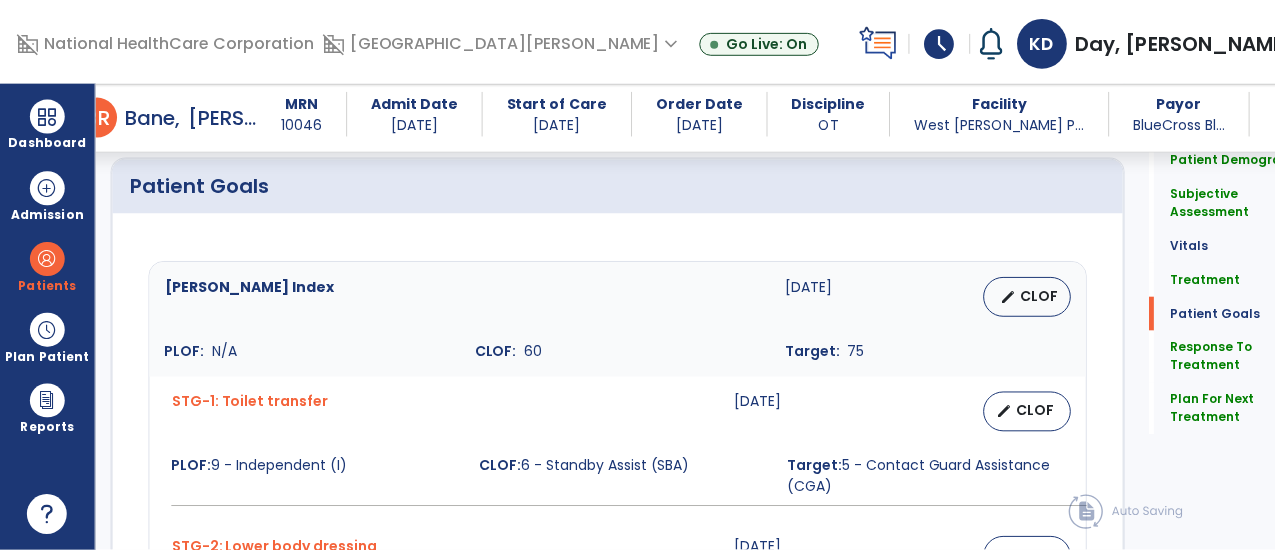 scroll, scrollTop: 1668, scrollLeft: 0, axis: vertical 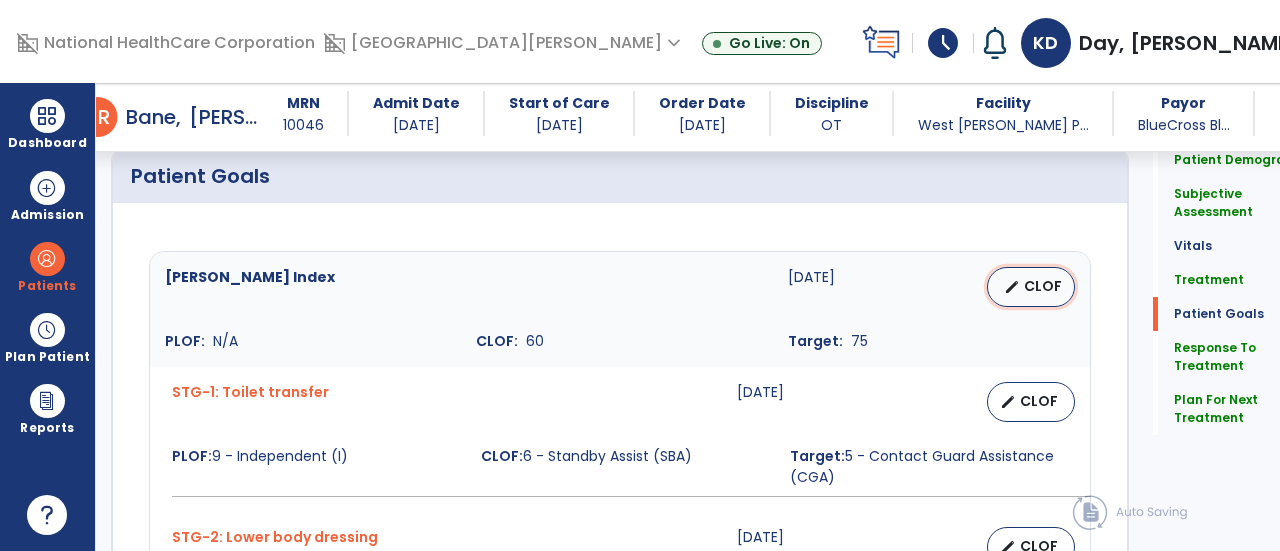 click on "CLOF" at bounding box center (1043, 286) 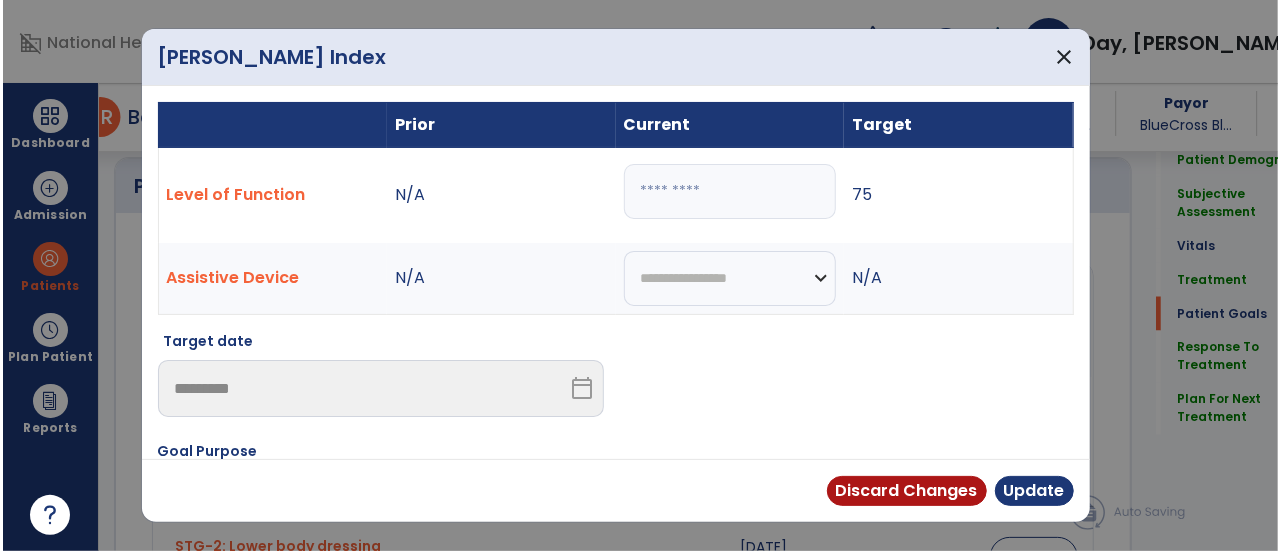 scroll, scrollTop: 1668, scrollLeft: 0, axis: vertical 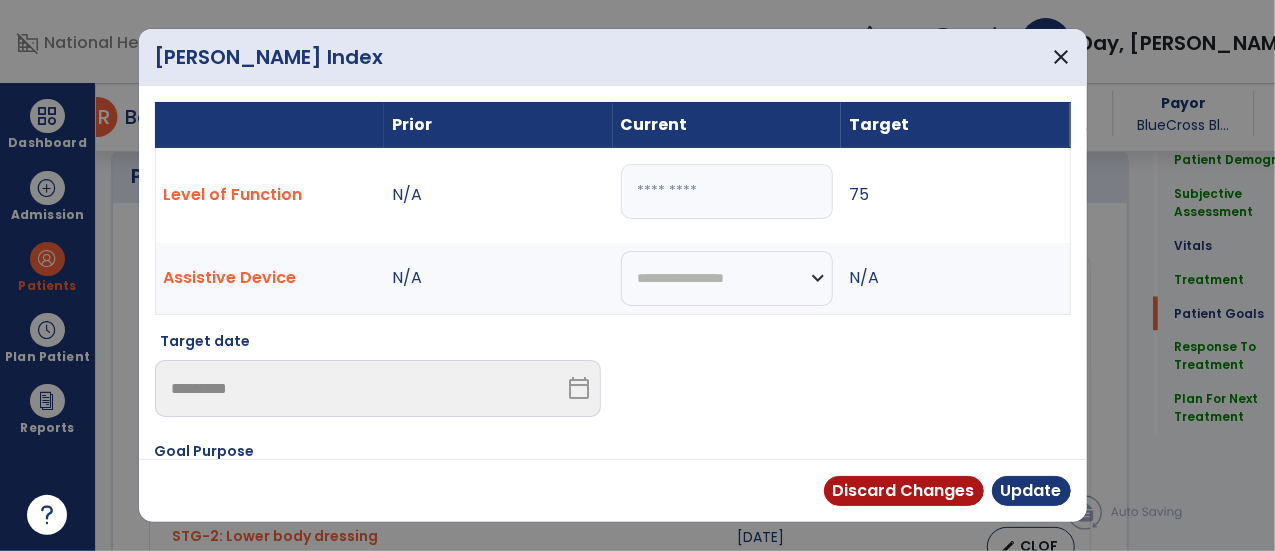 click on "**" at bounding box center (727, 191) 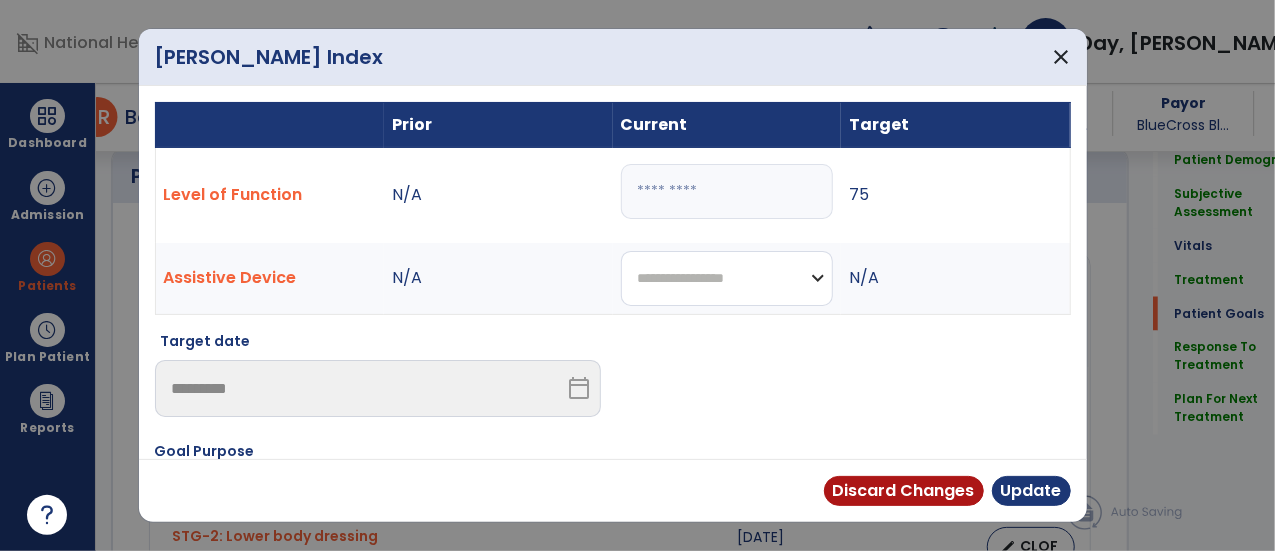 click on "**********" at bounding box center [727, 278] 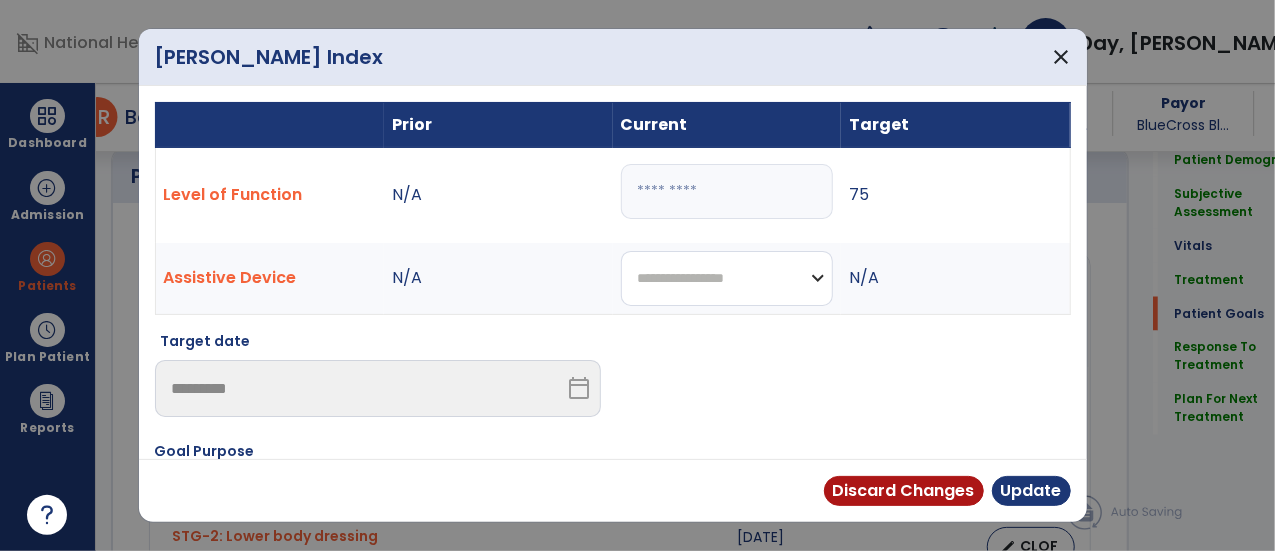 select on "**********" 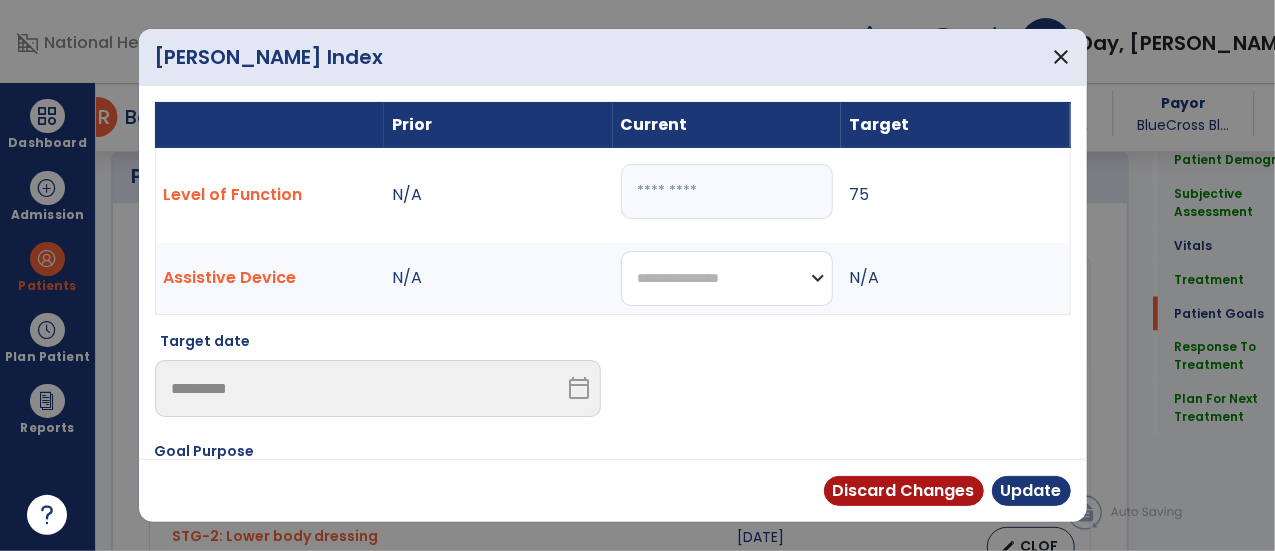 click on "**********" at bounding box center [727, 278] 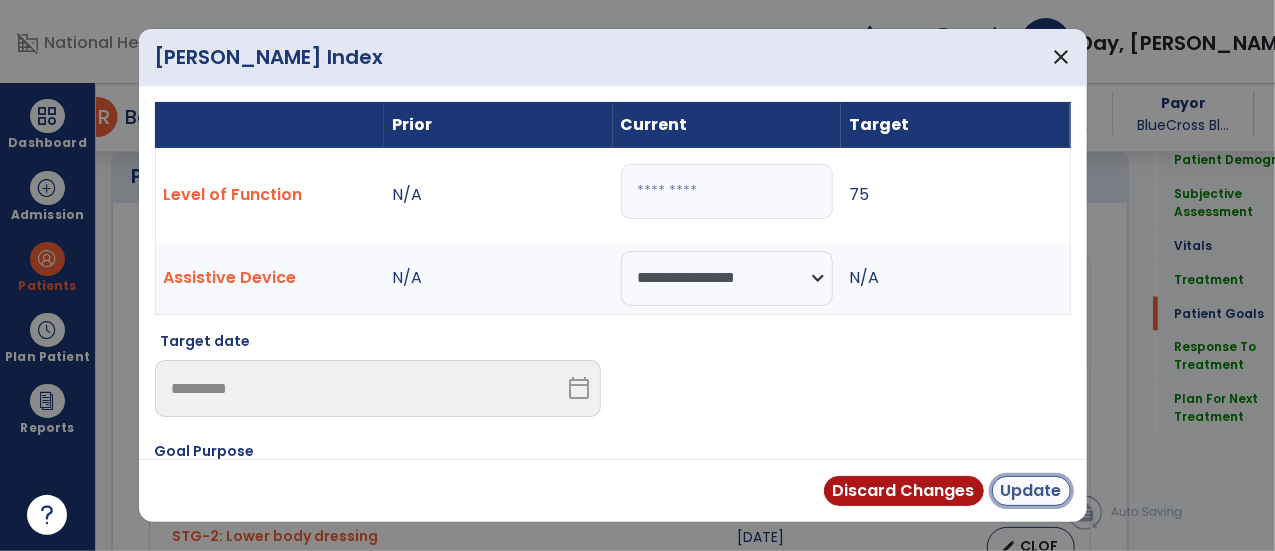 click on "Update" at bounding box center (1031, 491) 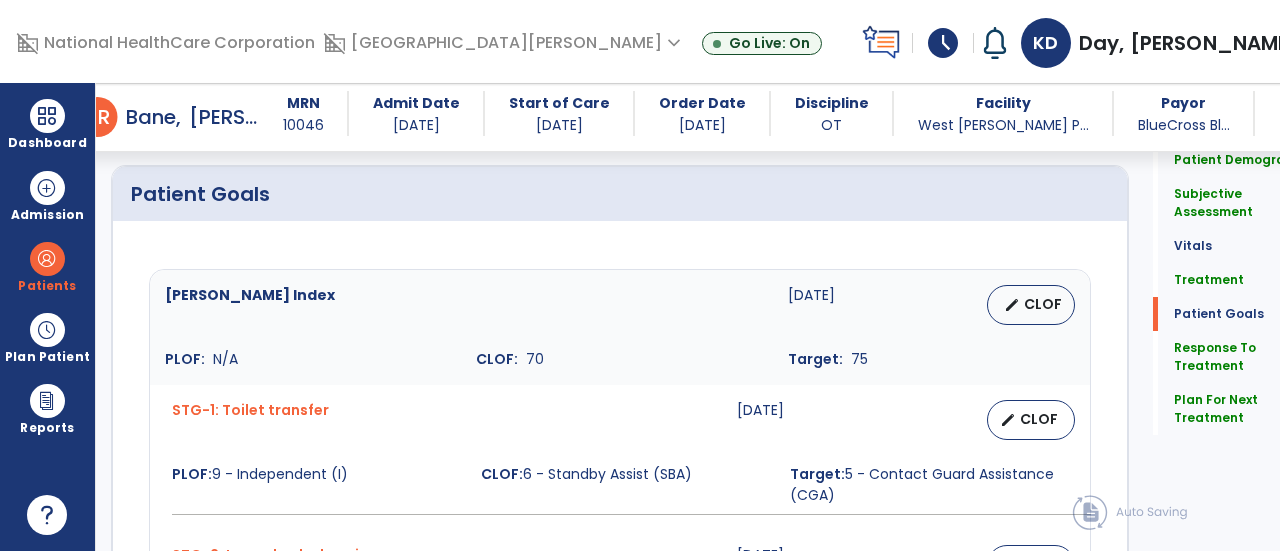scroll, scrollTop: 1668, scrollLeft: 0, axis: vertical 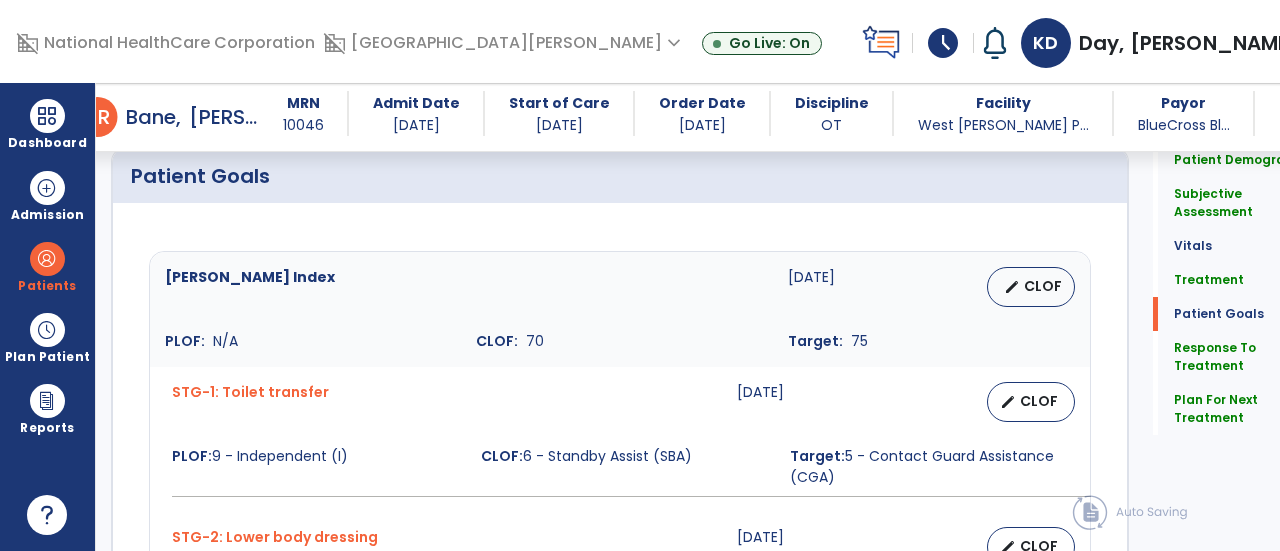 click on "Response To Treatment   Response To Treatment" 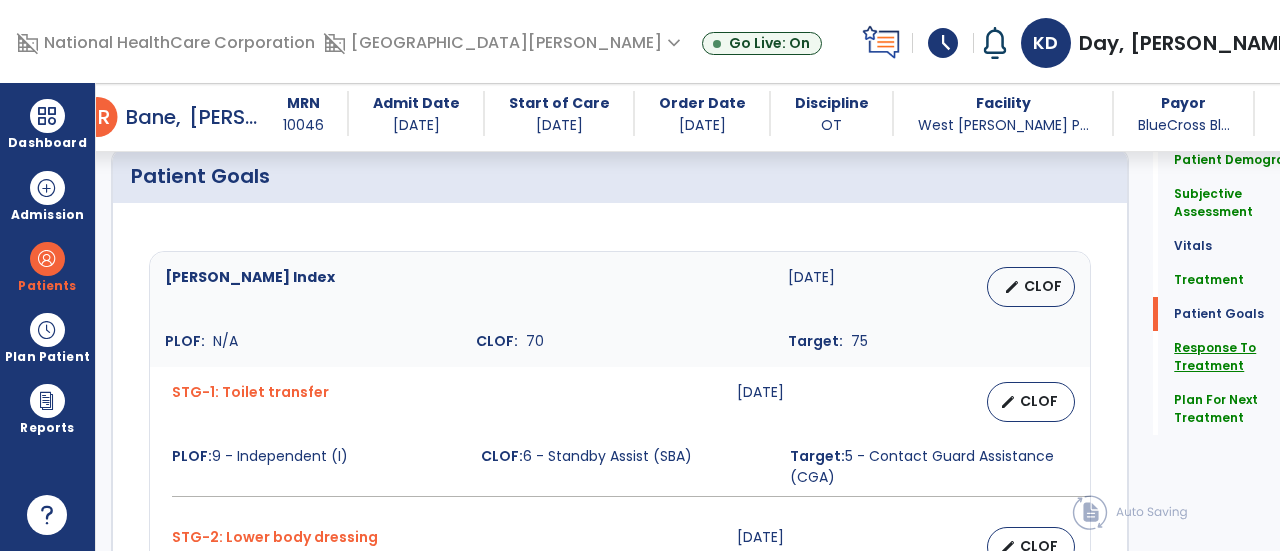 click on "Response To Treatment" 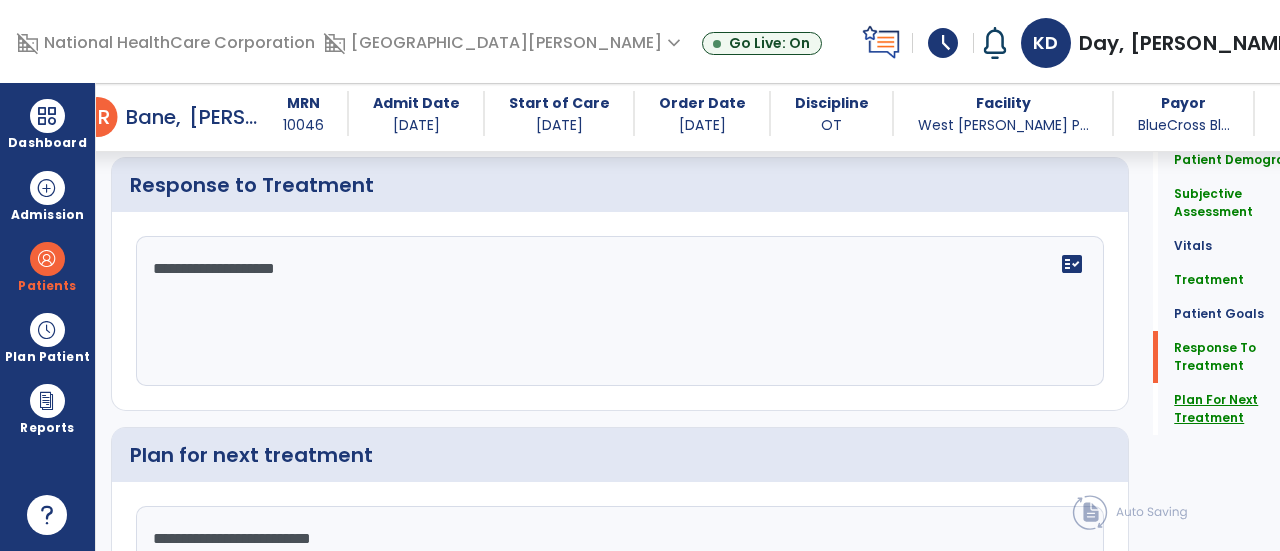 click on "Plan For Next Treatment" 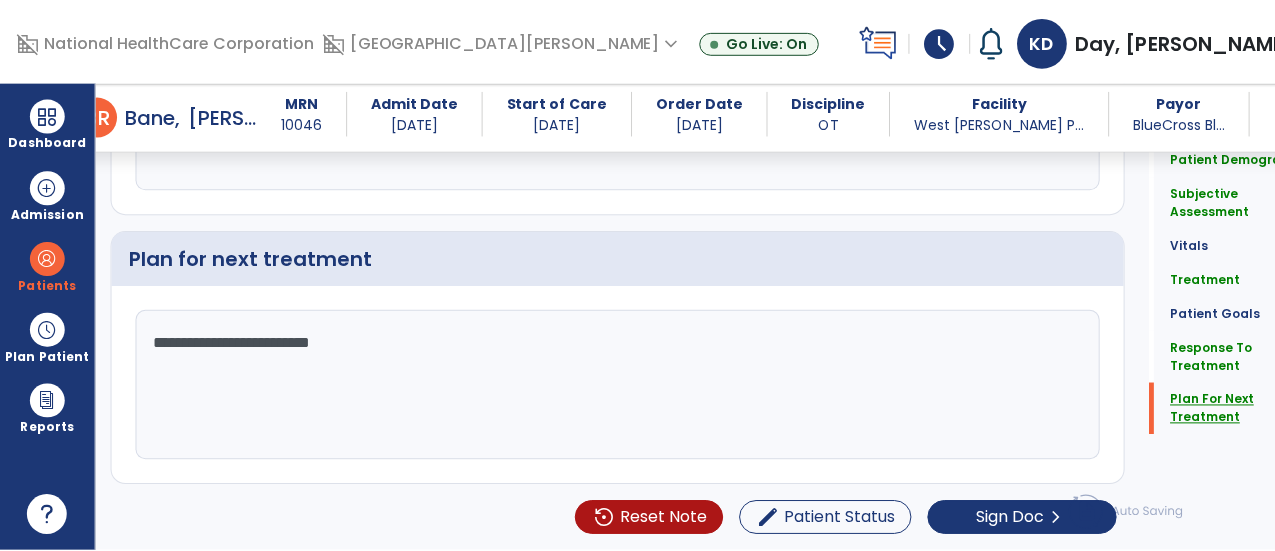 scroll, scrollTop: 2922, scrollLeft: 0, axis: vertical 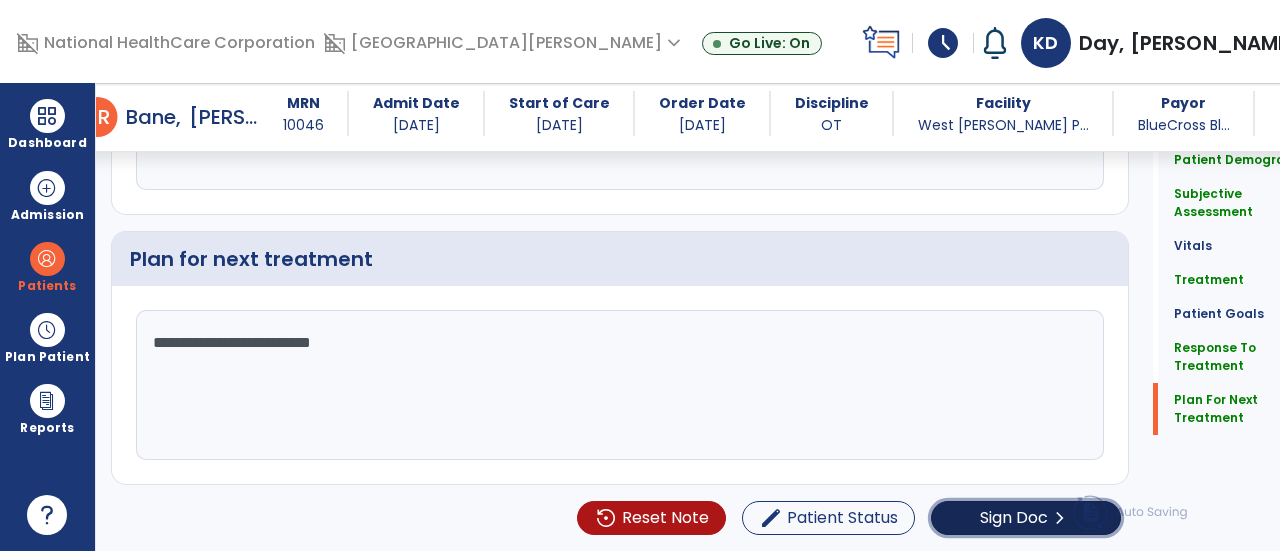 click on "Sign Doc  chevron_right" 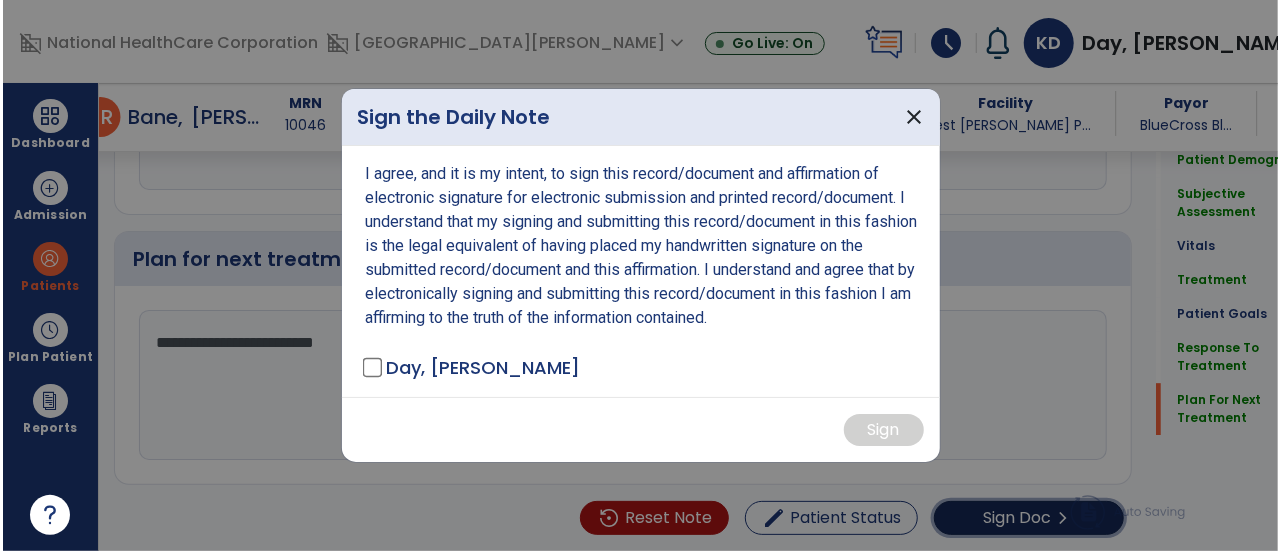 scroll, scrollTop: 2944, scrollLeft: 0, axis: vertical 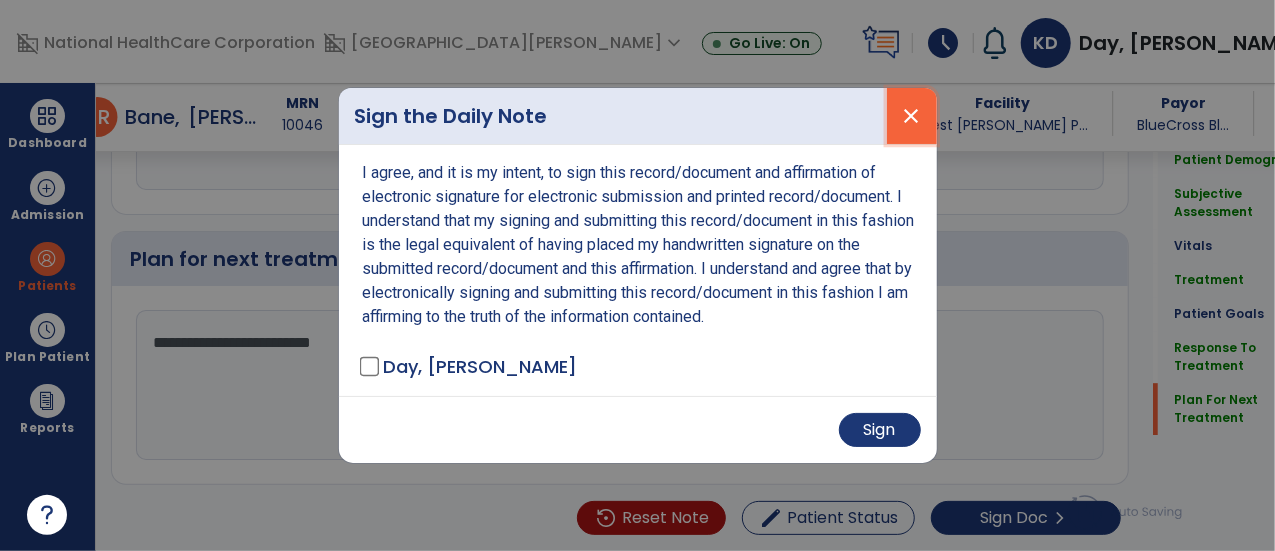 click on "close" at bounding box center [912, 116] 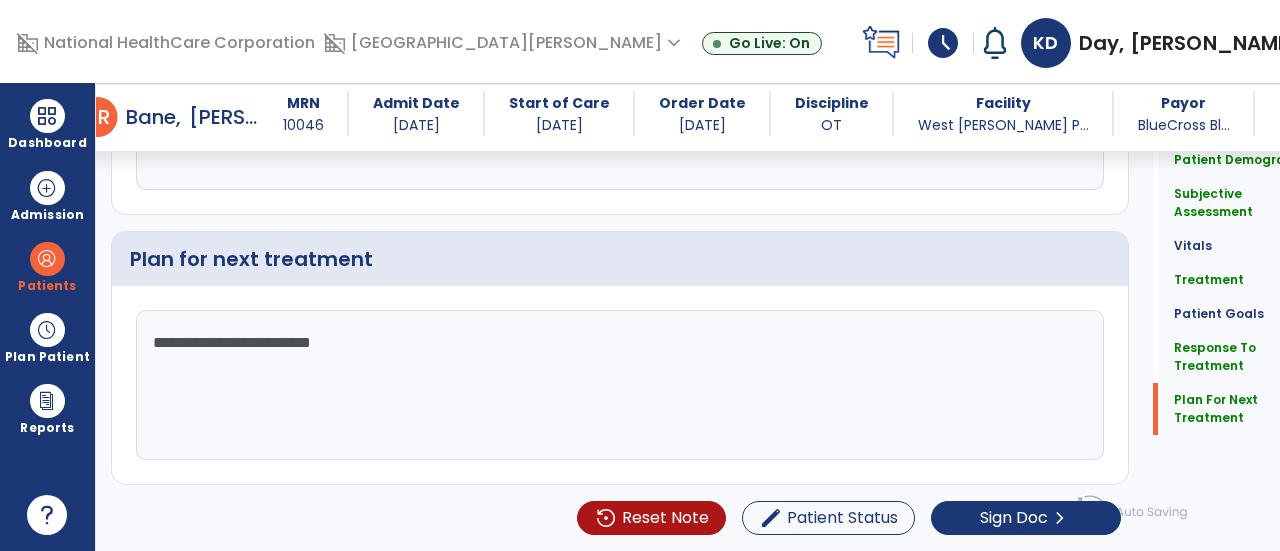 scroll, scrollTop: 2922, scrollLeft: 0, axis: vertical 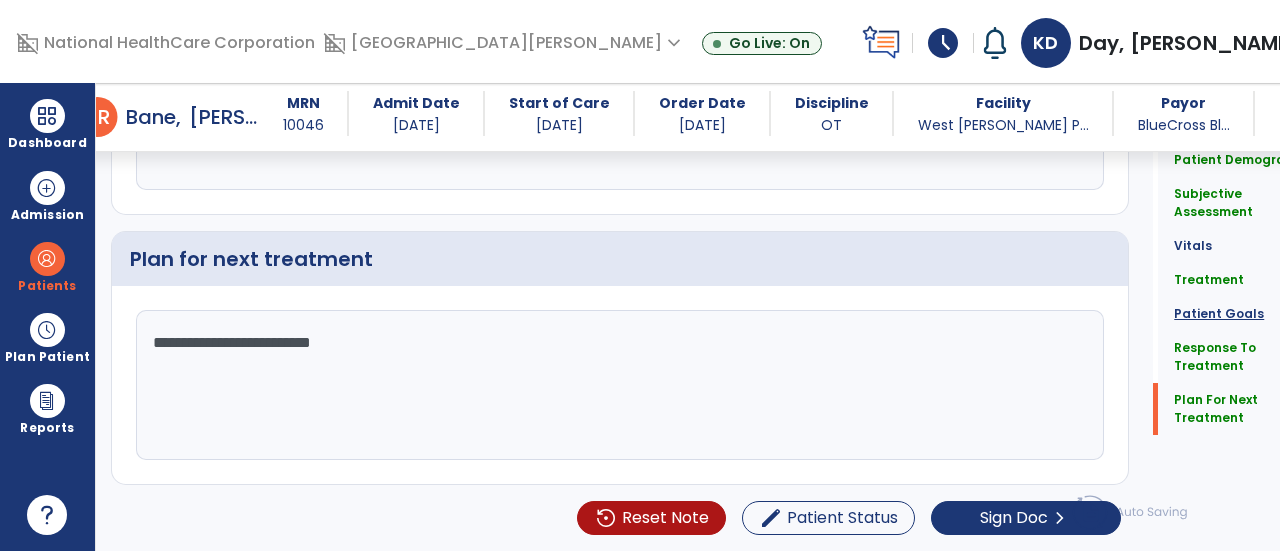 click on "Patient Goals" 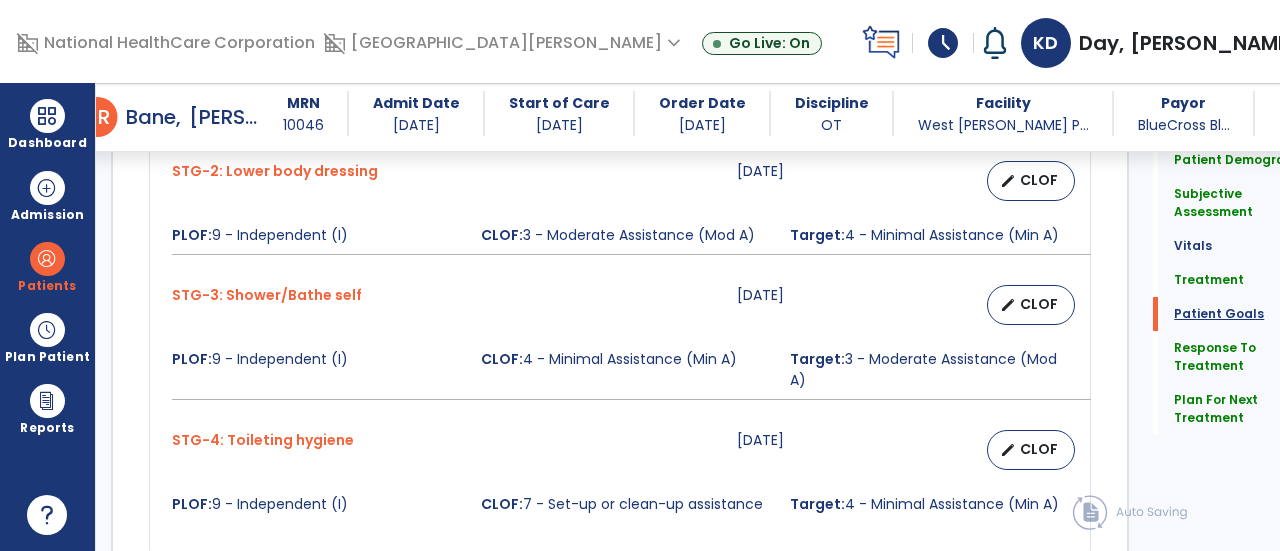 scroll, scrollTop: 2024, scrollLeft: 0, axis: vertical 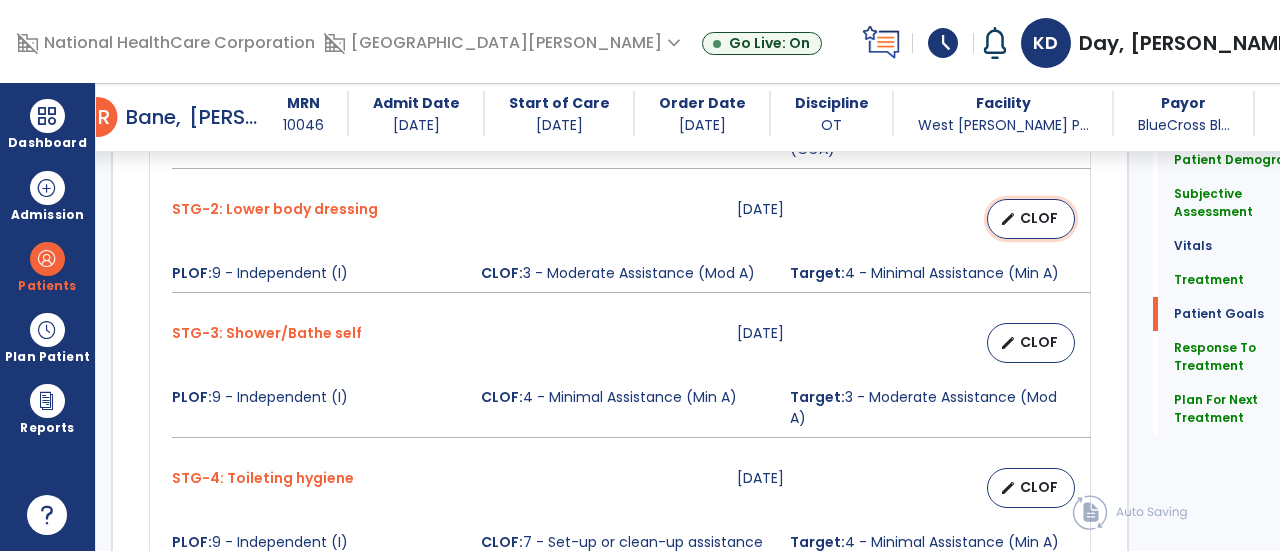 click on "CLOF" at bounding box center [1039, 218] 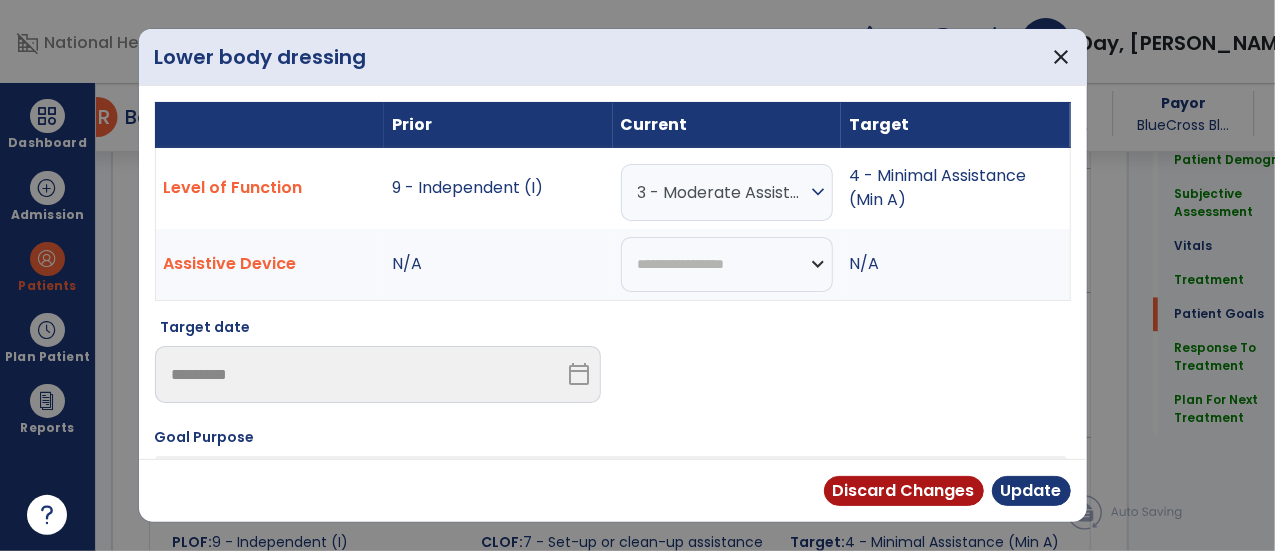 scroll, scrollTop: 1996, scrollLeft: 0, axis: vertical 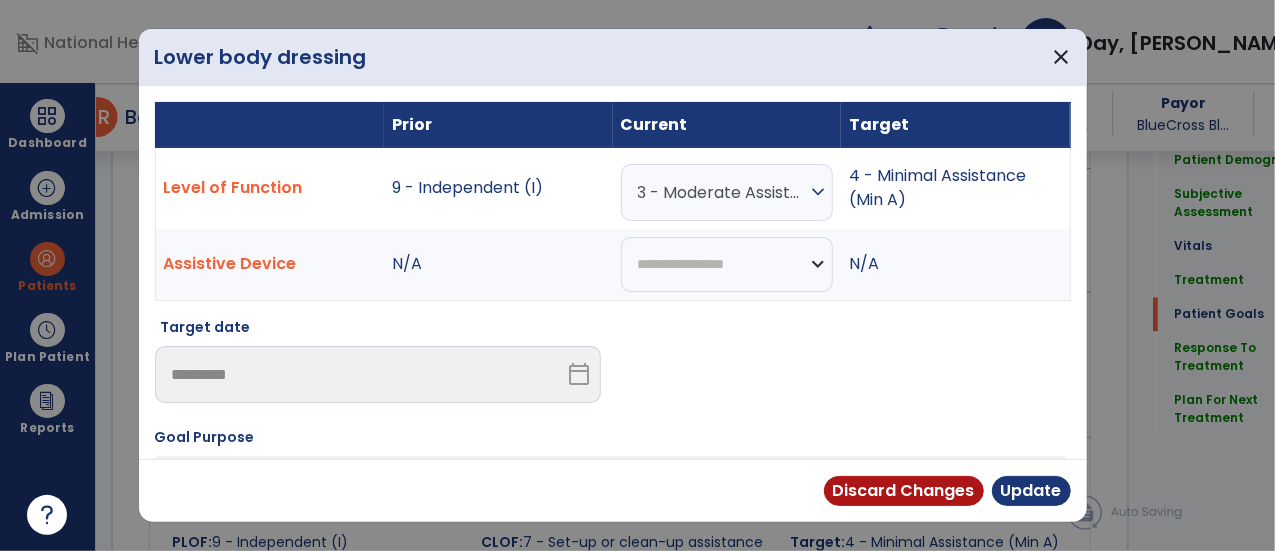 click on "expand_more" at bounding box center (818, 192) 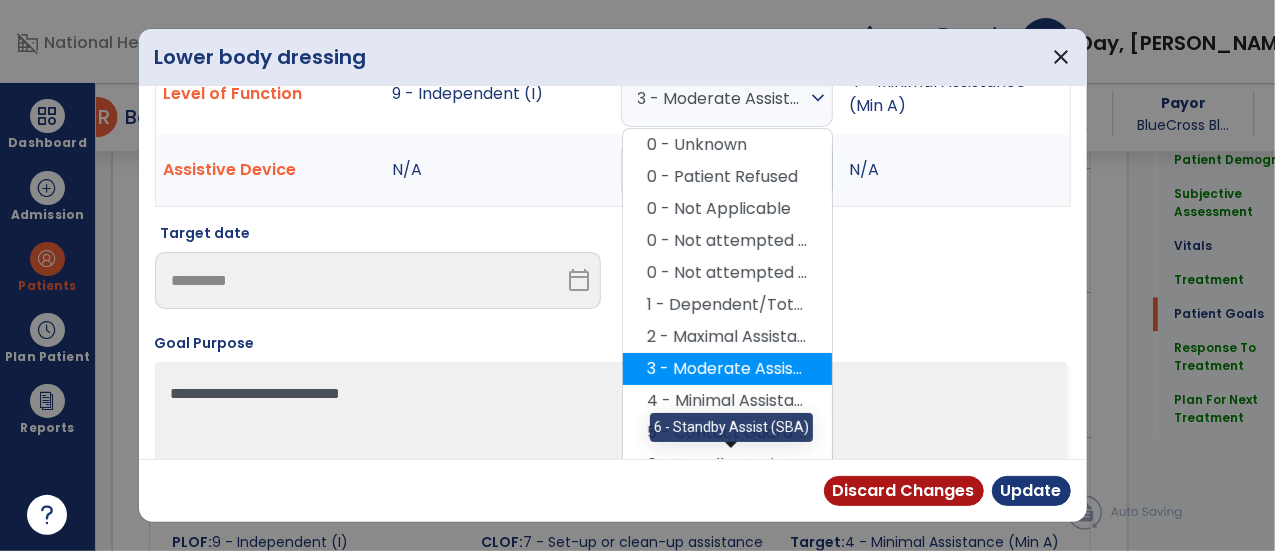 scroll, scrollTop: 160, scrollLeft: 0, axis: vertical 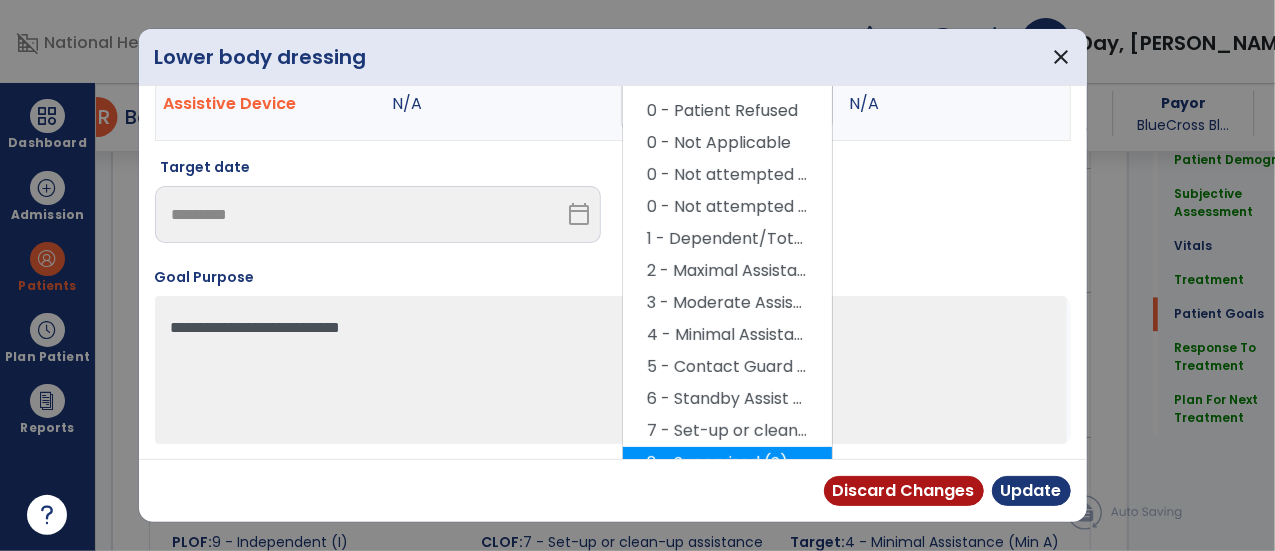 click on "8 - Supervised (S)" at bounding box center [727, 463] 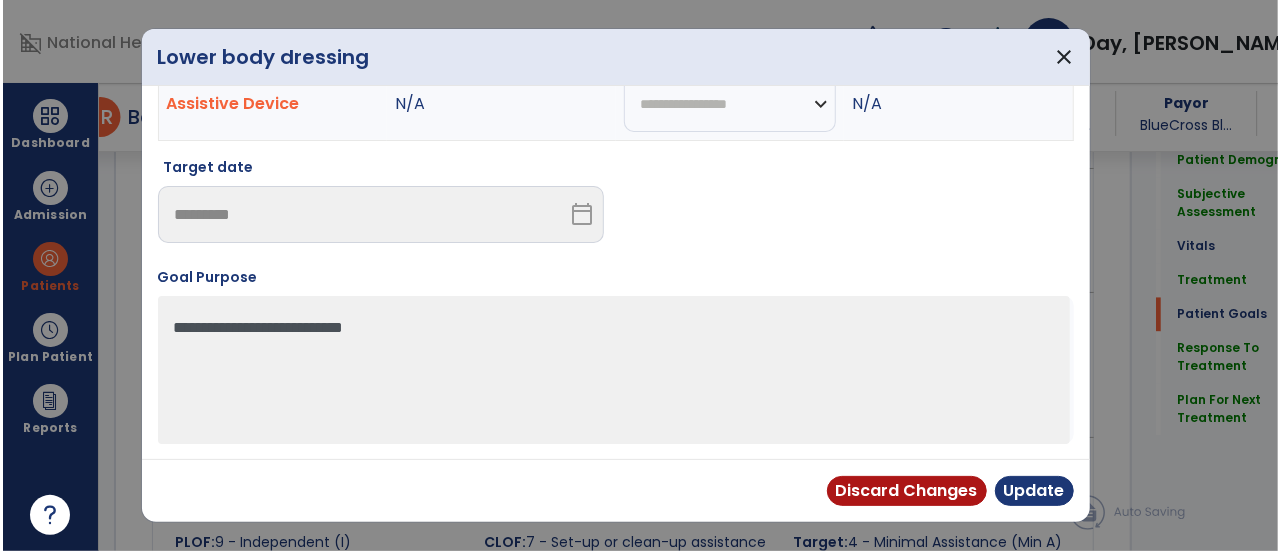 scroll, scrollTop: 156, scrollLeft: 0, axis: vertical 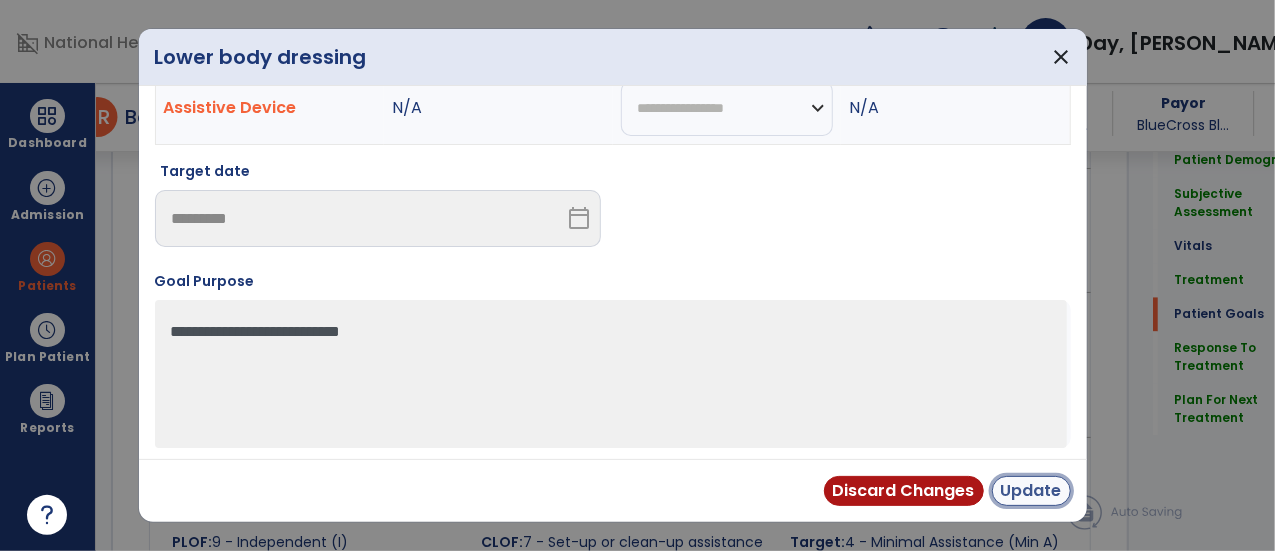 click on "Update" at bounding box center [1031, 491] 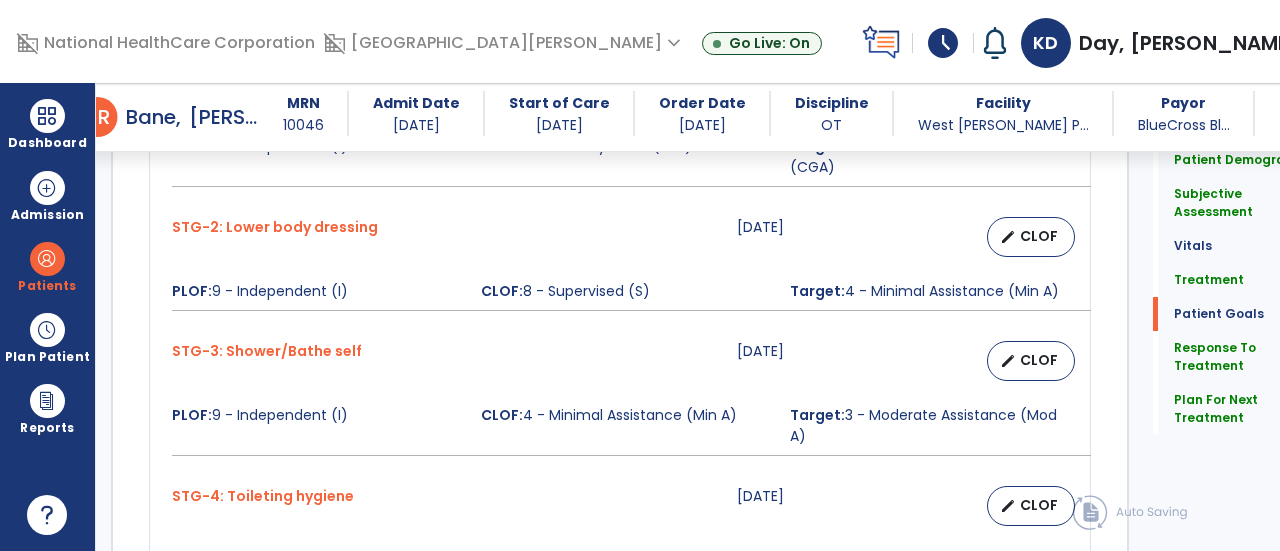 scroll, scrollTop: 1996, scrollLeft: 0, axis: vertical 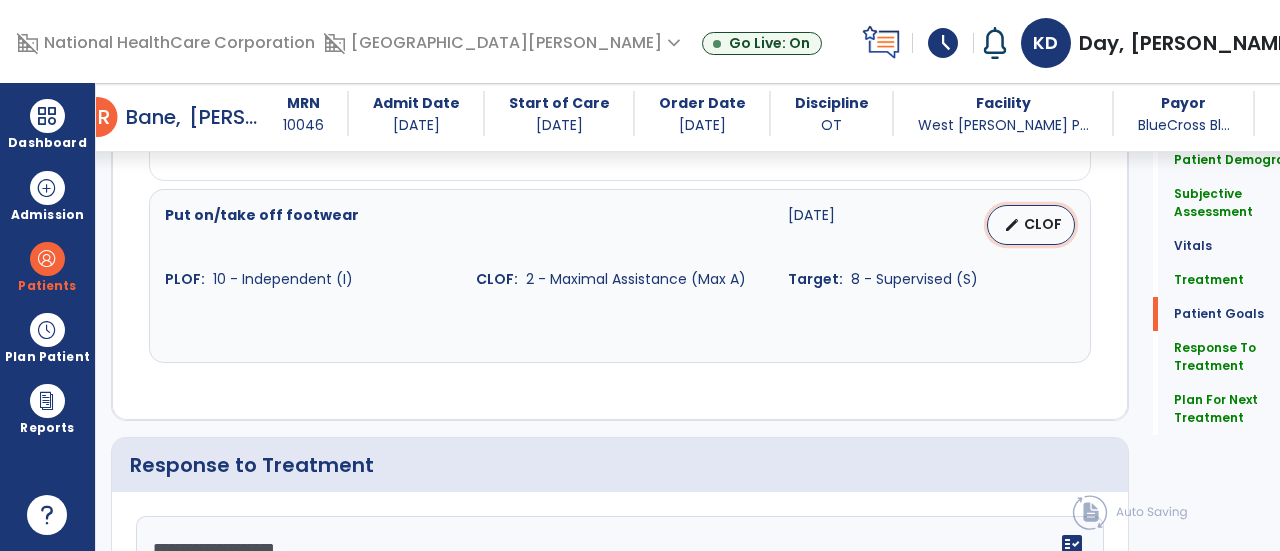 click on "CLOF" at bounding box center (1043, 224) 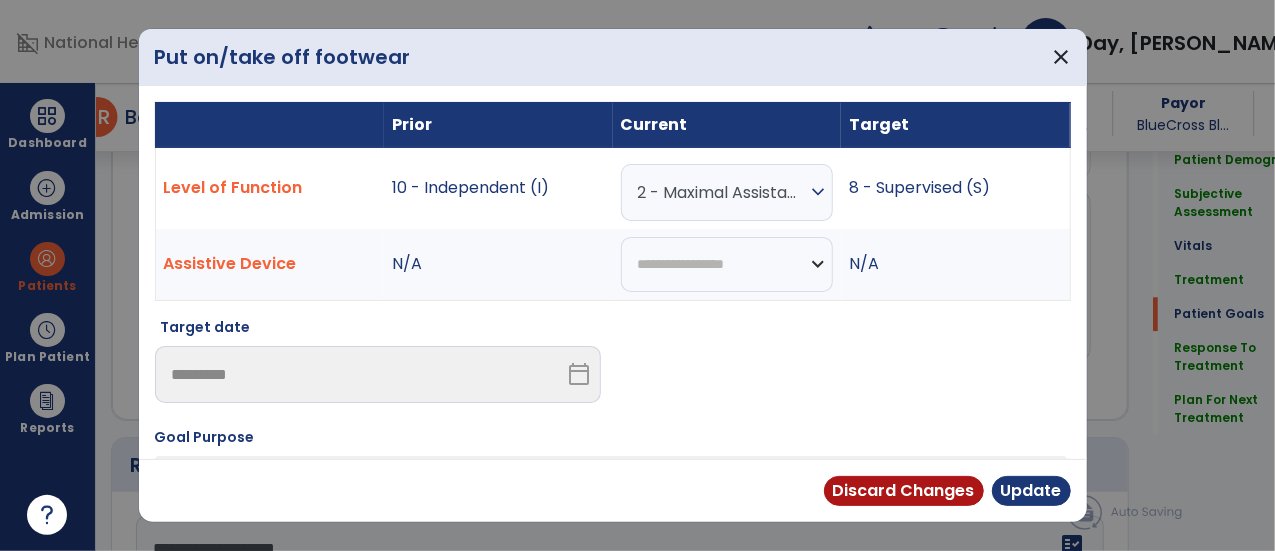 scroll, scrollTop: 2416, scrollLeft: 0, axis: vertical 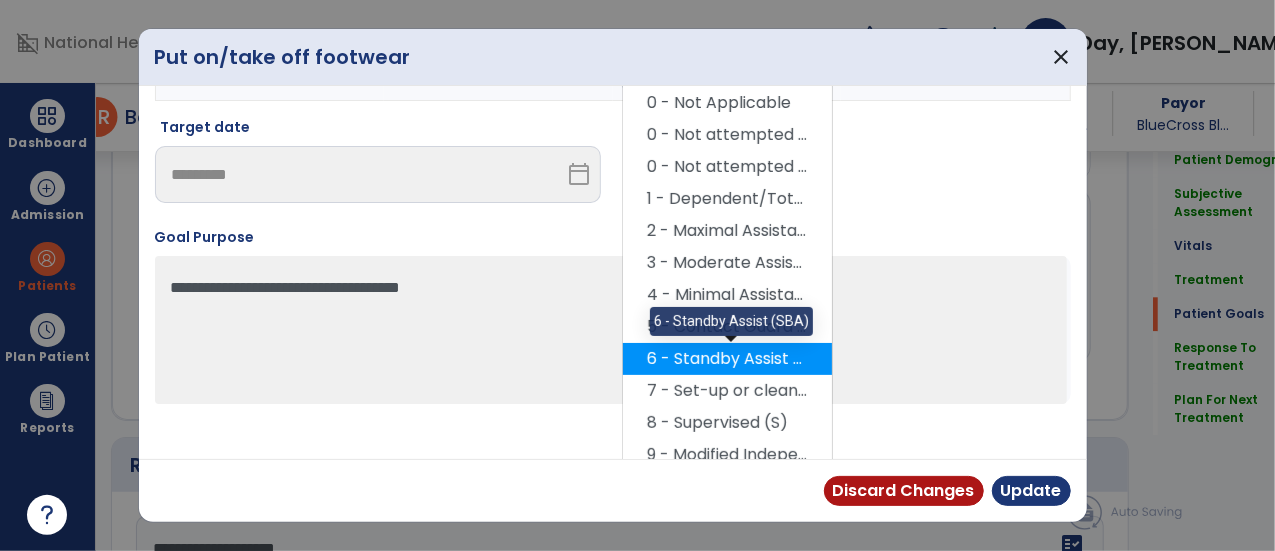 click on "6 - Standby Assist (SBA)" at bounding box center (727, 359) 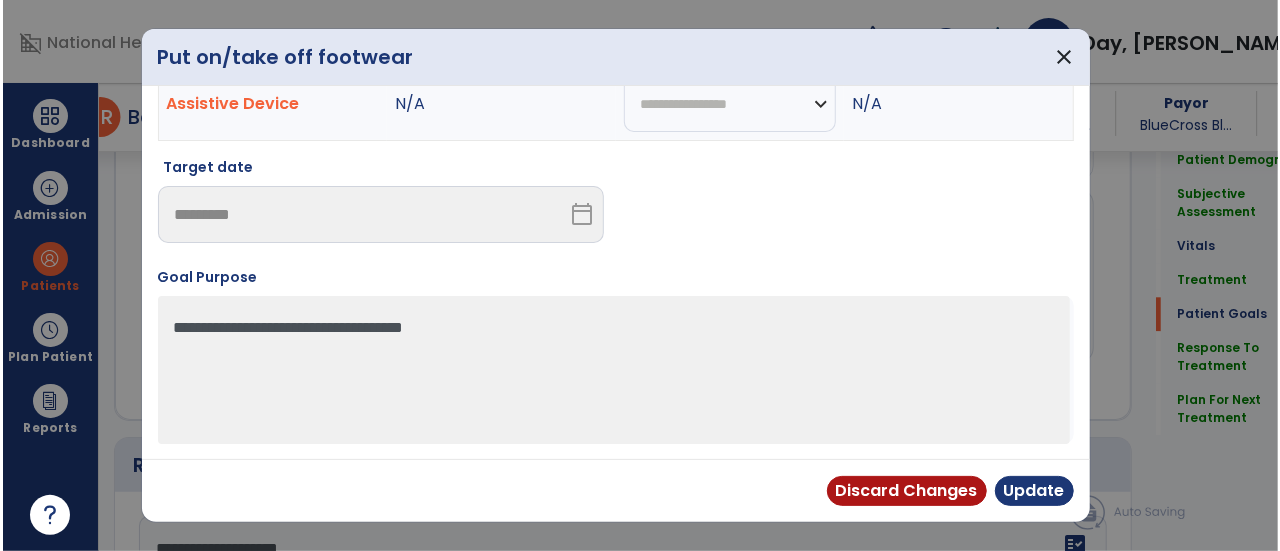 scroll, scrollTop: 156, scrollLeft: 0, axis: vertical 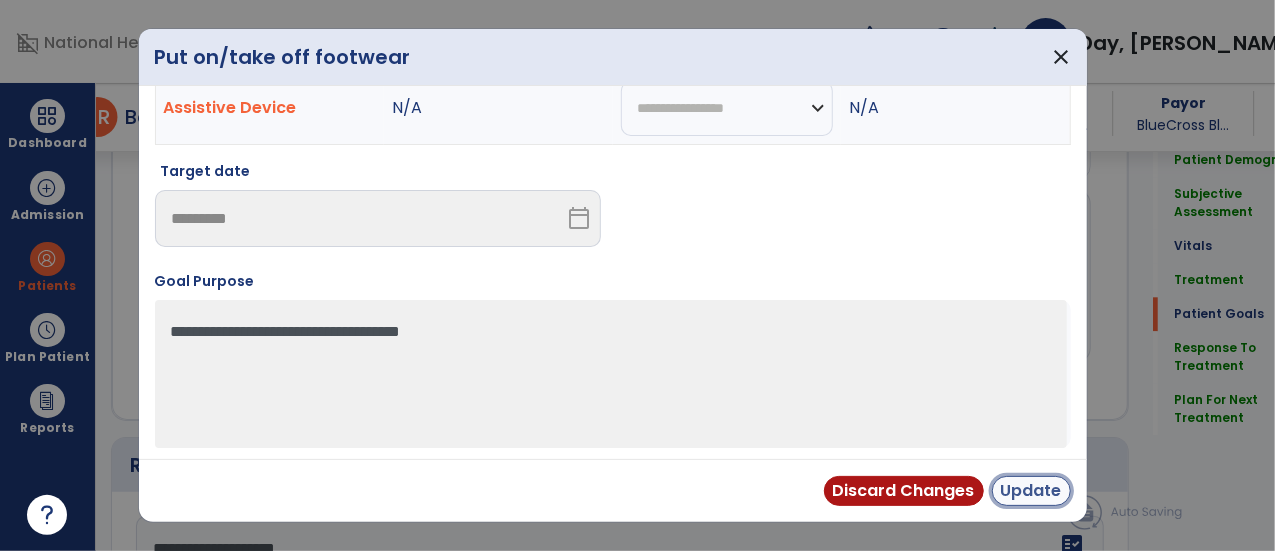 click on "Update" at bounding box center [1031, 491] 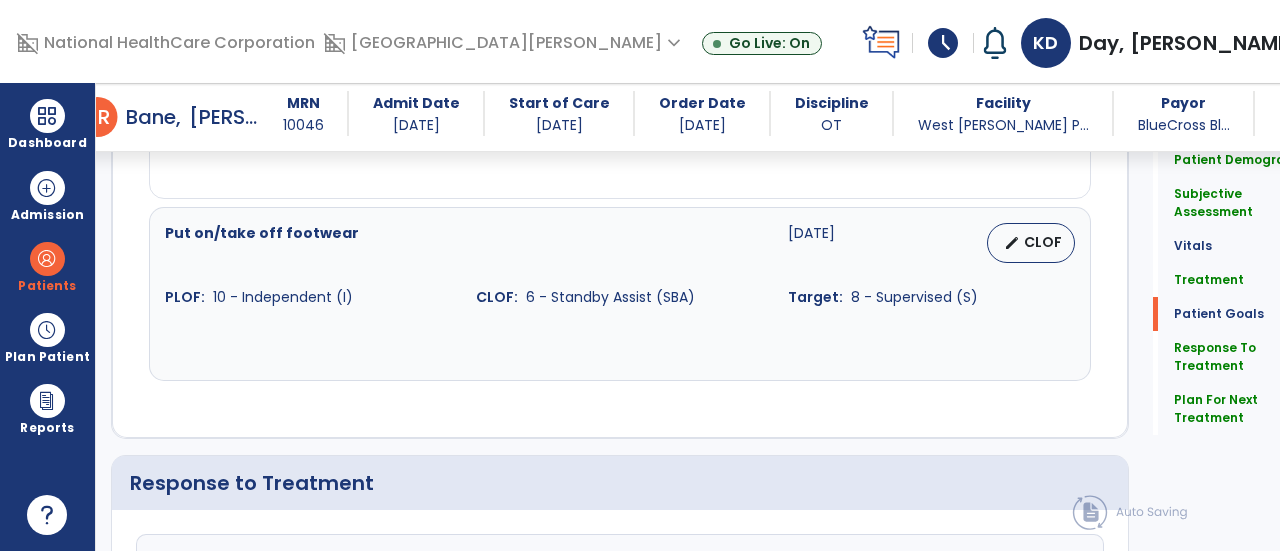 scroll, scrollTop: 2416, scrollLeft: 0, axis: vertical 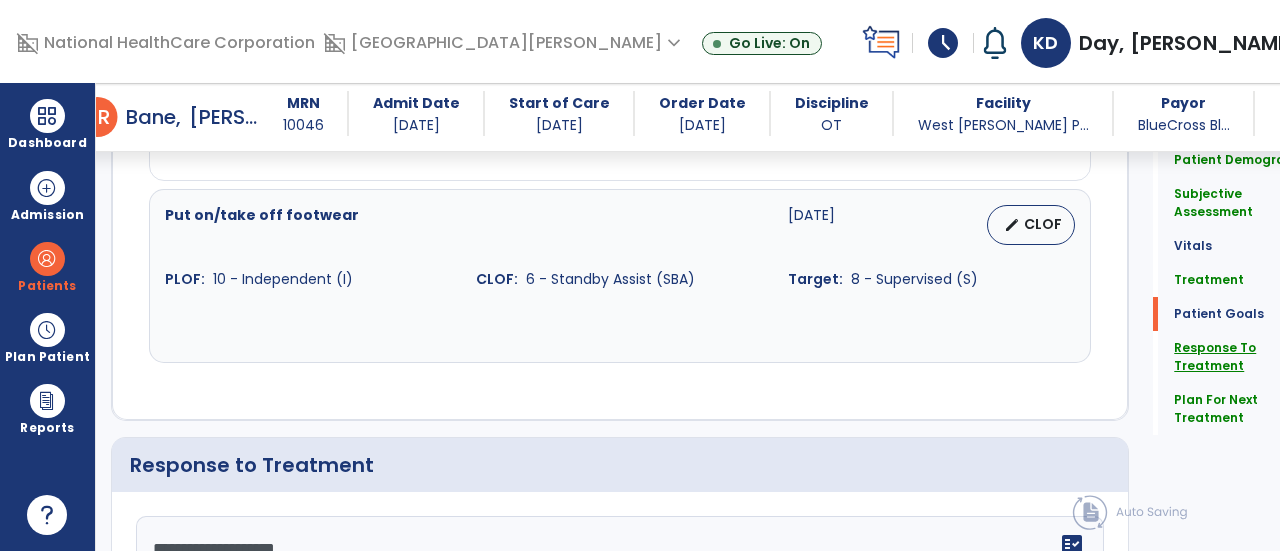 click on "Response To Treatment" 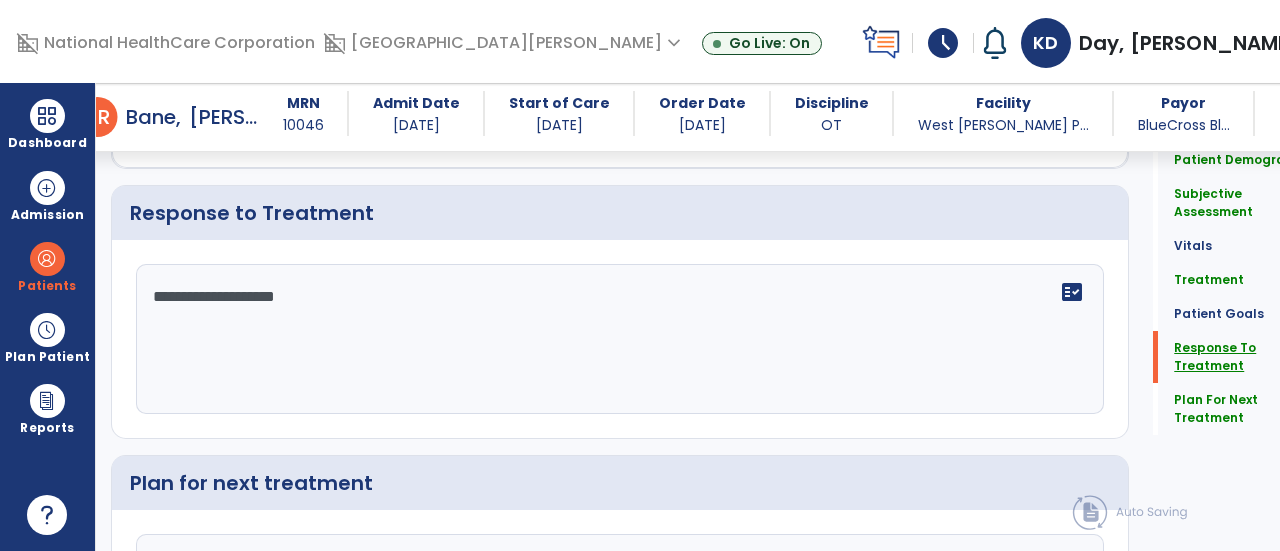 scroll, scrollTop: 2696, scrollLeft: 0, axis: vertical 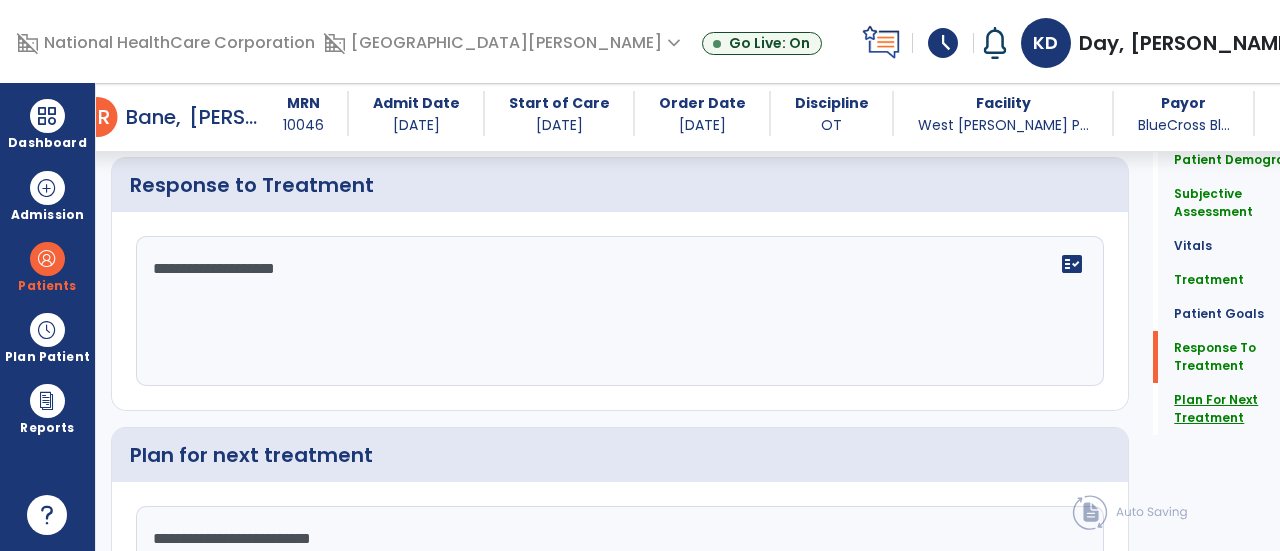 click on "Plan For Next Treatment" 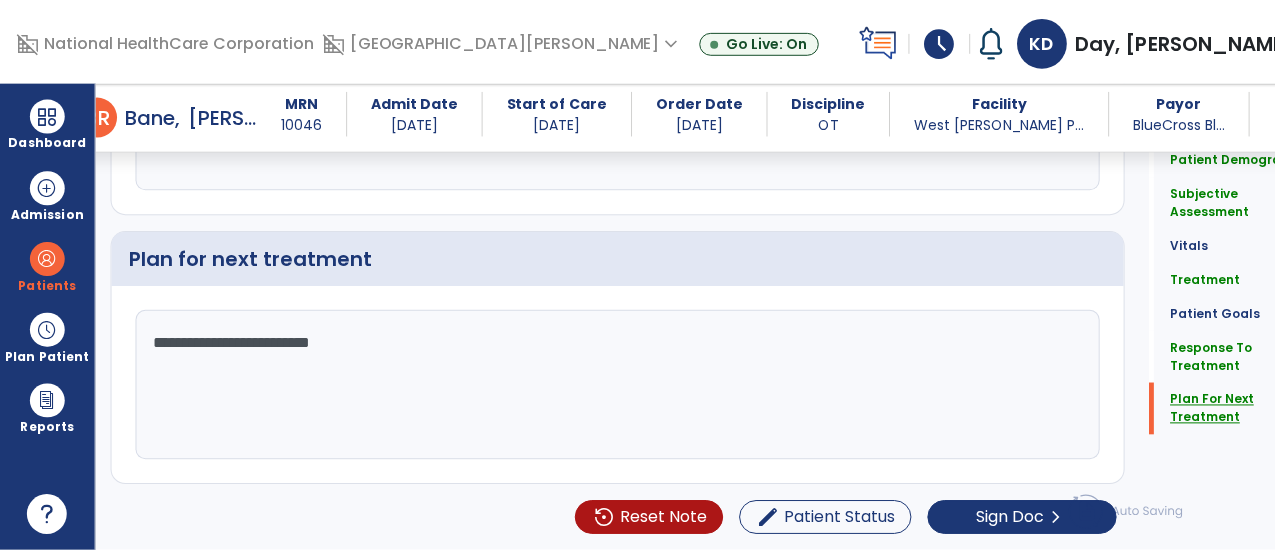 scroll, scrollTop: 2922, scrollLeft: 0, axis: vertical 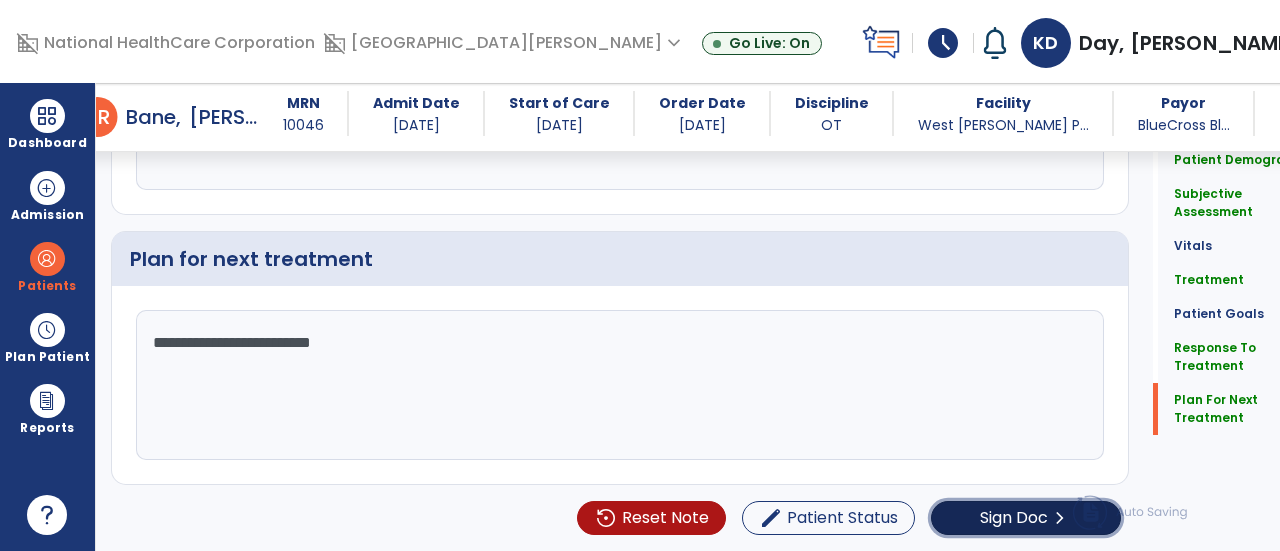 click on "Sign Doc  chevron_right" 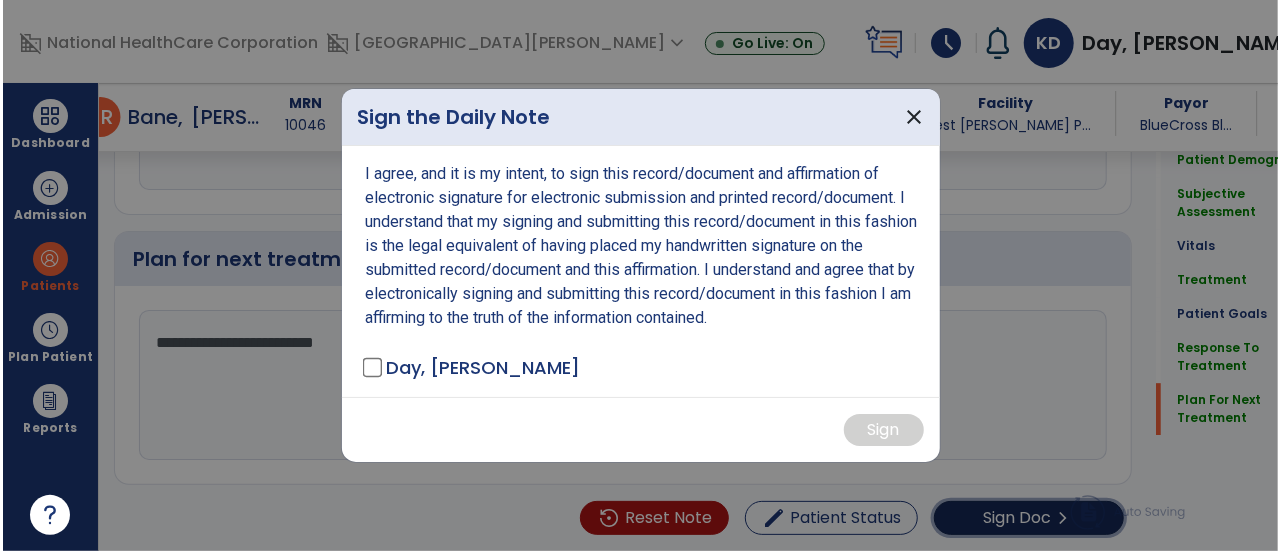 scroll, scrollTop: 2922, scrollLeft: 0, axis: vertical 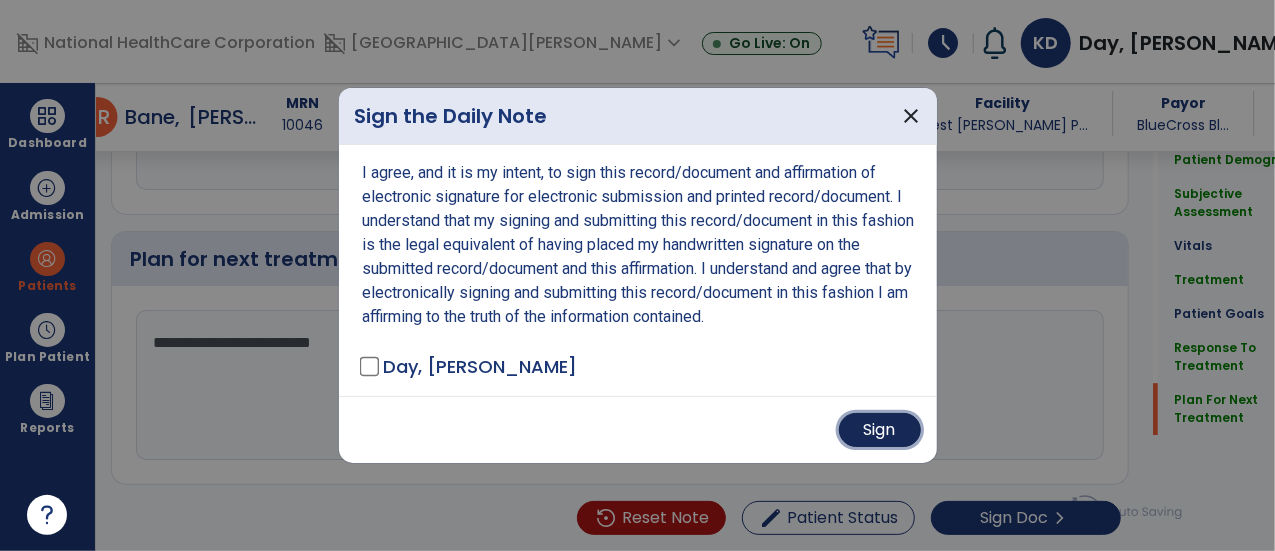 click on "Sign" at bounding box center (880, 430) 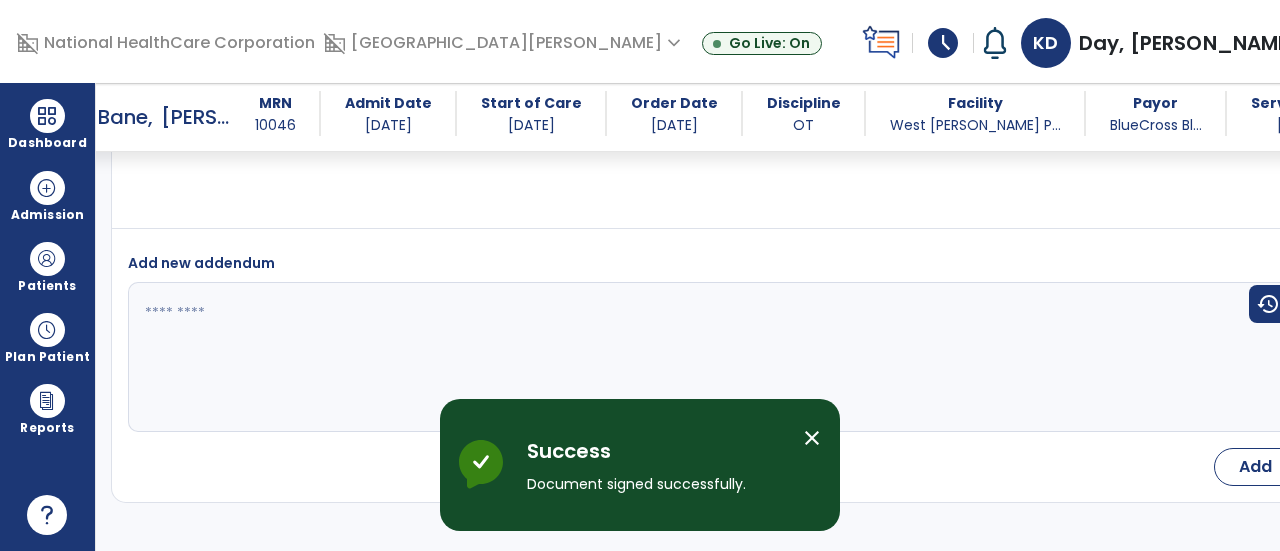 scroll, scrollTop: 3988, scrollLeft: 0, axis: vertical 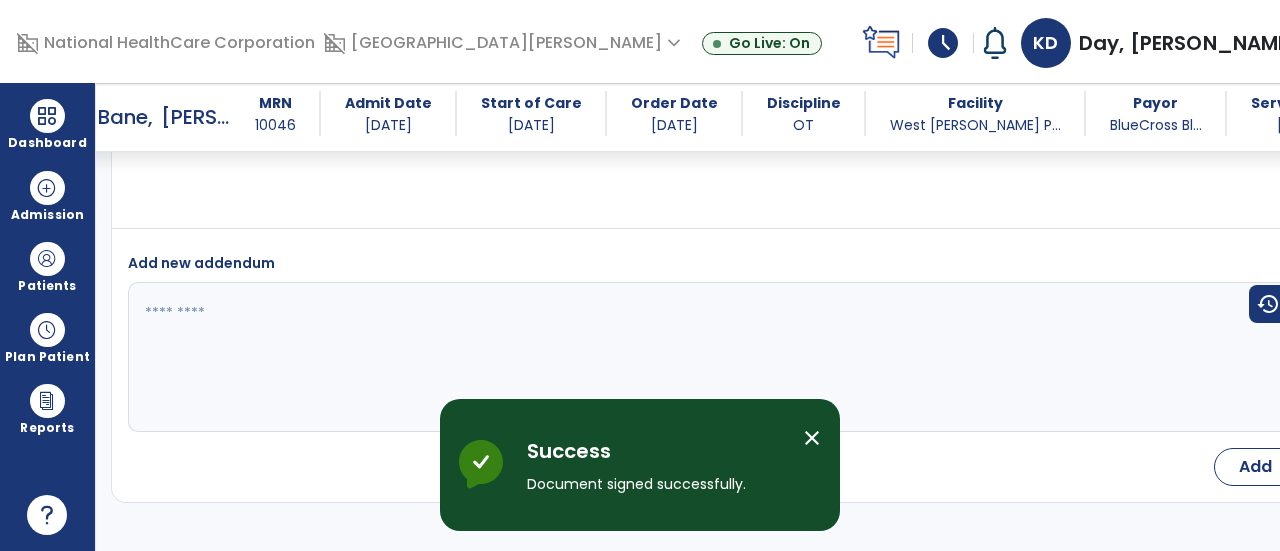 select on "*" 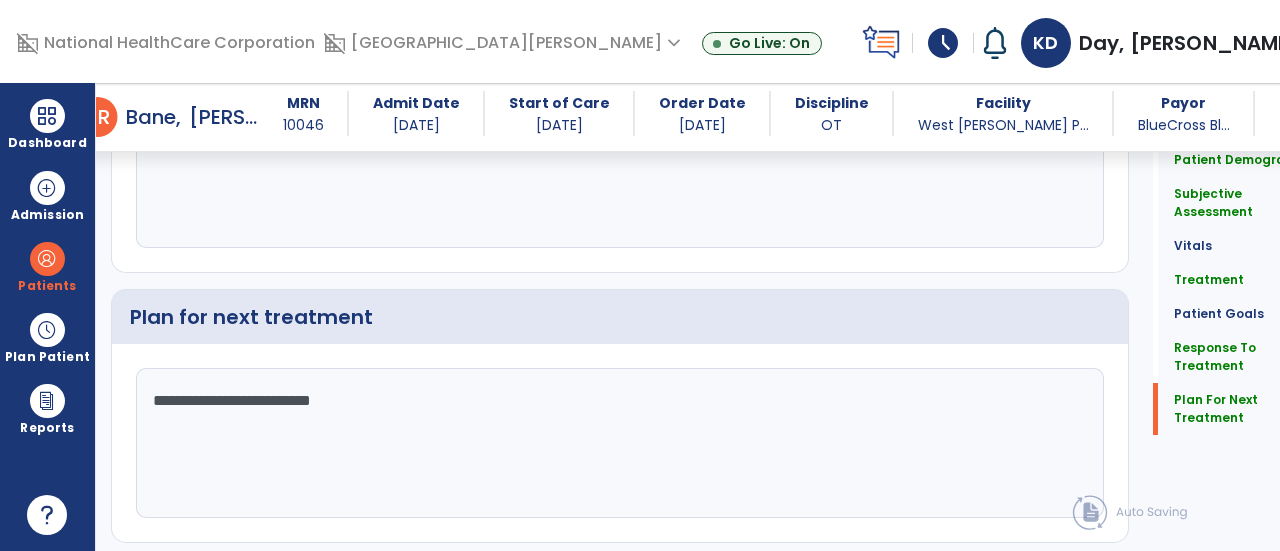scroll, scrollTop: 108, scrollLeft: 0, axis: vertical 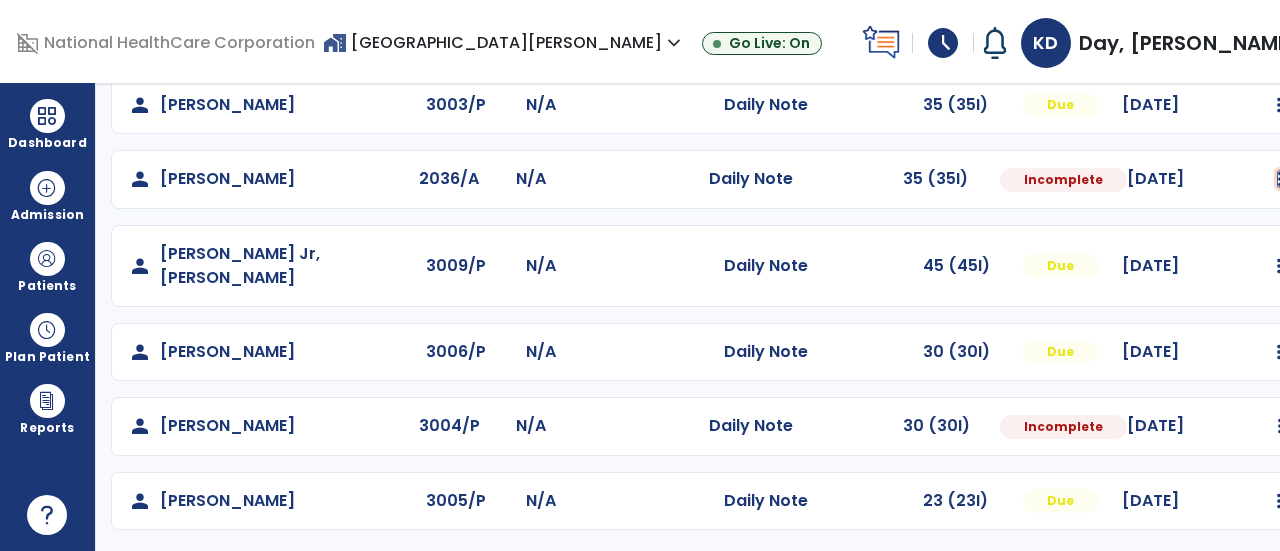 click at bounding box center [1280, -119] 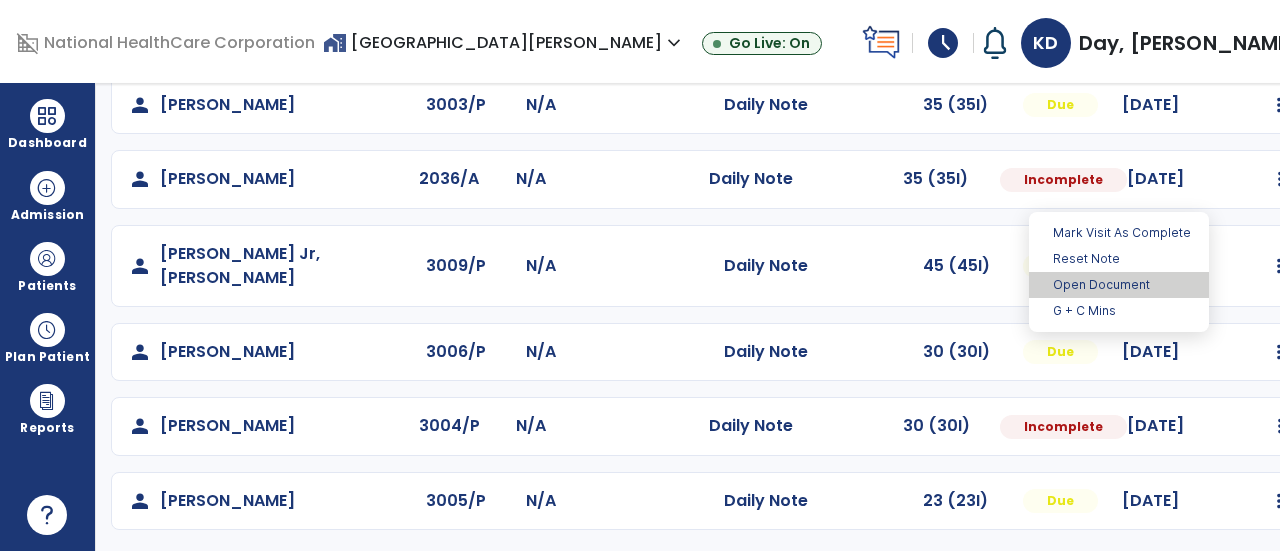 click on "Open Document" at bounding box center (1119, 285) 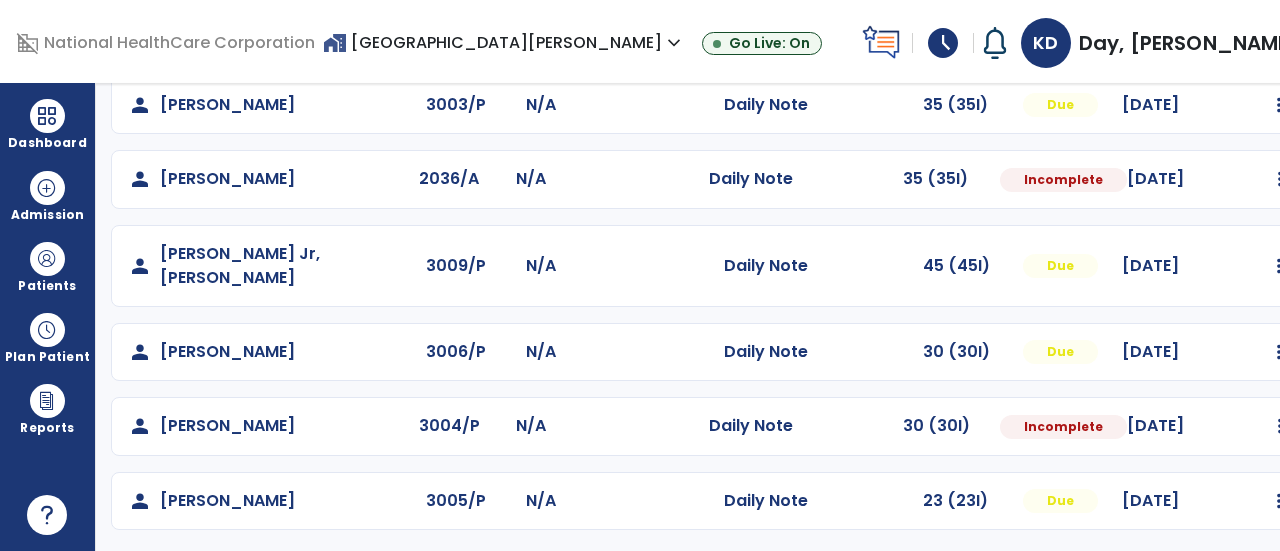 select on "*" 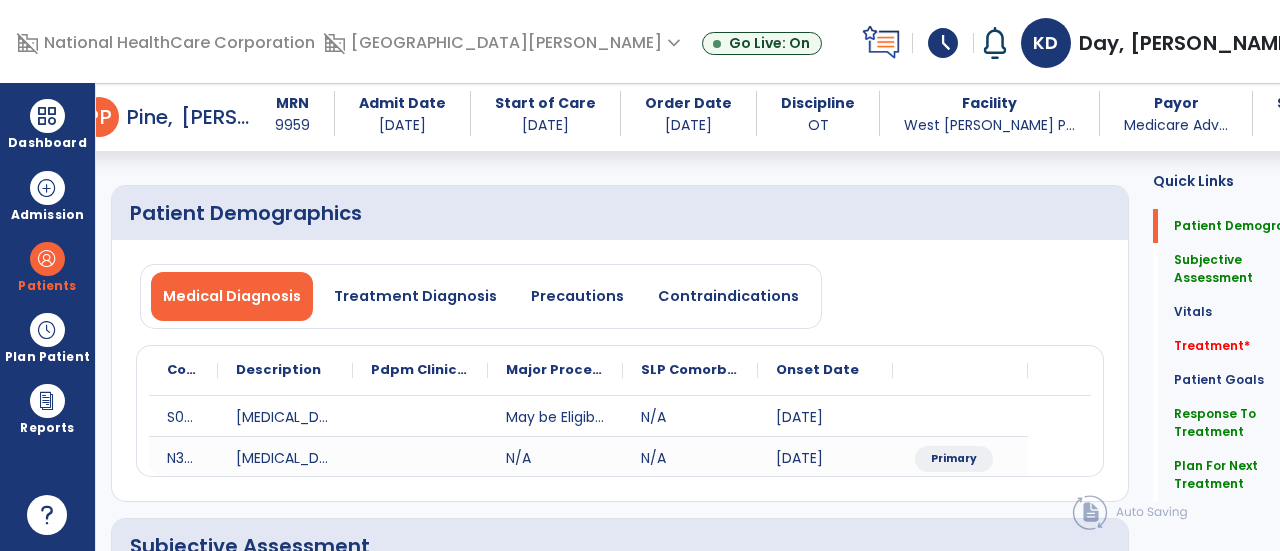 scroll, scrollTop: 0, scrollLeft: 0, axis: both 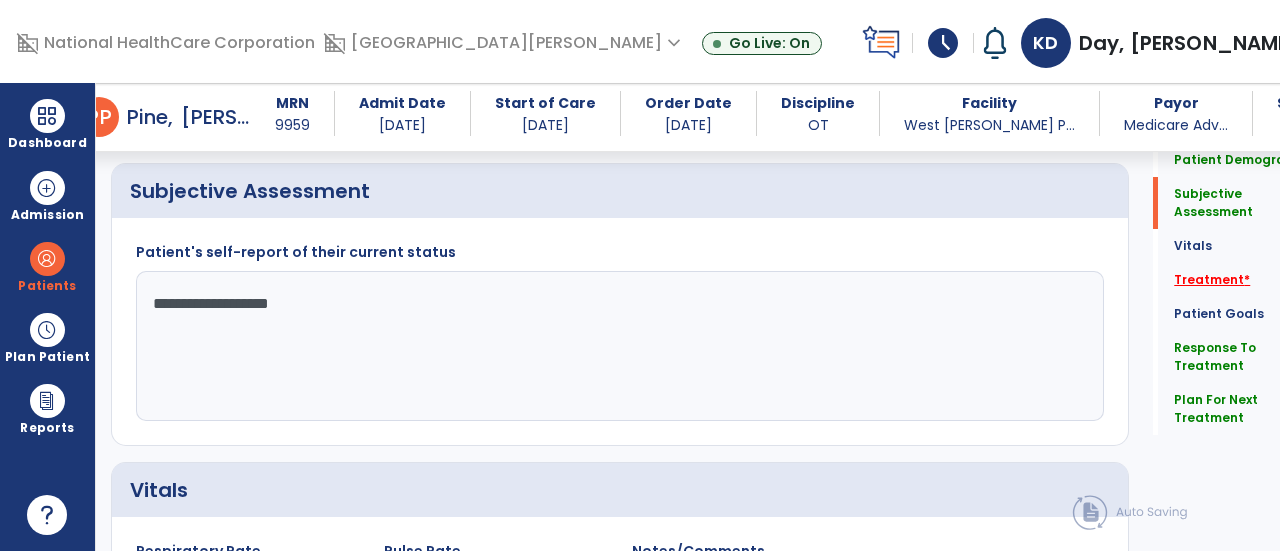 click on "Treatment   *" 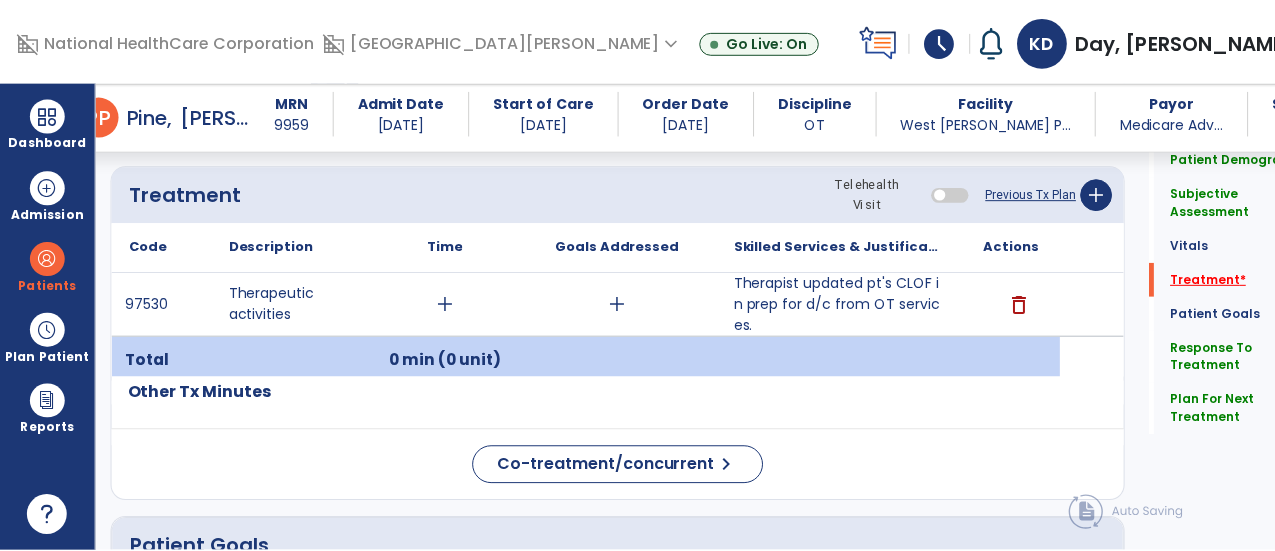 scroll, scrollTop: 1136, scrollLeft: 0, axis: vertical 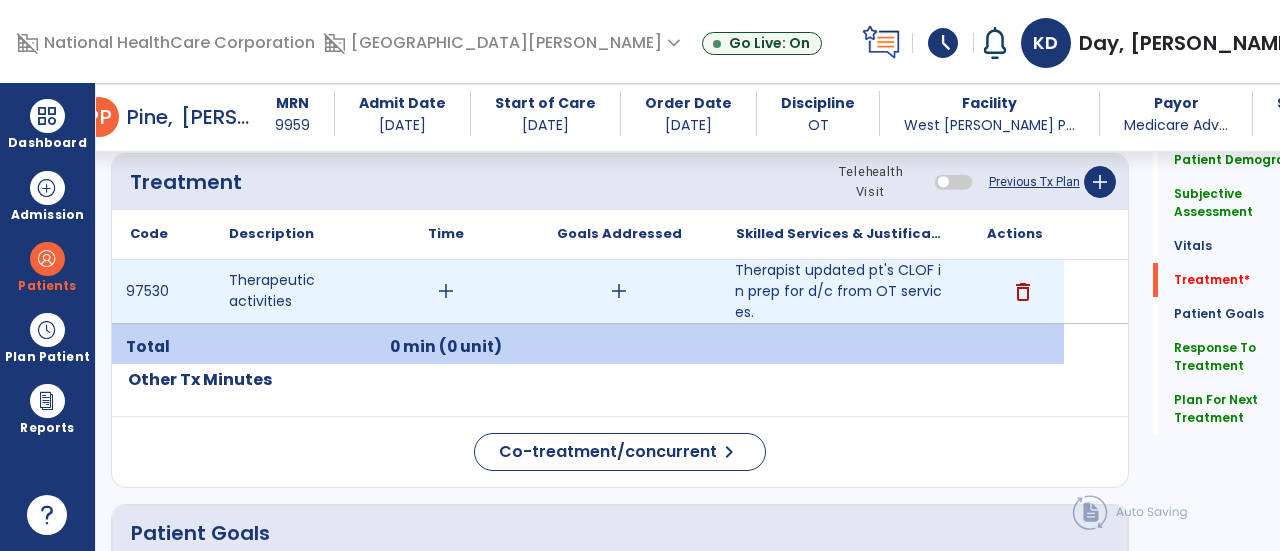 click on "Therapist updated pt's CLOF in prep for d/c from OT services." at bounding box center (841, 291) 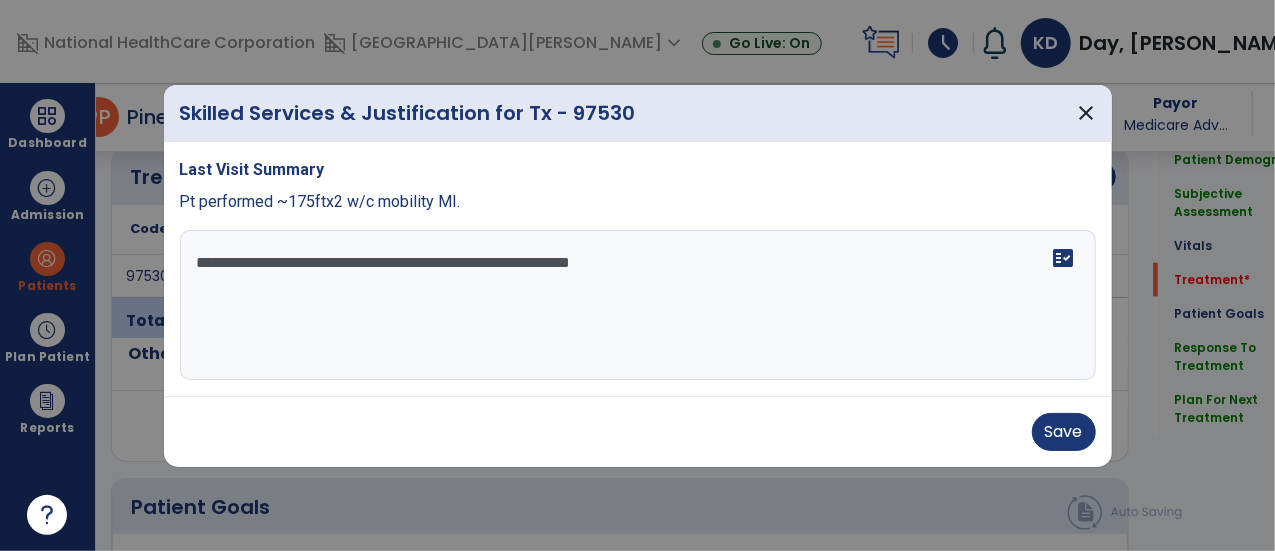 scroll, scrollTop: 1136, scrollLeft: 0, axis: vertical 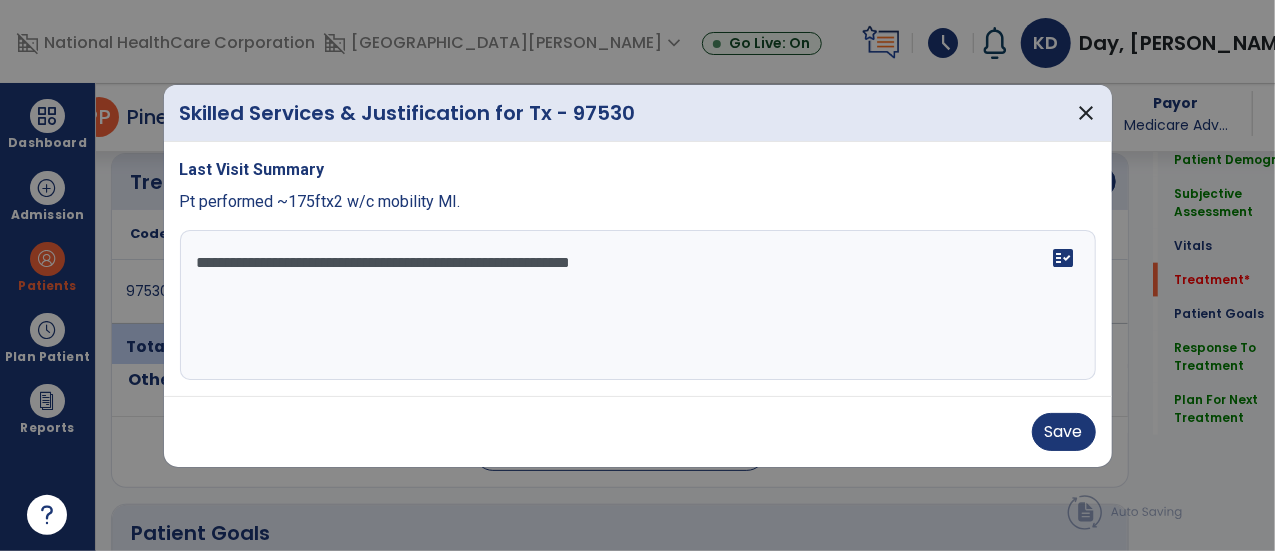 click on "**********" at bounding box center (638, 305) 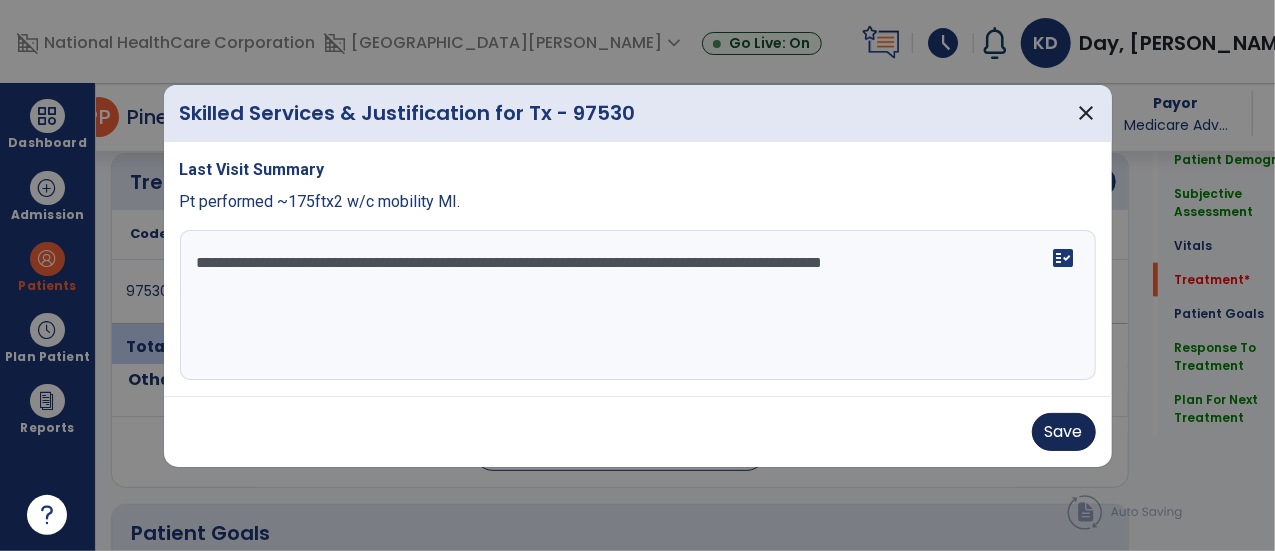 type on "**********" 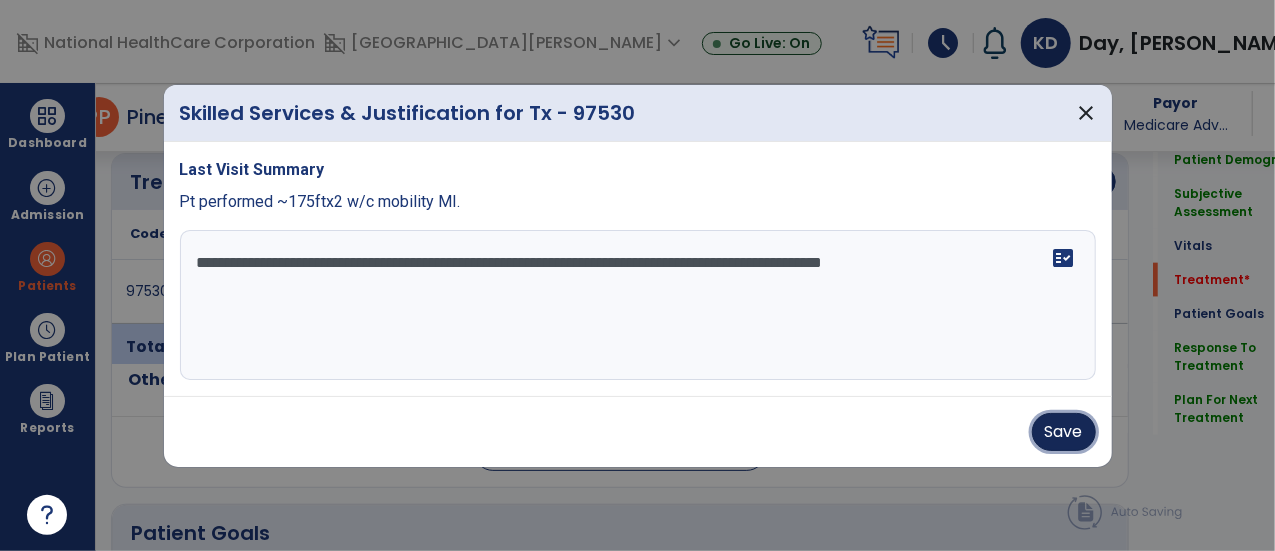 click on "Save" at bounding box center (1064, 432) 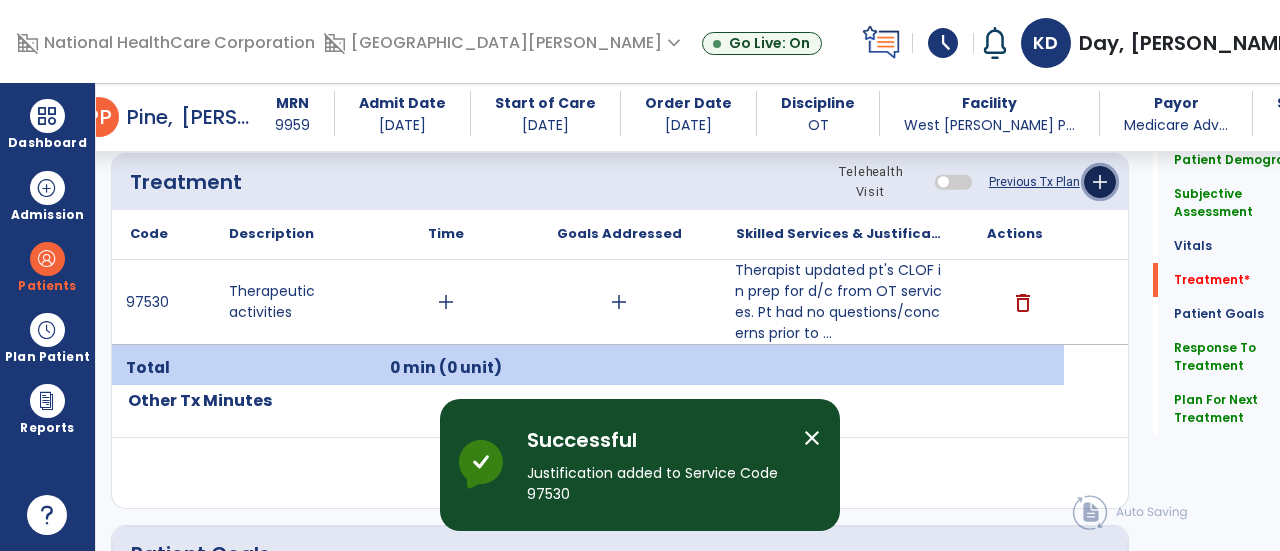 click on "add" 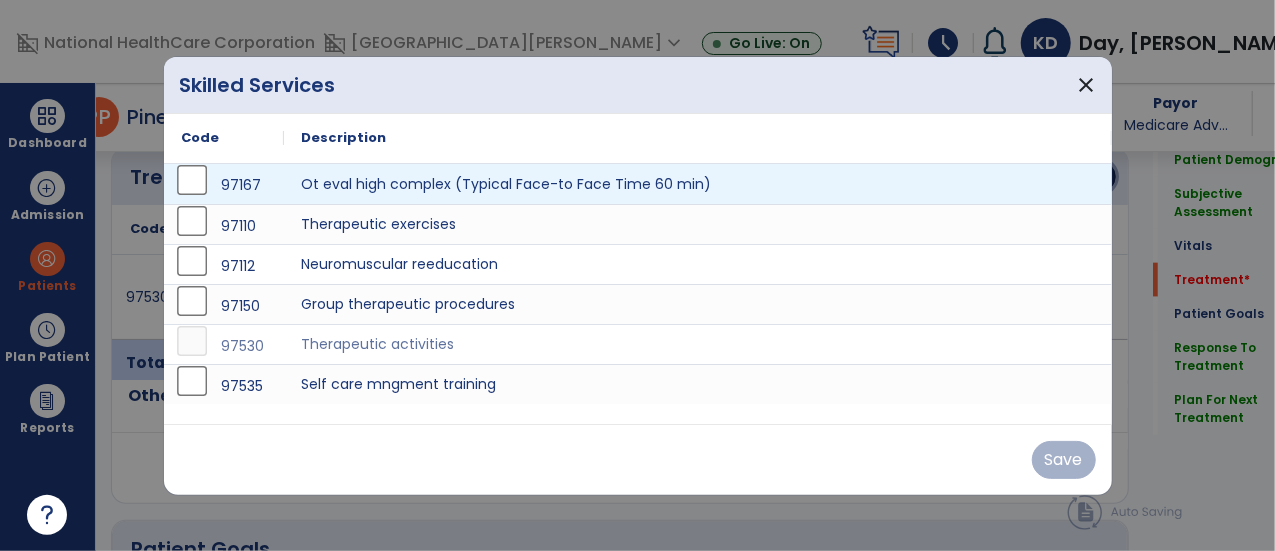 scroll, scrollTop: 1136, scrollLeft: 0, axis: vertical 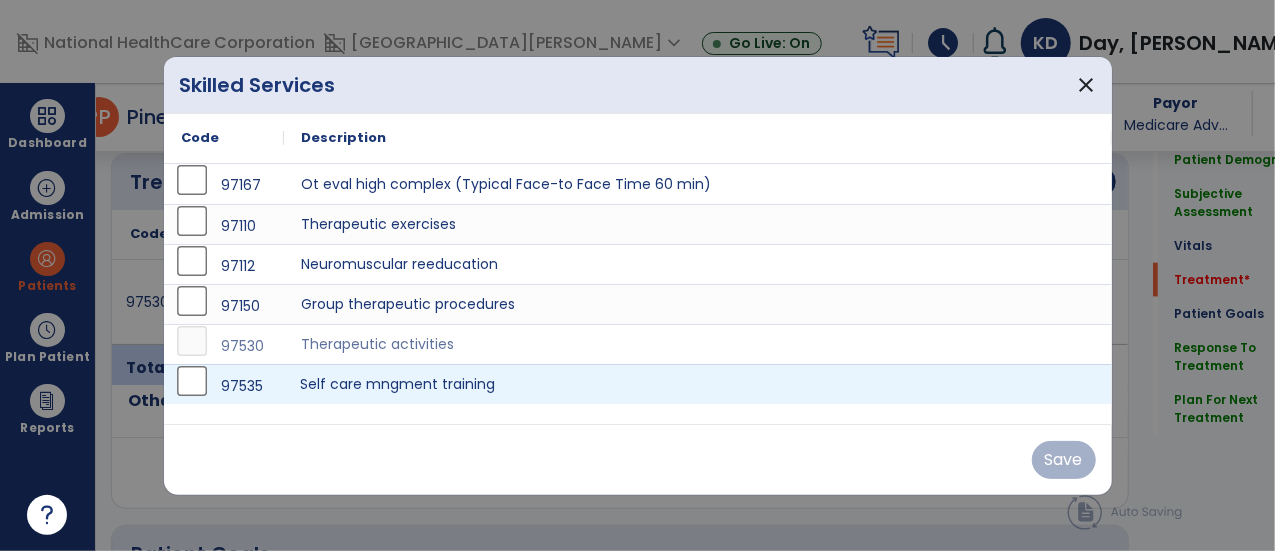 click on "Self care mngment training" at bounding box center (698, 384) 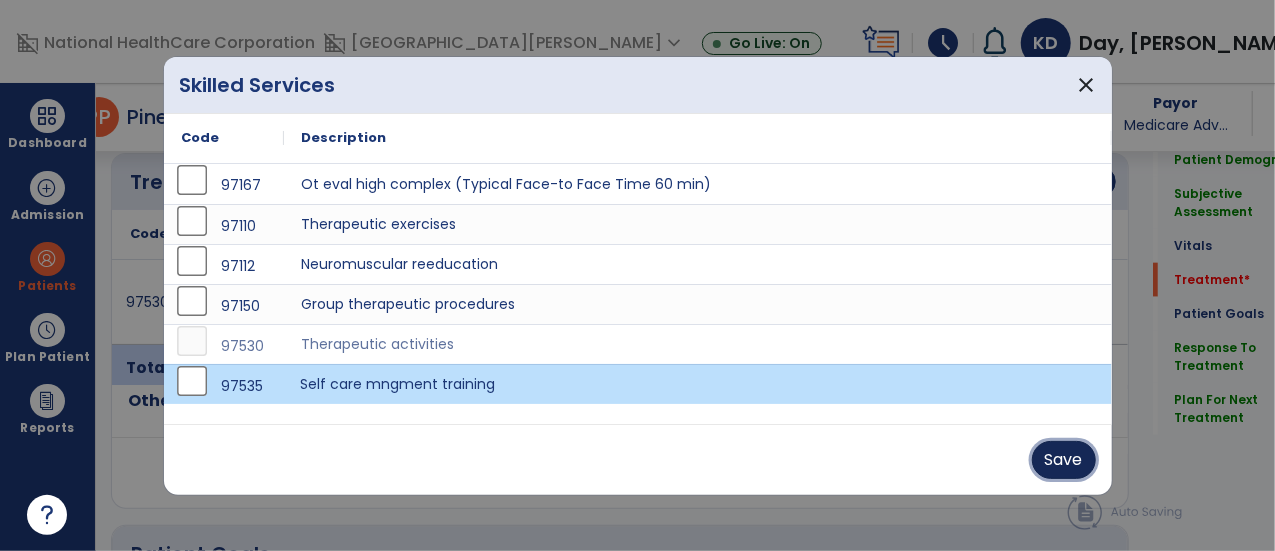 click on "Save" at bounding box center [1064, 460] 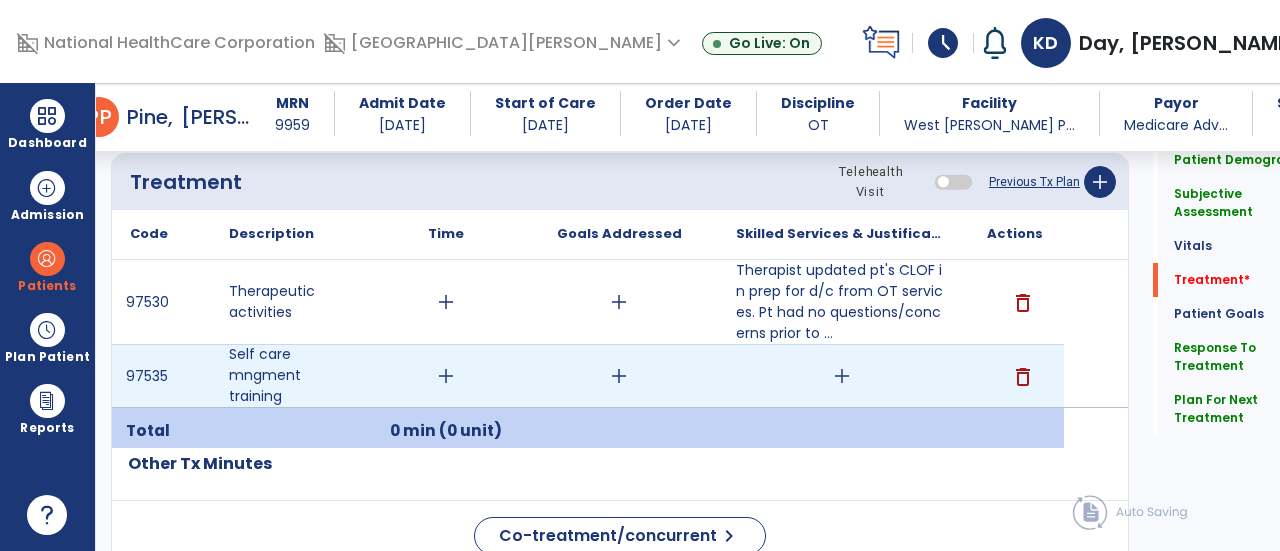 click on "add" at bounding box center (842, 376) 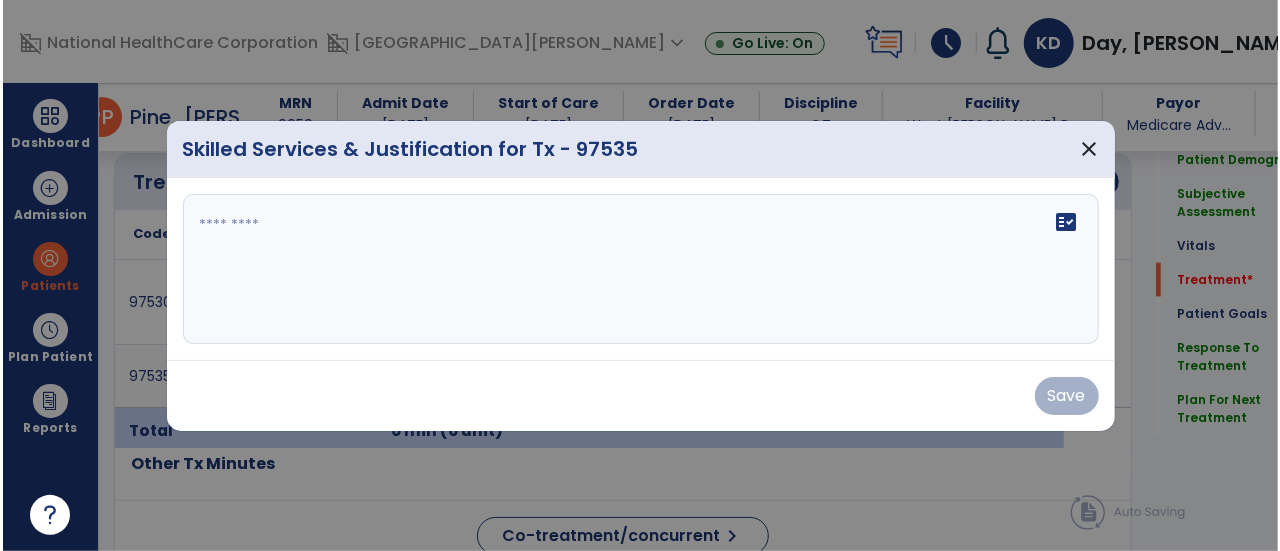 scroll, scrollTop: 1136, scrollLeft: 0, axis: vertical 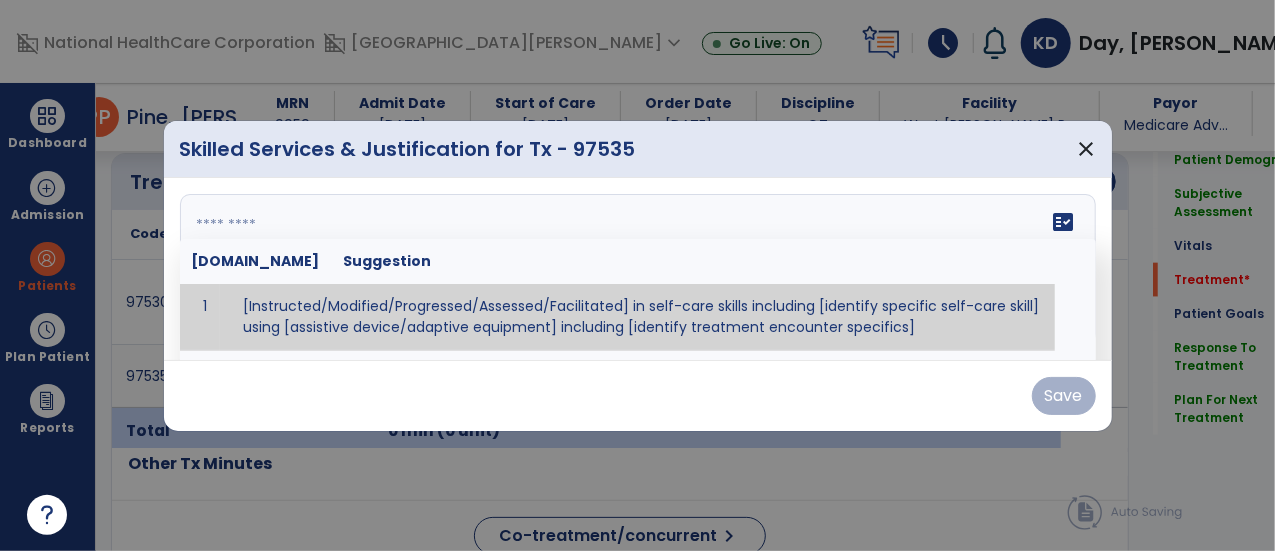 click on "fact_check  [DOMAIN_NAME] Suggestion 1 [Instructed/Modified/Progressed/Assessed/Facilitated] in self-care skills including [identify specific self-care skill] using [assistive device/adaptive equipment] including [identify treatment encounter specifics]" at bounding box center [638, 269] 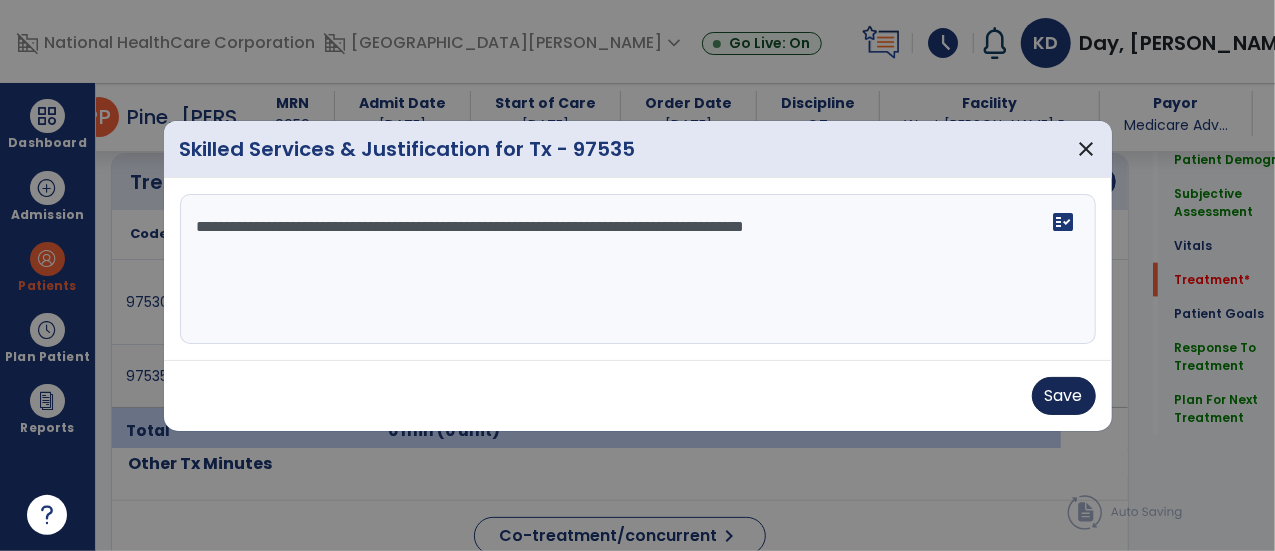 type on "**********" 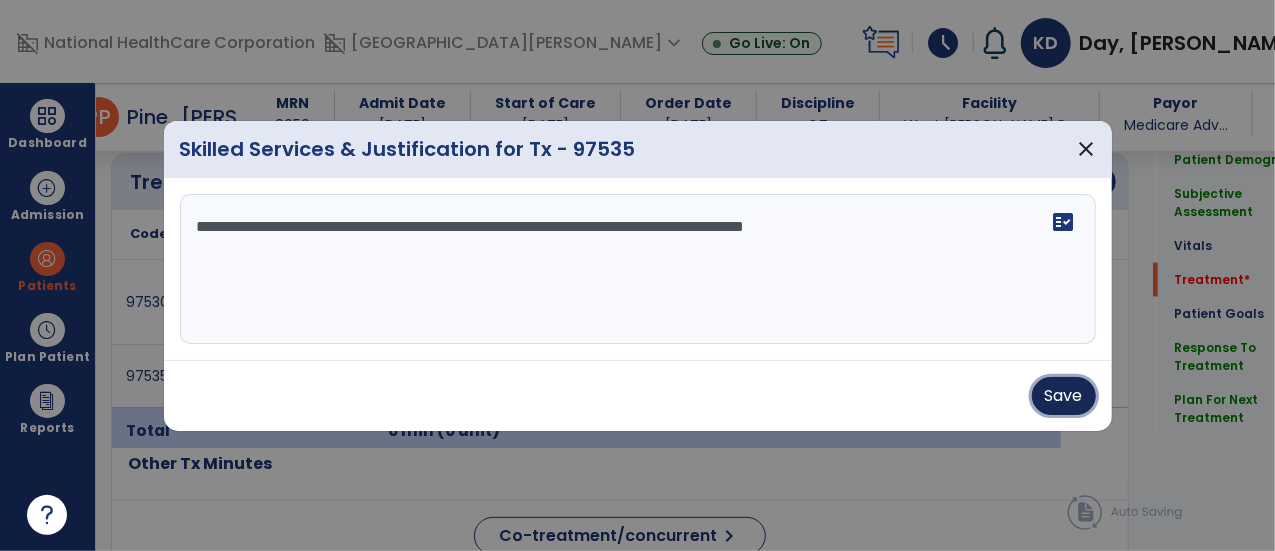 click on "Save" at bounding box center [1064, 396] 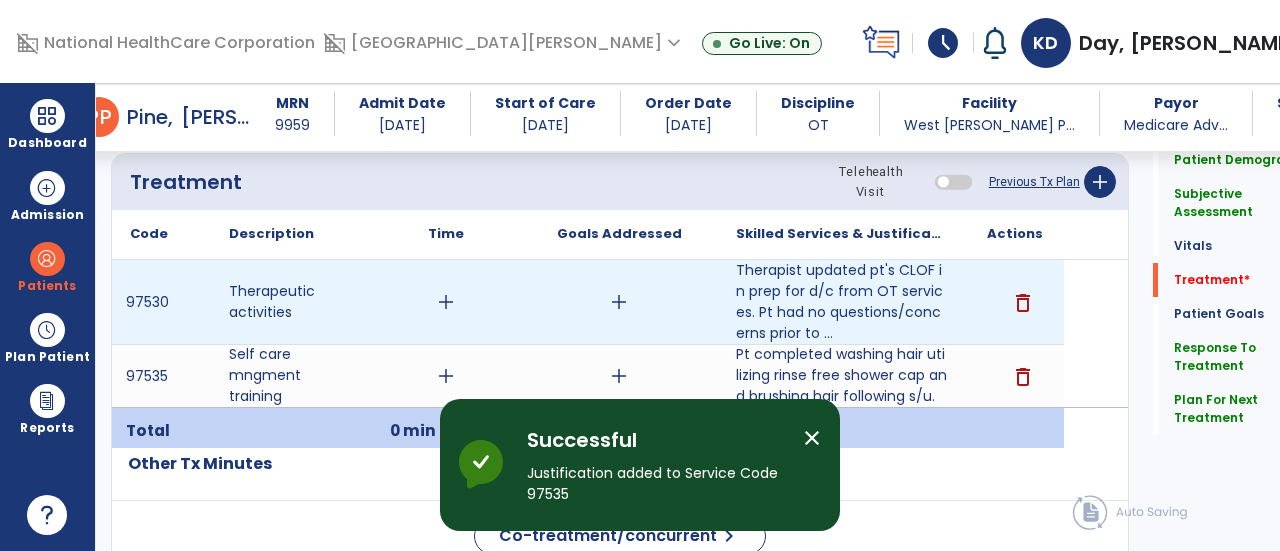 click on "add" at bounding box center (446, 302) 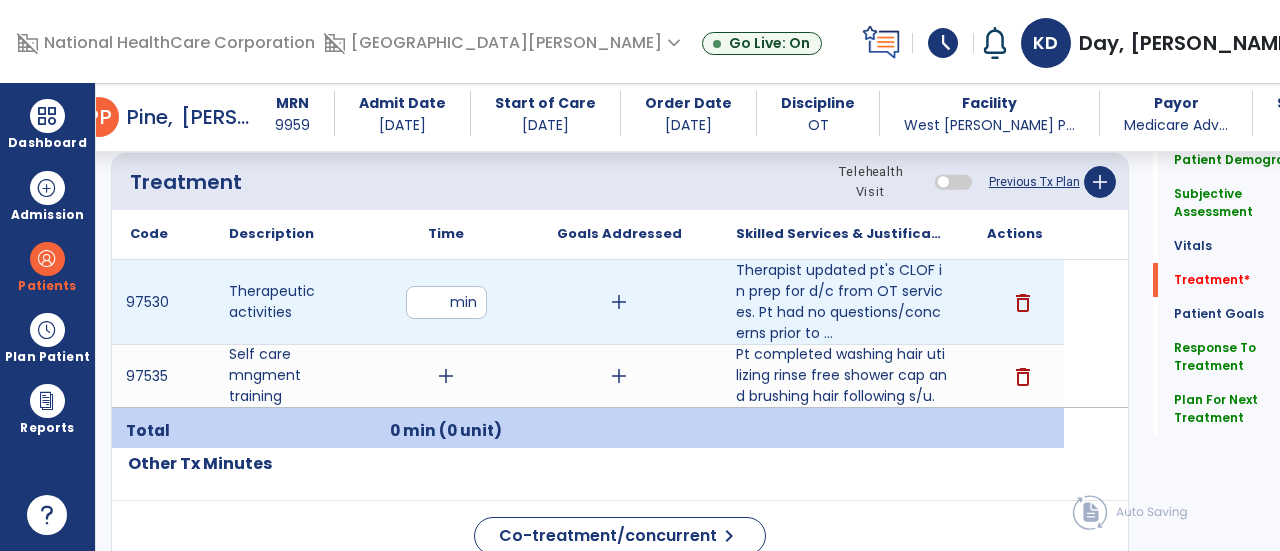 type on "**" 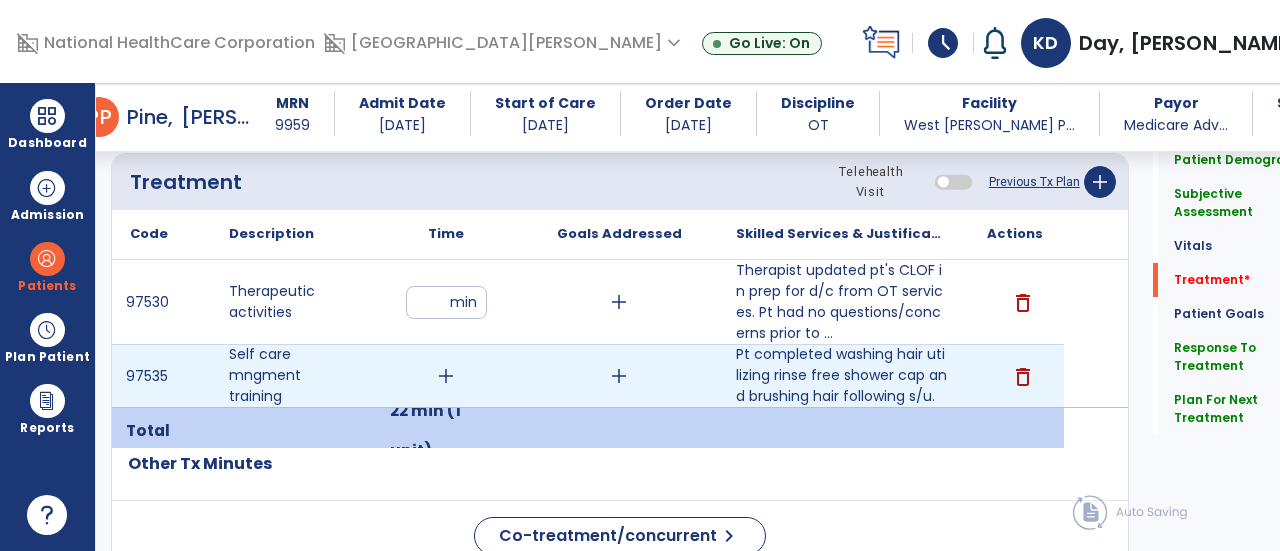 click on "add" at bounding box center [446, 376] 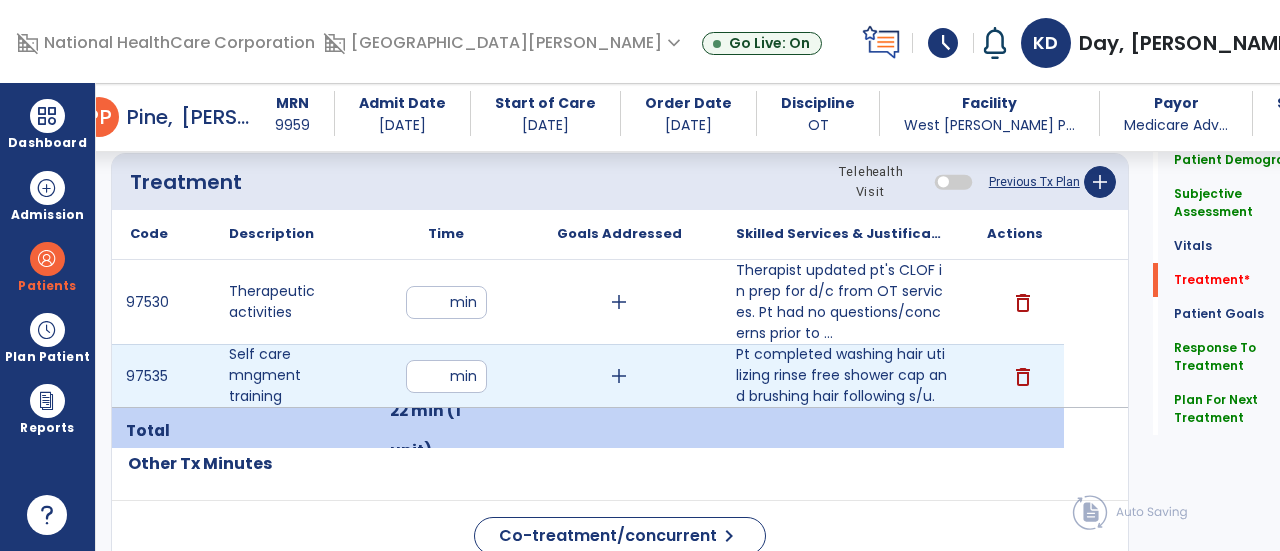 type on "**" 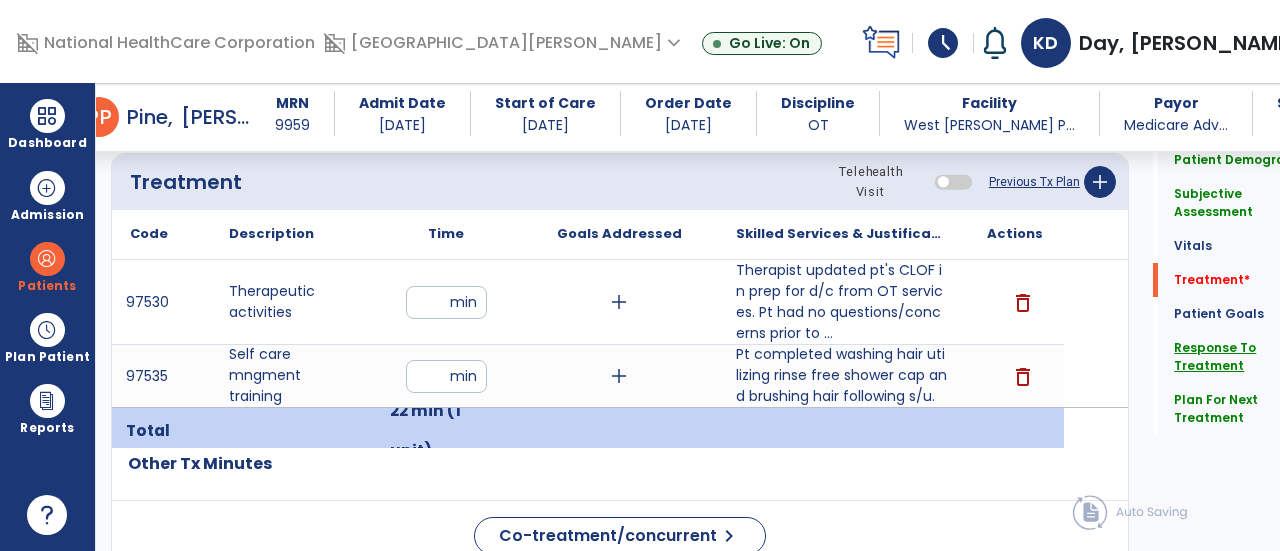 click on "Response To Treatment" 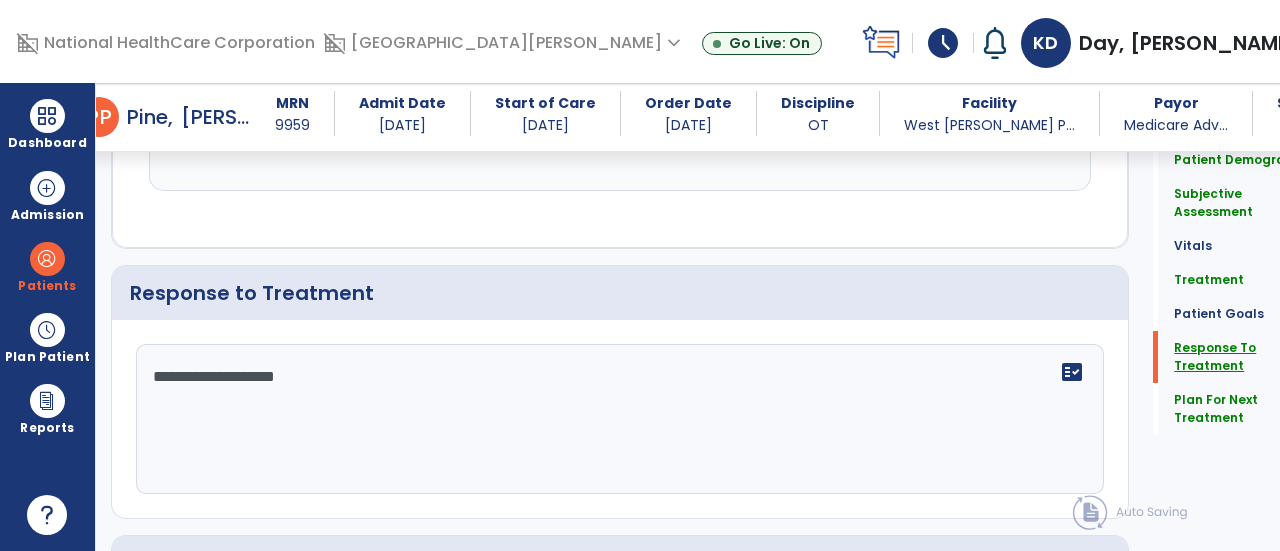 scroll, scrollTop: 2626, scrollLeft: 0, axis: vertical 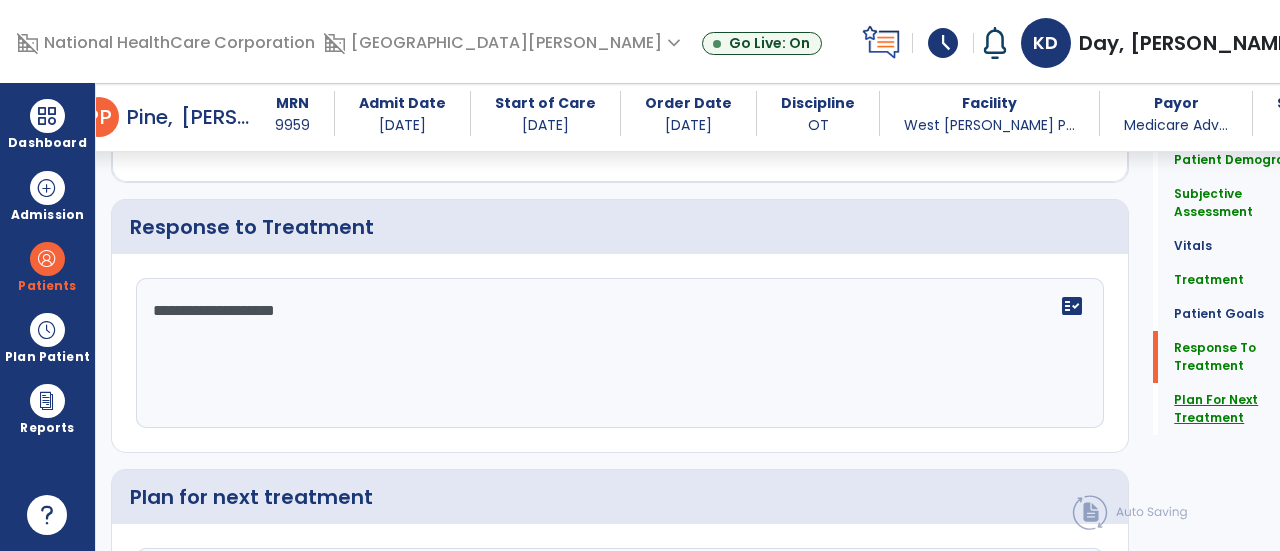 click on "Plan For Next Treatment" 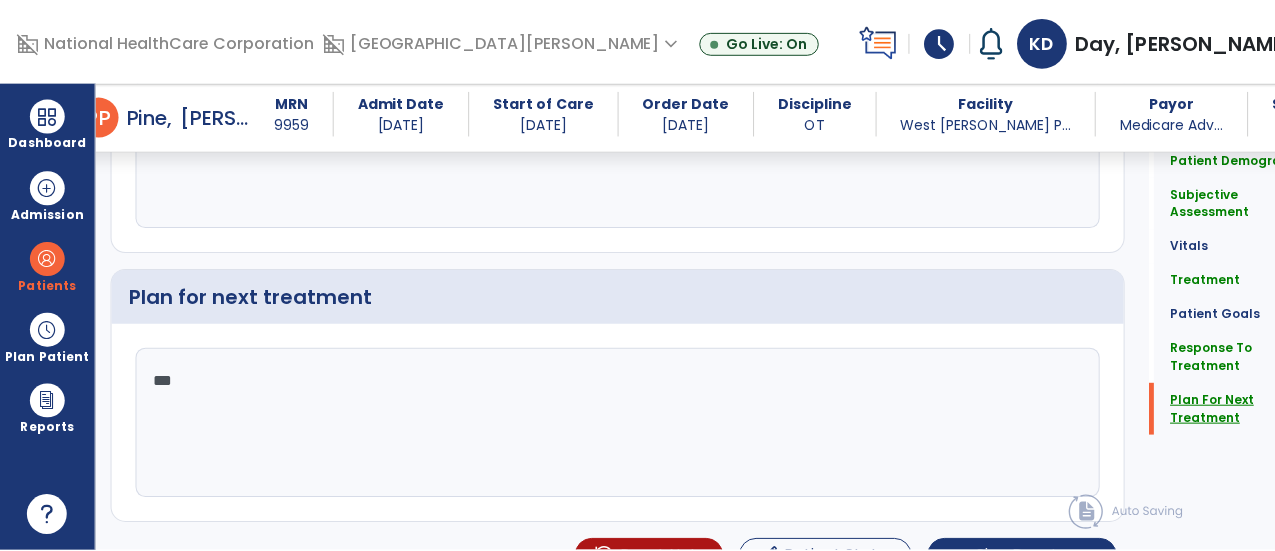 scroll, scrollTop: 2852, scrollLeft: 0, axis: vertical 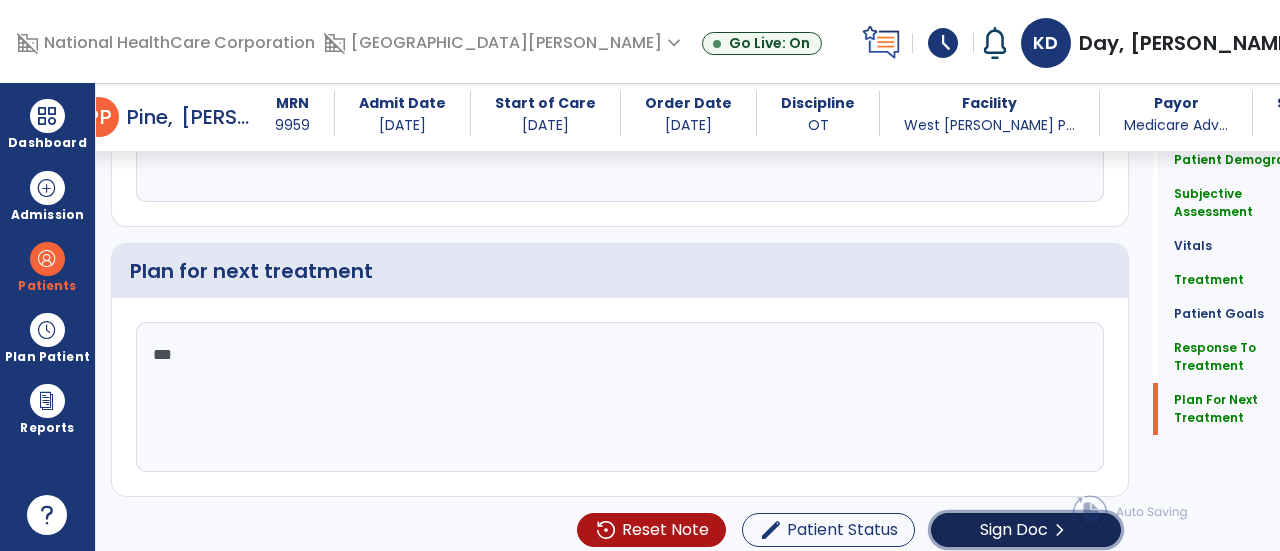 click on "Sign Doc" 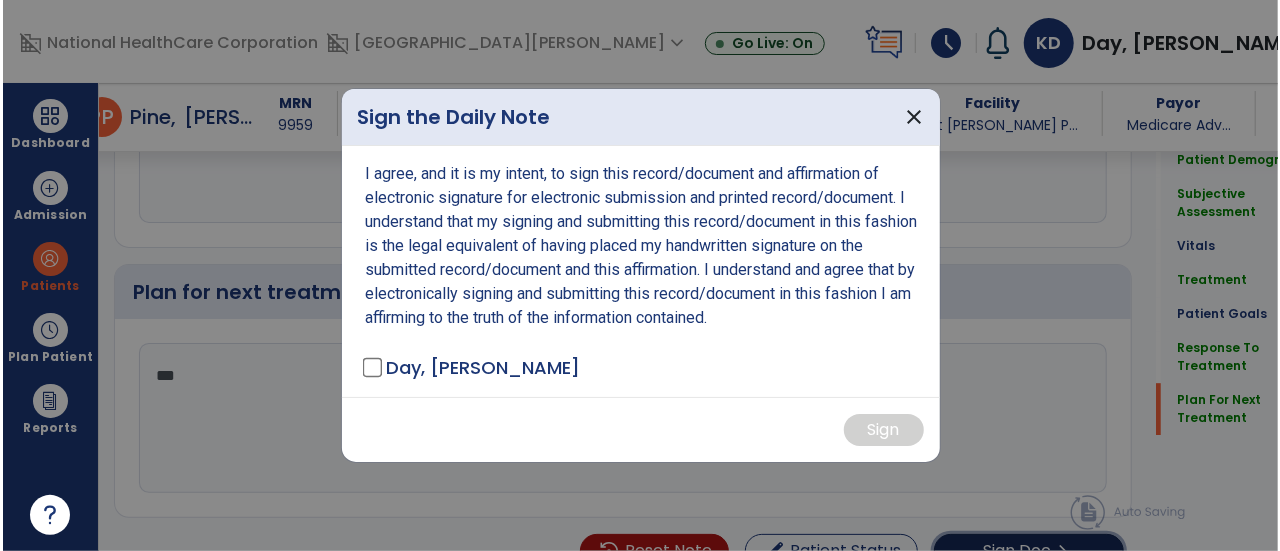 scroll, scrollTop: 2874, scrollLeft: 0, axis: vertical 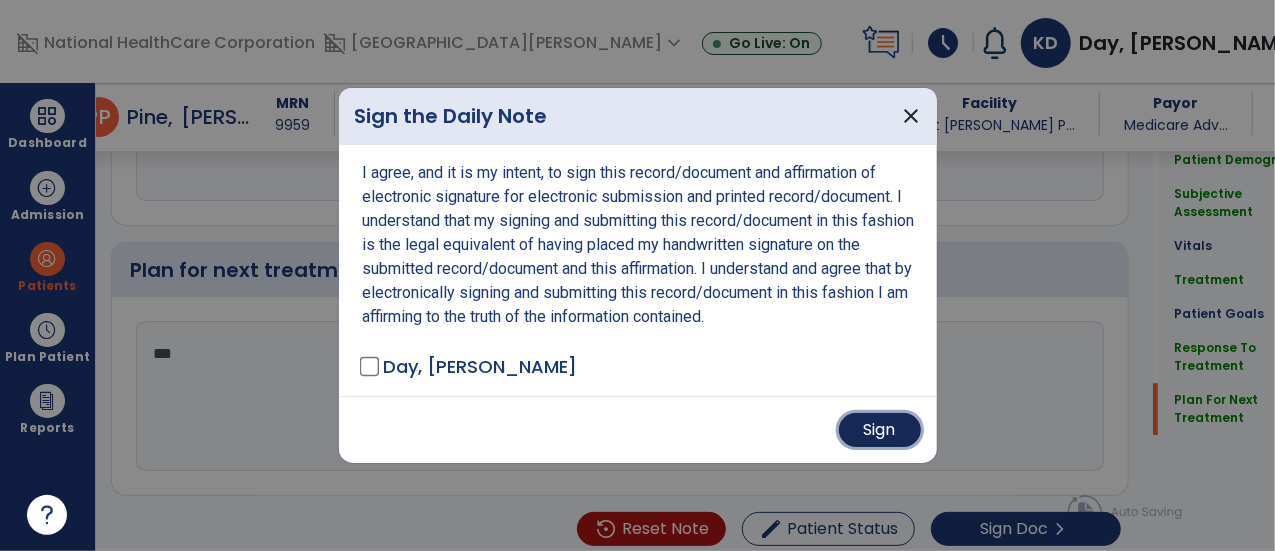 click on "Sign" at bounding box center (880, 430) 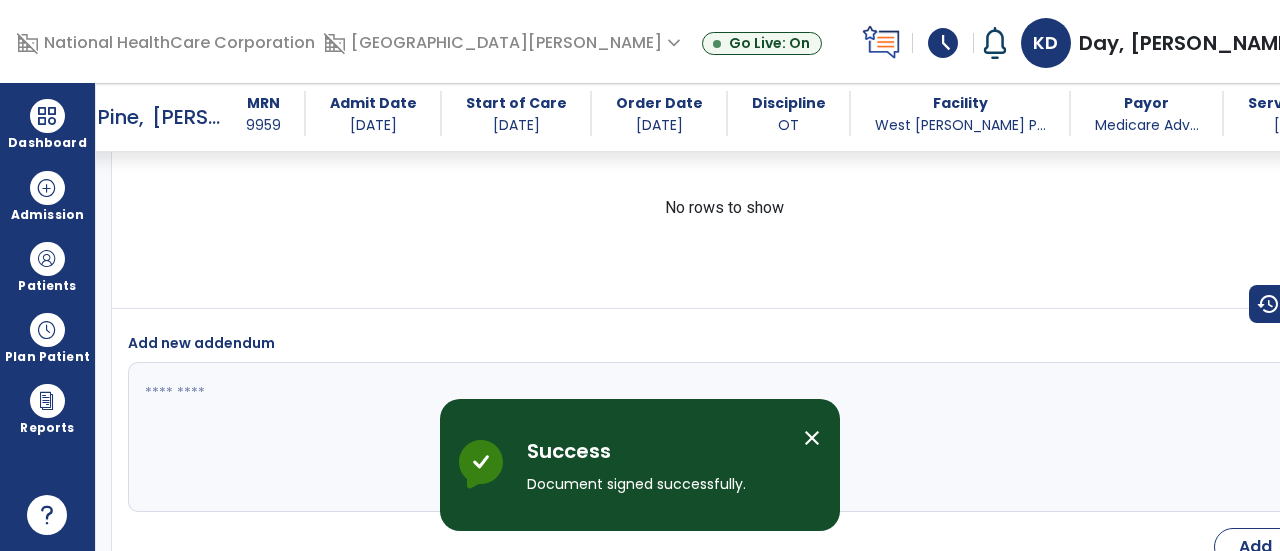 scroll, scrollTop: 3968, scrollLeft: 0, axis: vertical 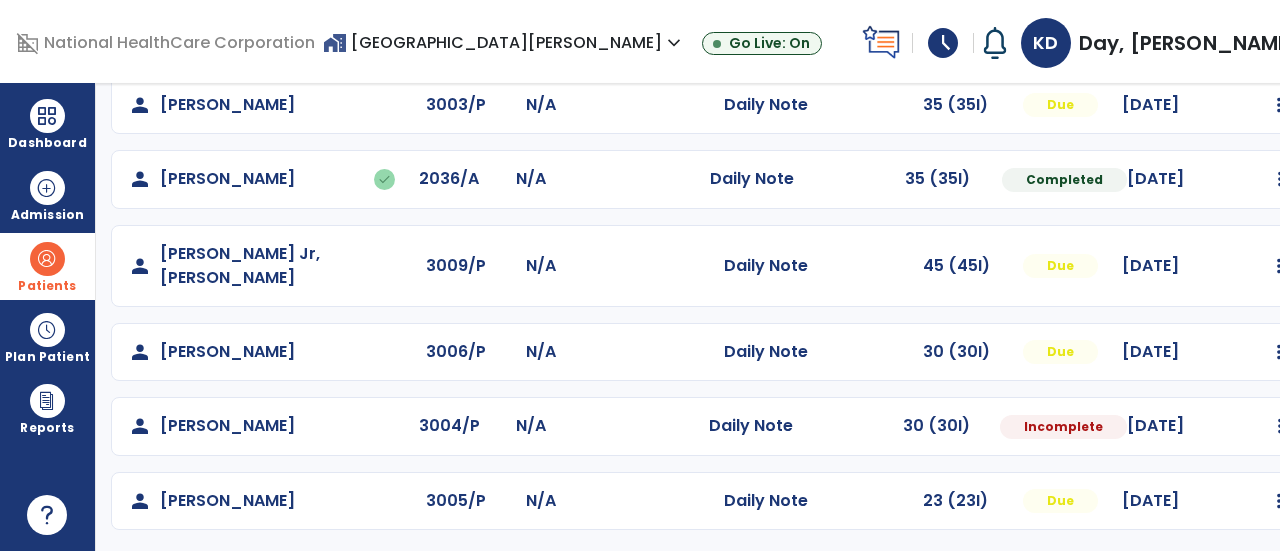 click on "Patients" at bounding box center [47, 286] 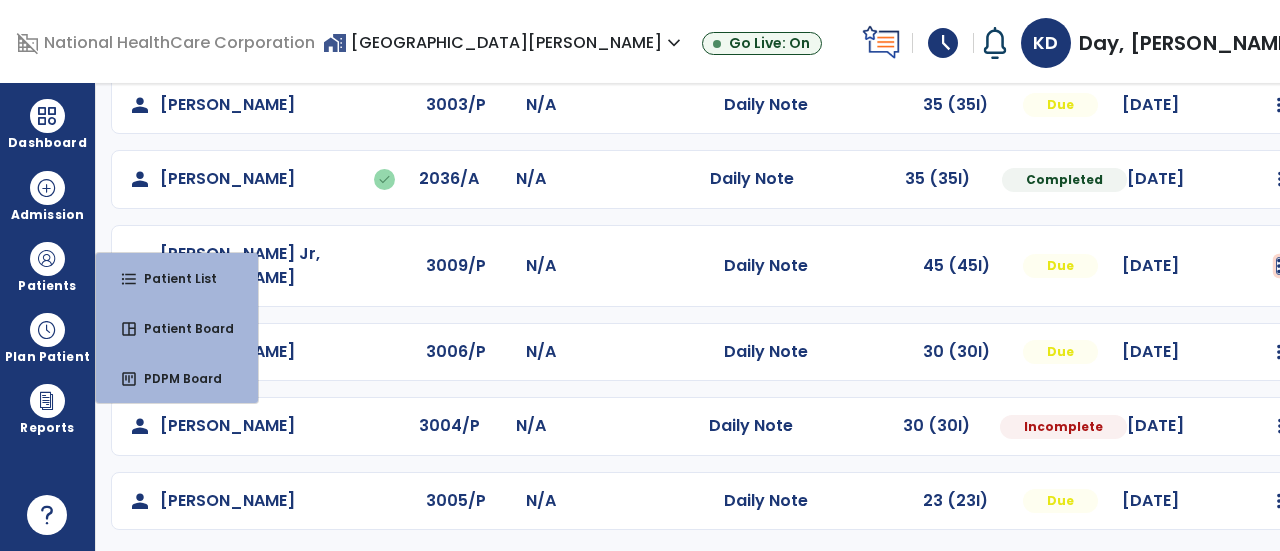 click at bounding box center (1280, -119) 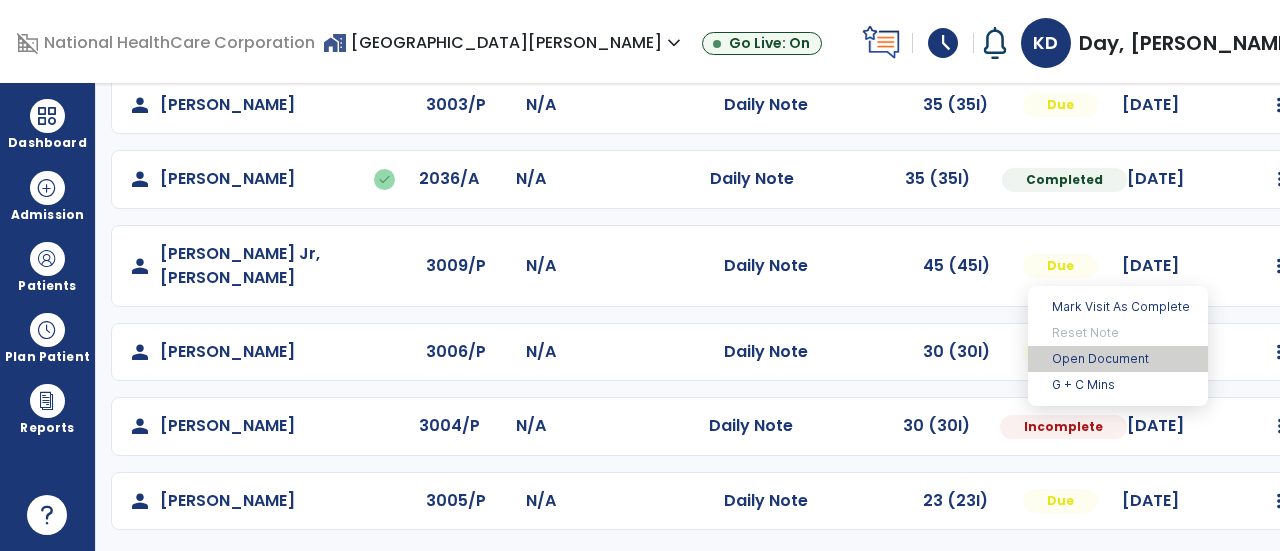 click on "Open Document" at bounding box center (1118, 359) 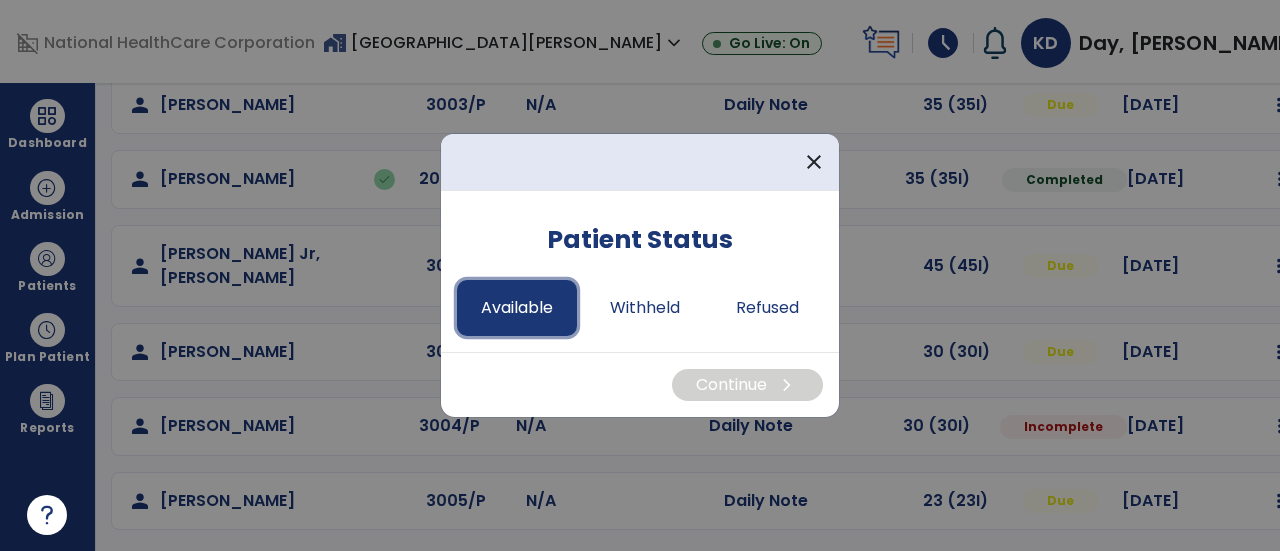 click on "Available" at bounding box center [517, 308] 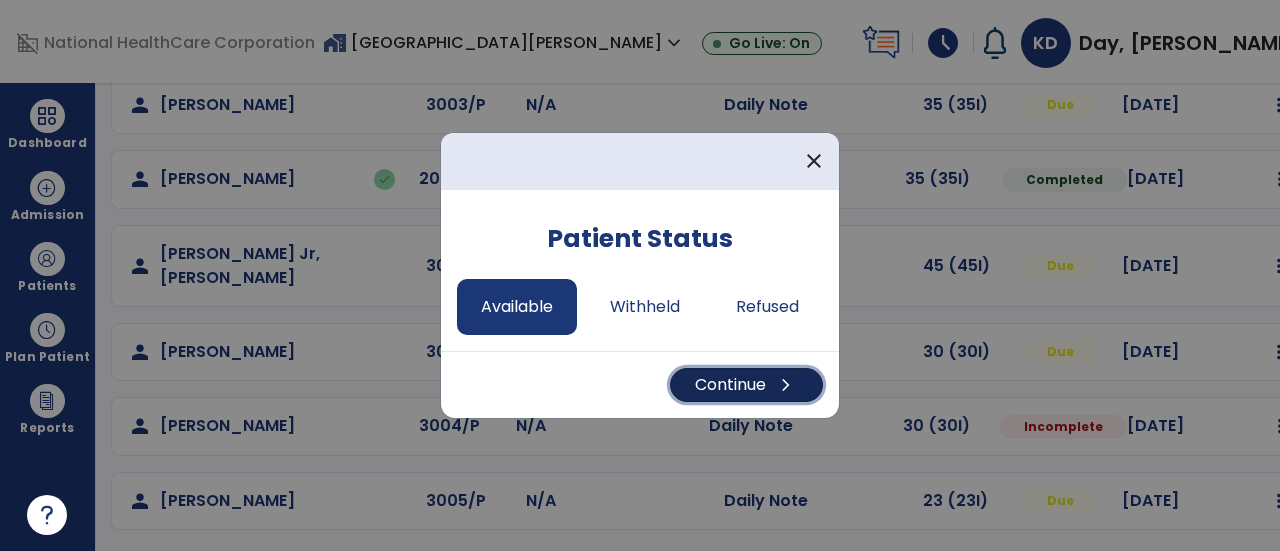 click on "Continue   chevron_right" at bounding box center (746, 385) 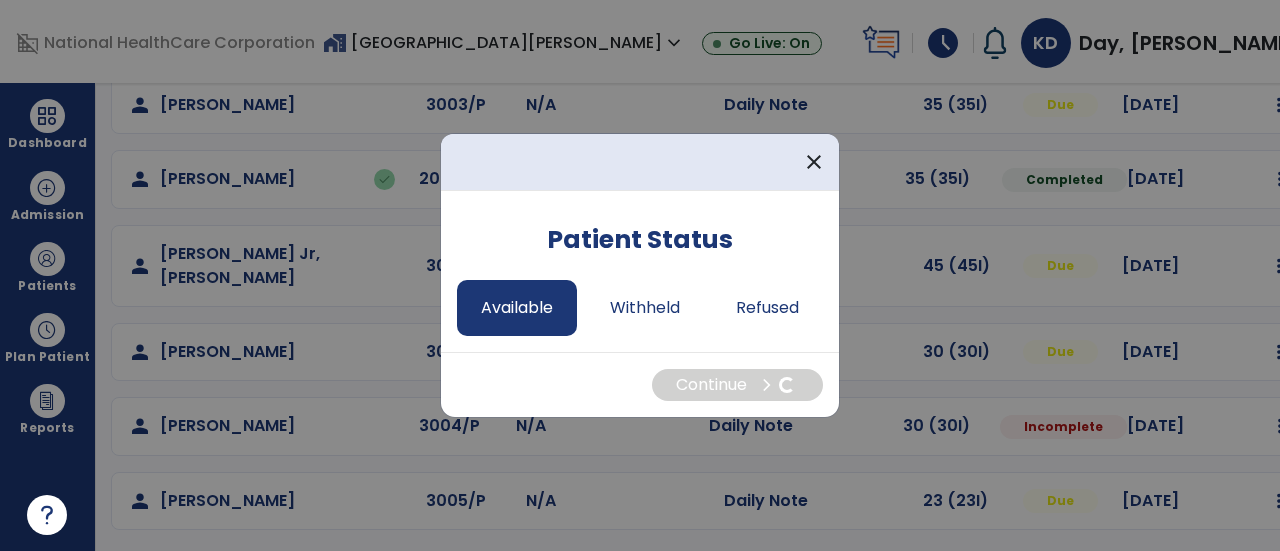 select on "*" 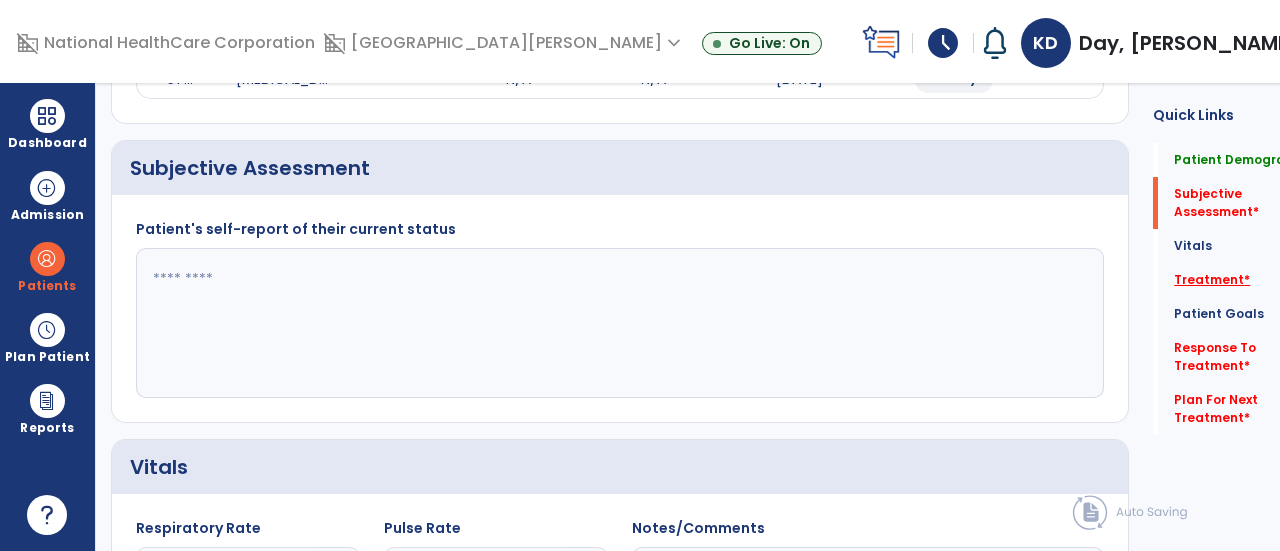 click on "Treatment   *" 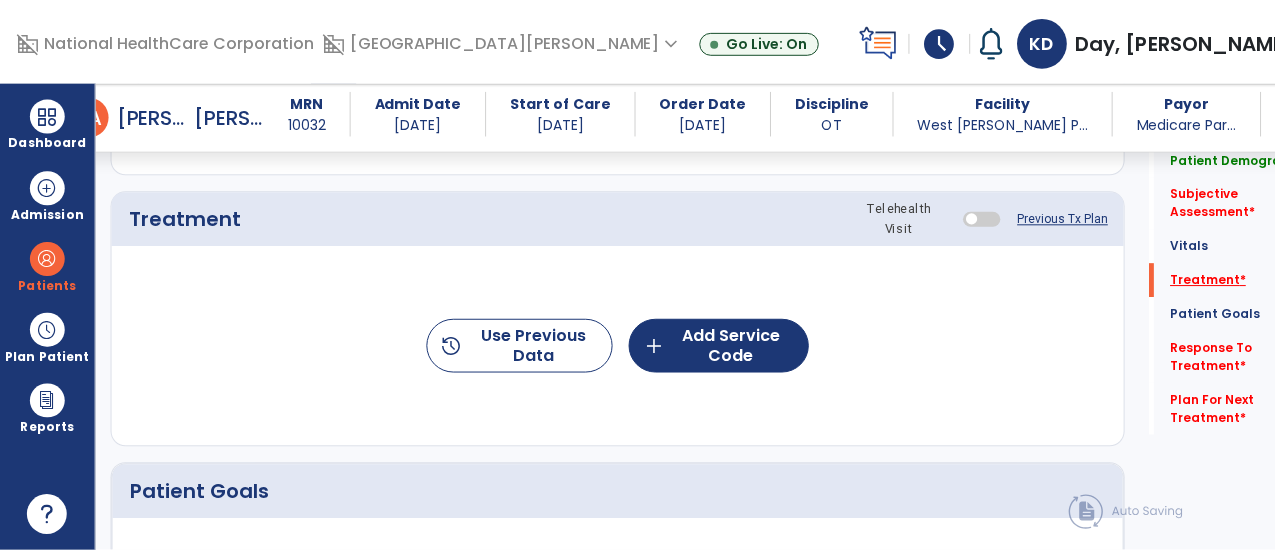 scroll, scrollTop: 1076, scrollLeft: 0, axis: vertical 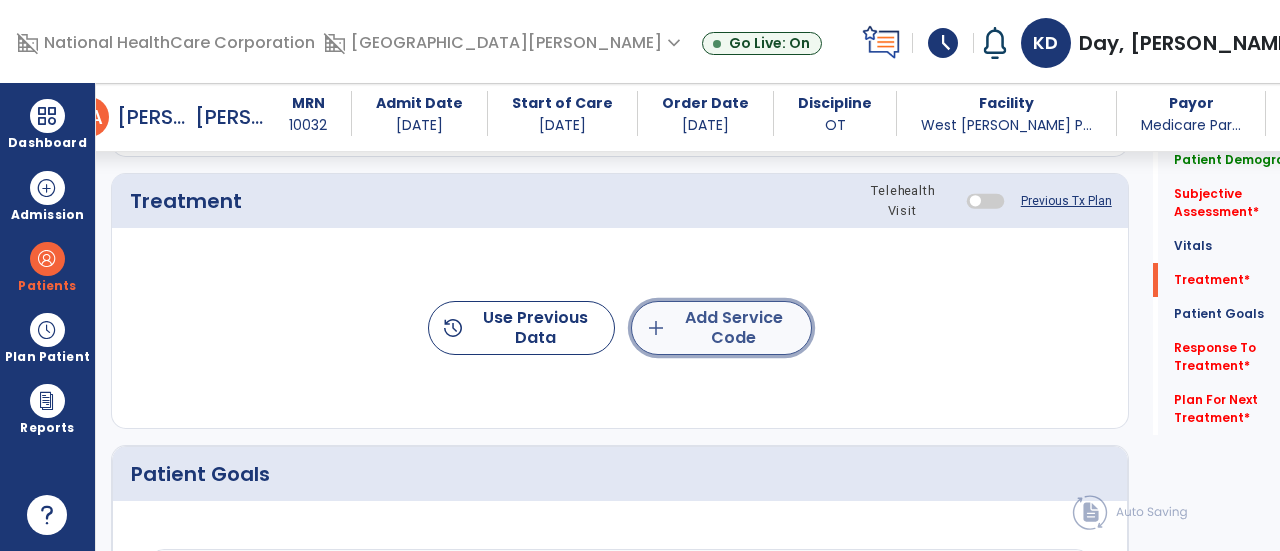 click on "add  Add Service Code" 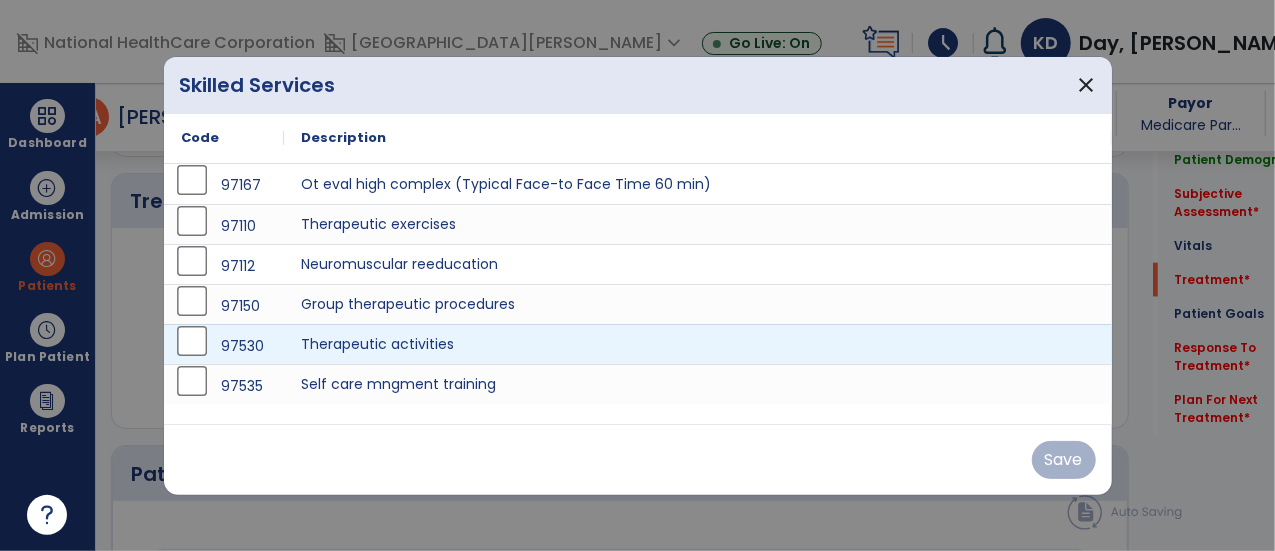 scroll, scrollTop: 1076, scrollLeft: 0, axis: vertical 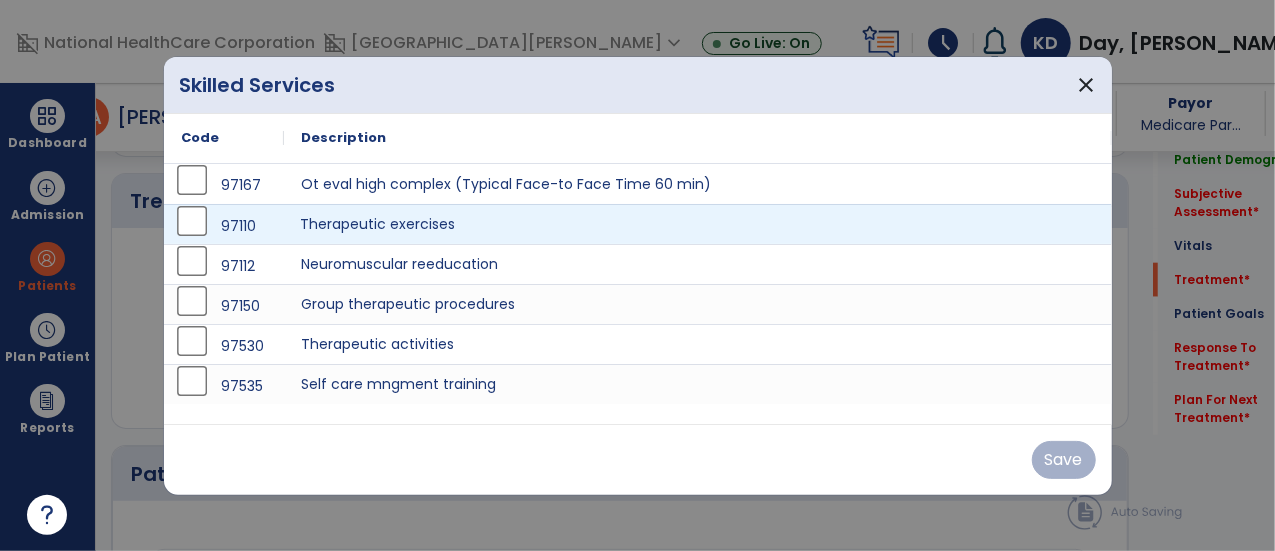 click on "Therapeutic exercises" at bounding box center (698, 224) 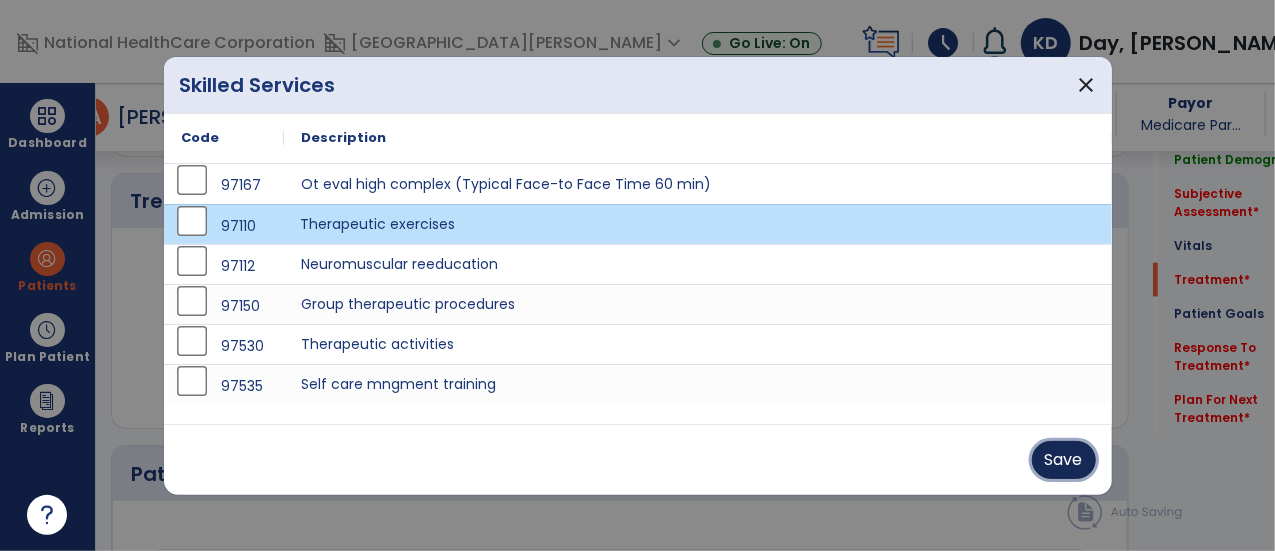 click on "Save" at bounding box center [1064, 460] 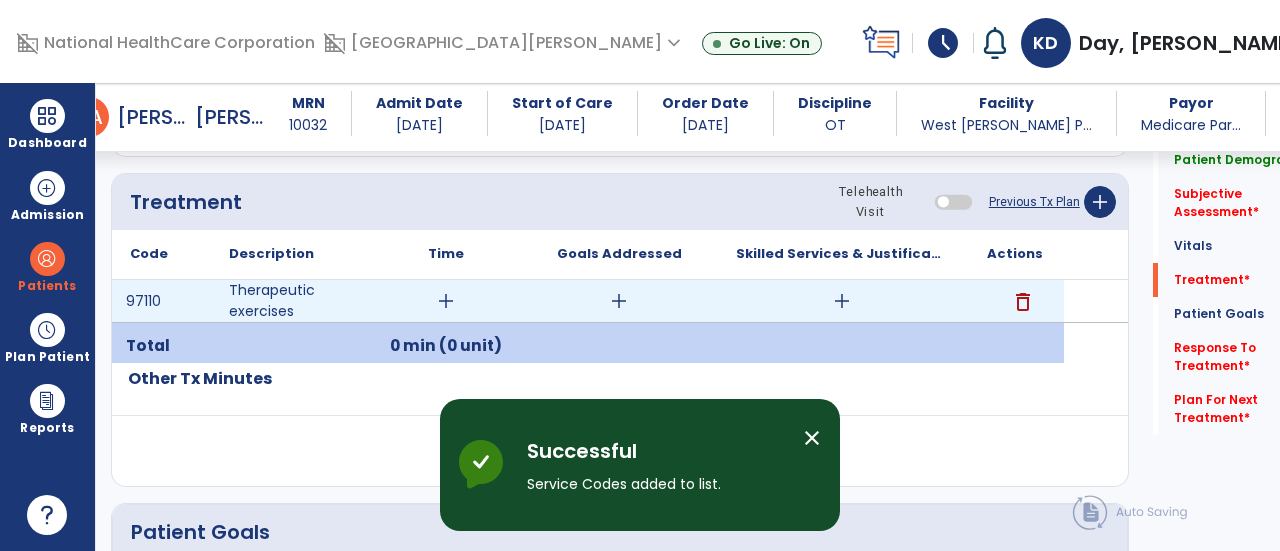 click on "add" at bounding box center (841, 301) 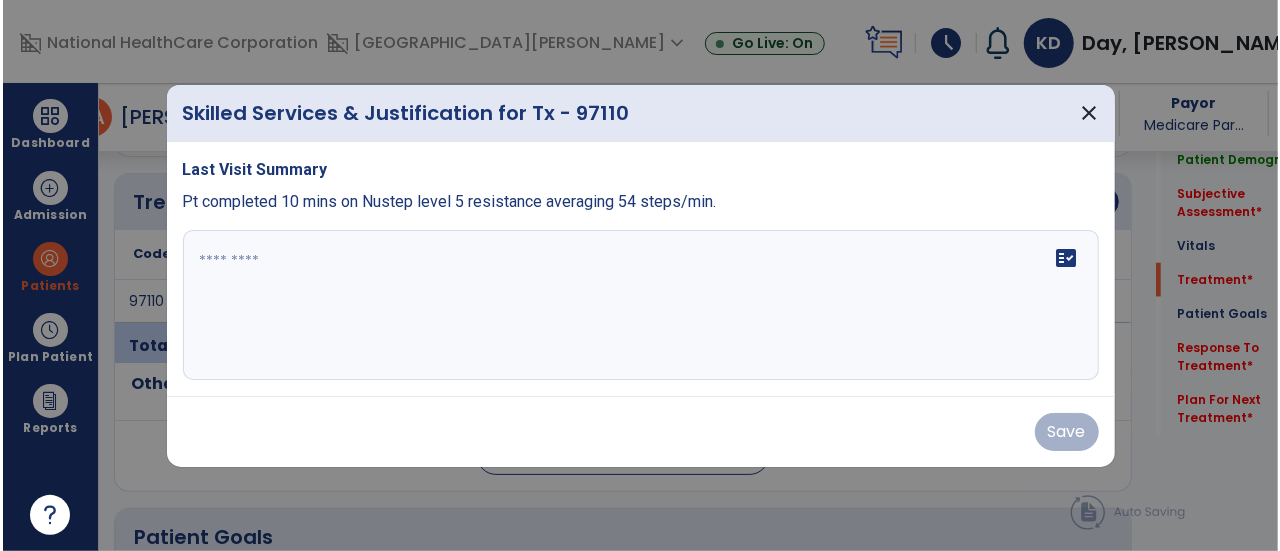 scroll, scrollTop: 1076, scrollLeft: 0, axis: vertical 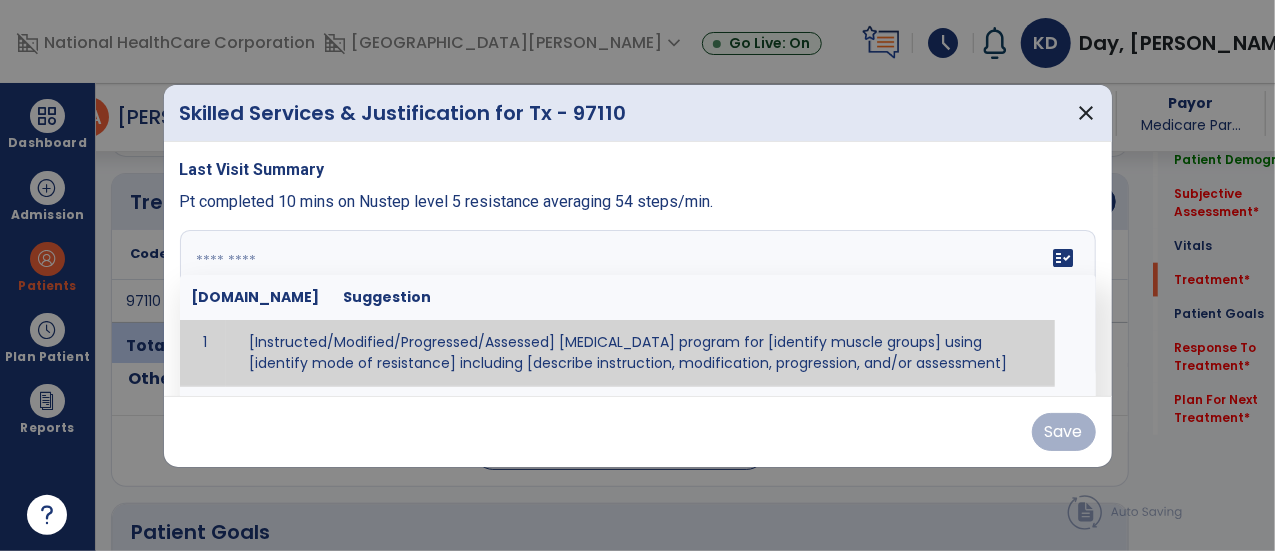 click at bounding box center (636, 305) 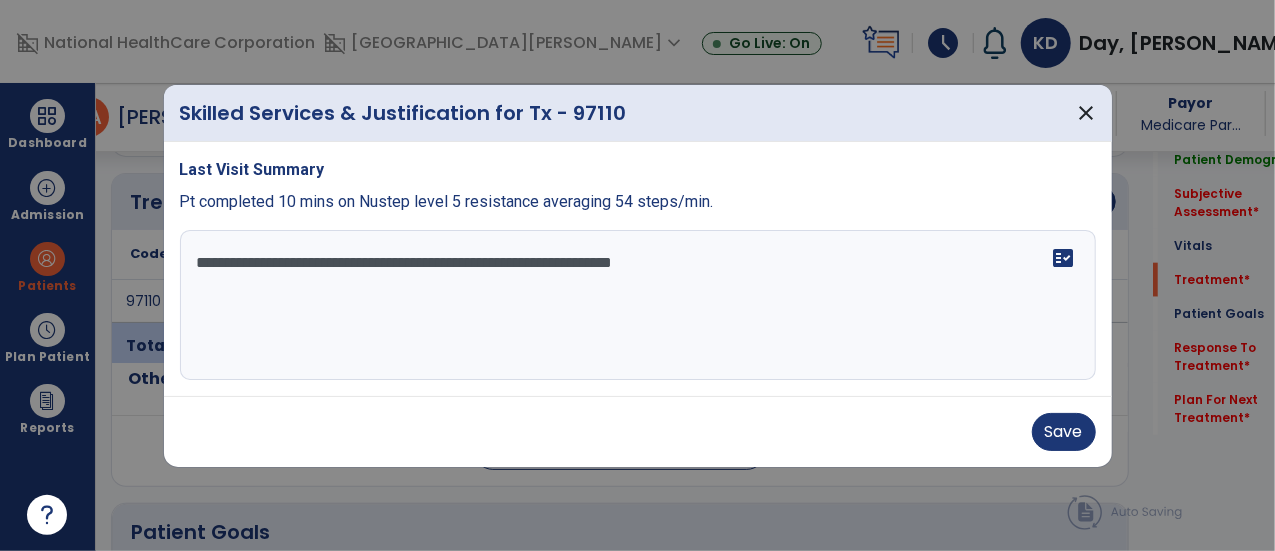 type on "**********" 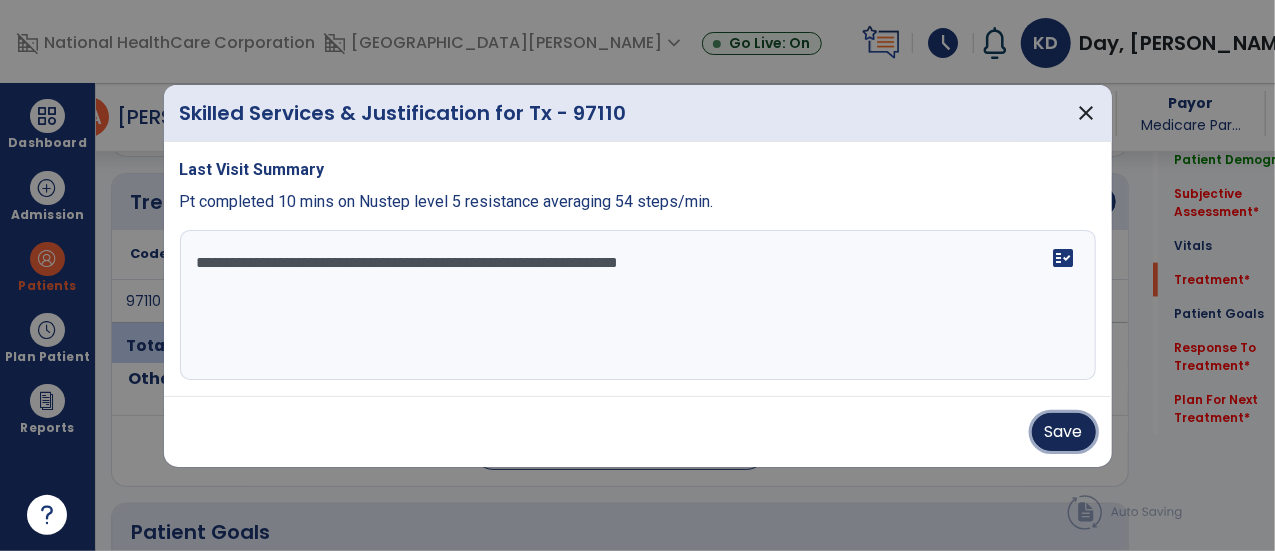 click on "Save" at bounding box center (1064, 432) 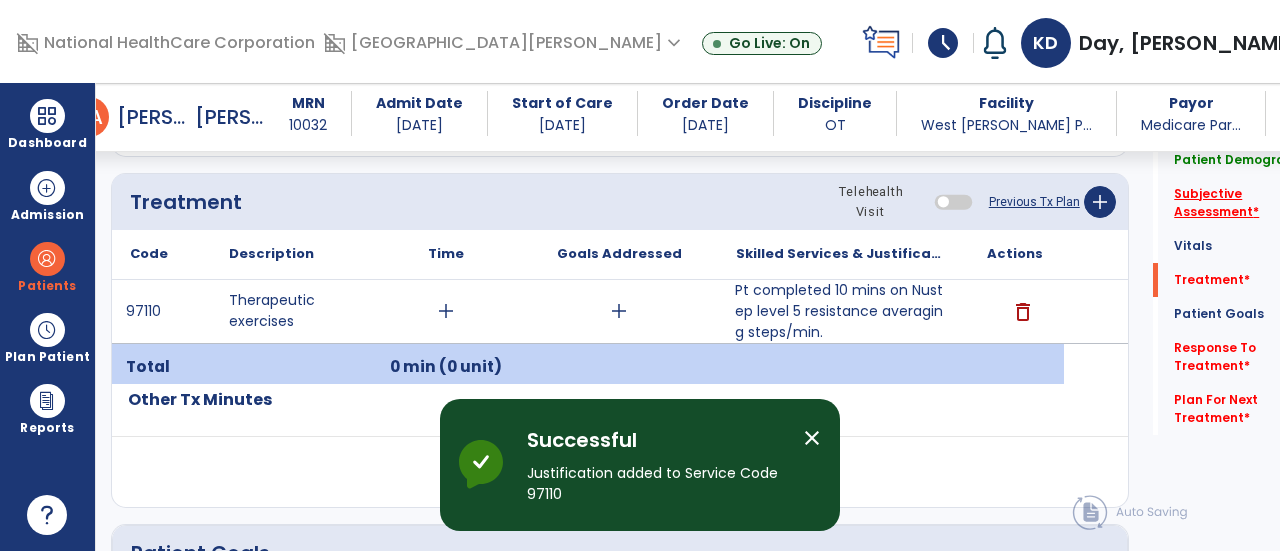 click on "Subjective Assessment   *" 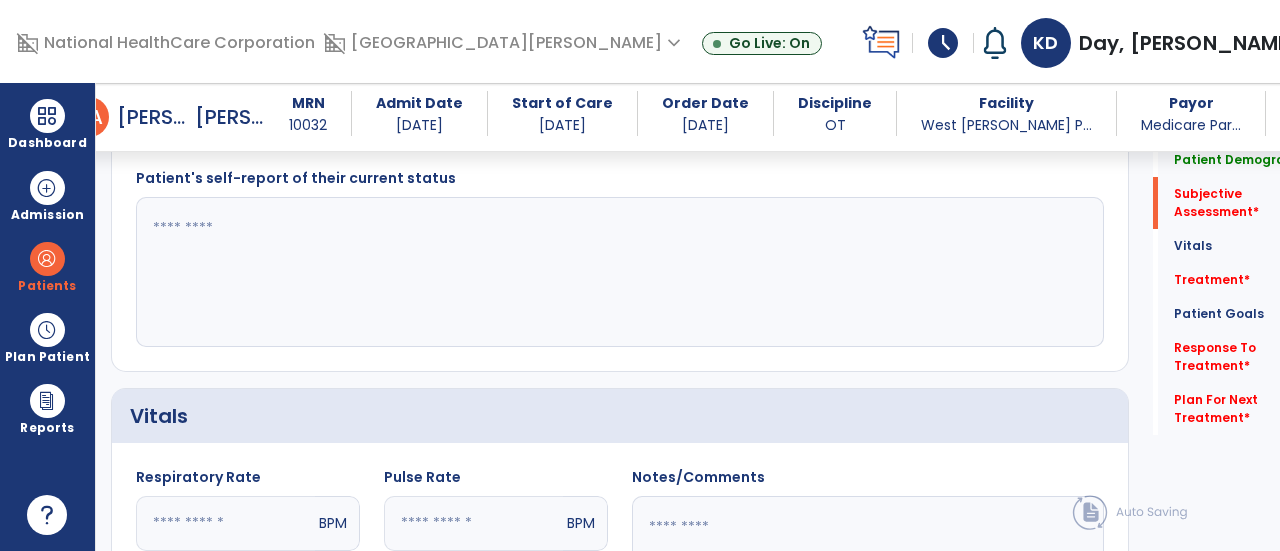 scroll, scrollTop: 350, scrollLeft: 0, axis: vertical 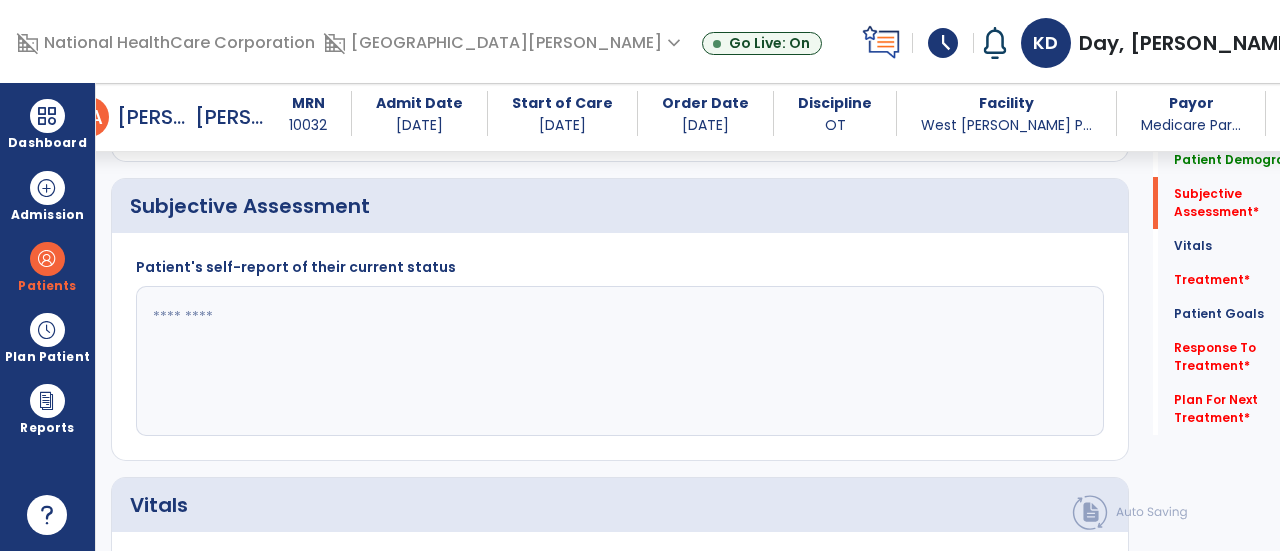 click 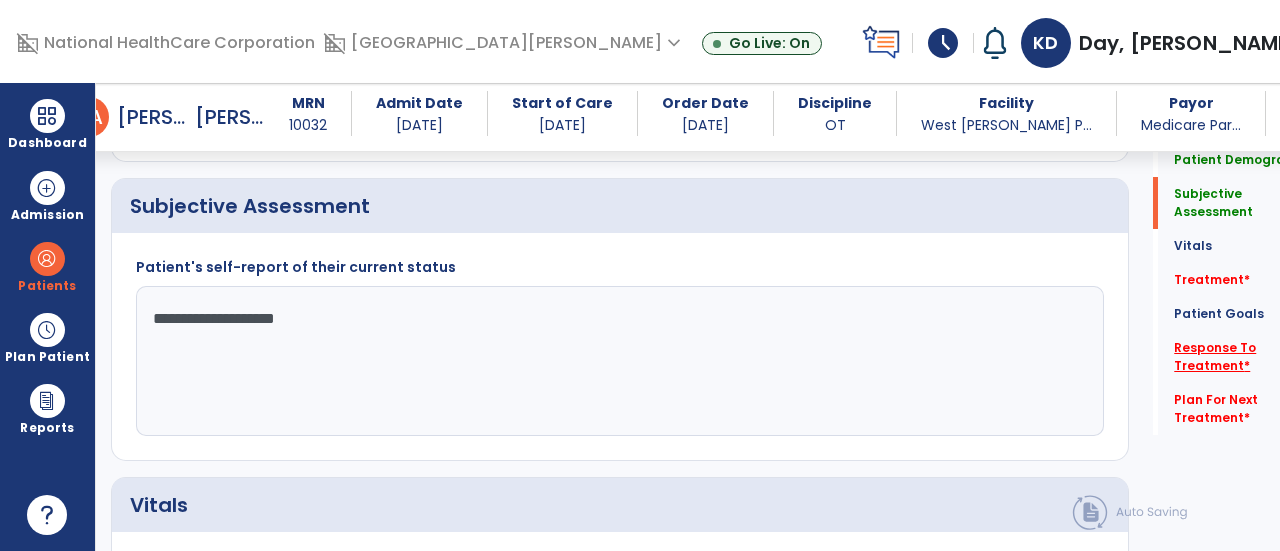 type on "**********" 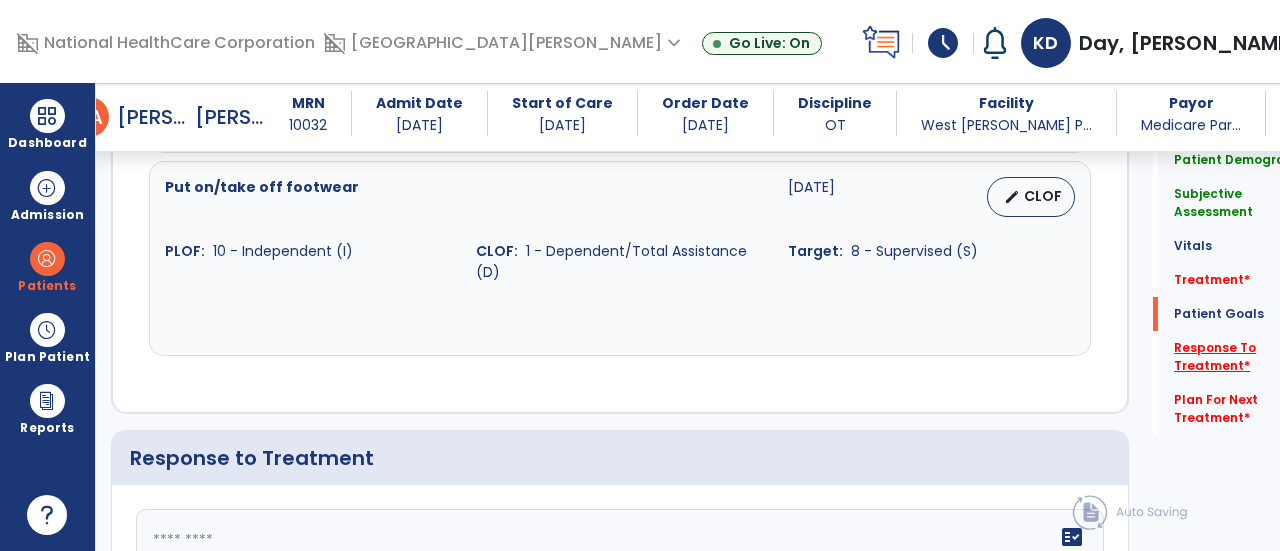 scroll, scrollTop: 2502, scrollLeft: 0, axis: vertical 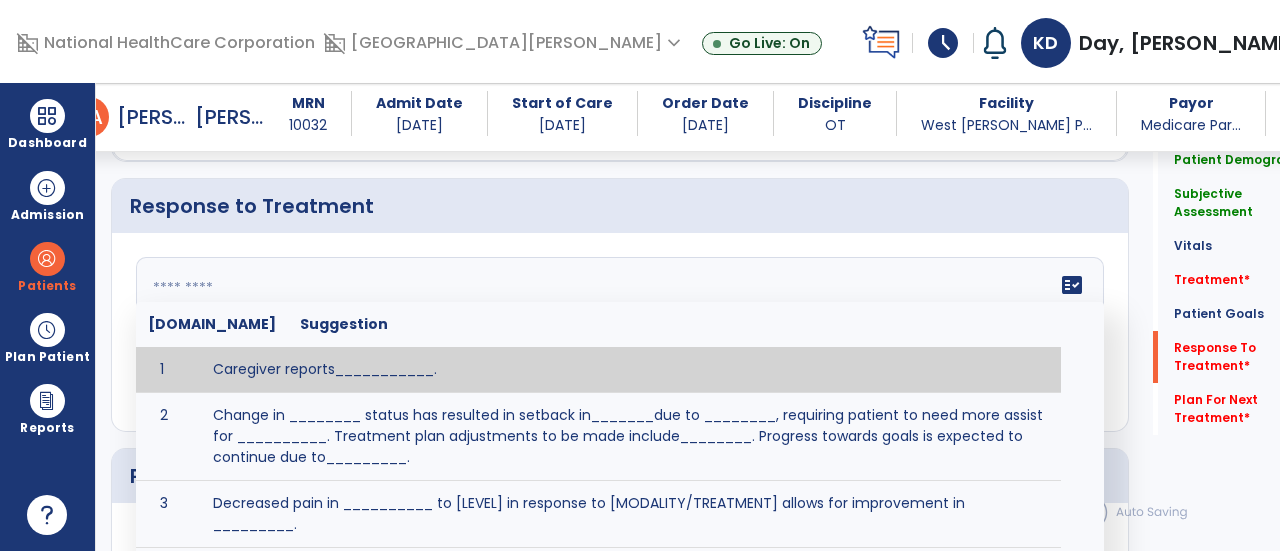 click on "fact_check  [DOMAIN_NAME] Suggestion 1 Caregiver reports___________. 2 Change in ________ status has resulted in setback in_______due to ________, requiring patient to need more assist for __________.   Treatment plan adjustments to be made include________.  Progress towards goals is expected to continue due to_________. 3 Decreased pain in __________ to [LEVEL] in response to [MODALITY/TREATMENT] allows for improvement in _________. 4 Functional gains in _______ have impacted the patient's ability to perform_________ with a reduction in assist levels to_________. 5 Functional progress this week has been significant due to__________. 6 Gains in ________ have improved the patient's ability to perform ______with decreased levels of assist to___________. 7 Improvement in ________allows patient to tolerate higher levels of challenges in_________. 8 Pain in [AREA] has decreased to [LEVEL] in response to [TREATMENT/MODALITY], allowing fore ease in completing__________. 9 10 11 12 13 14 15 16 17 18 19 20 21" 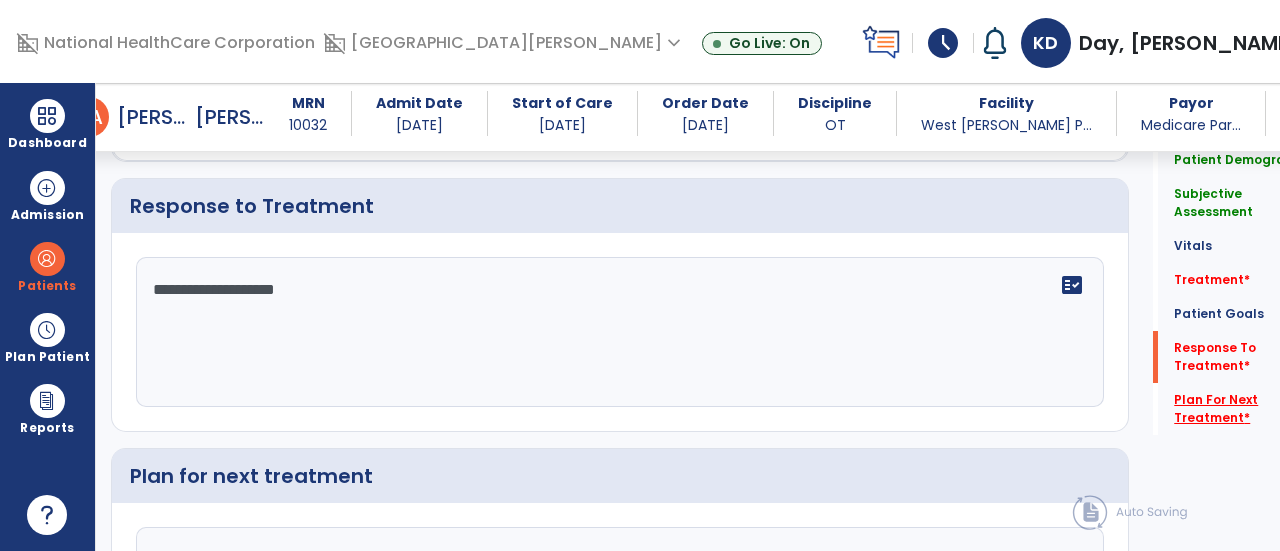 type on "**********" 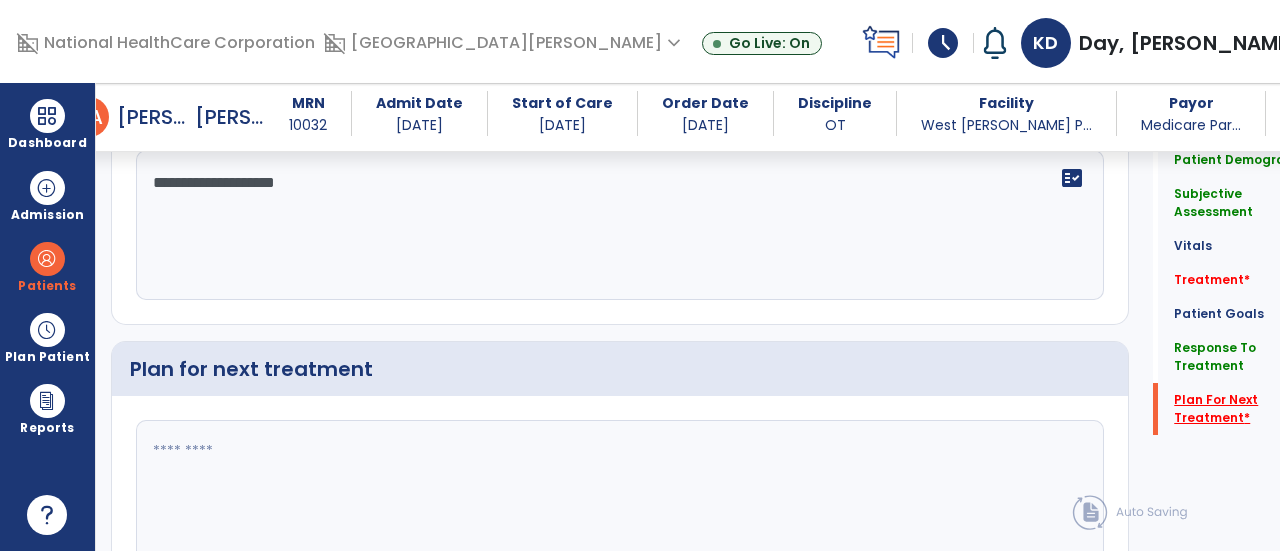 scroll, scrollTop: 2706, scrollLeft: 0, axis: vertical 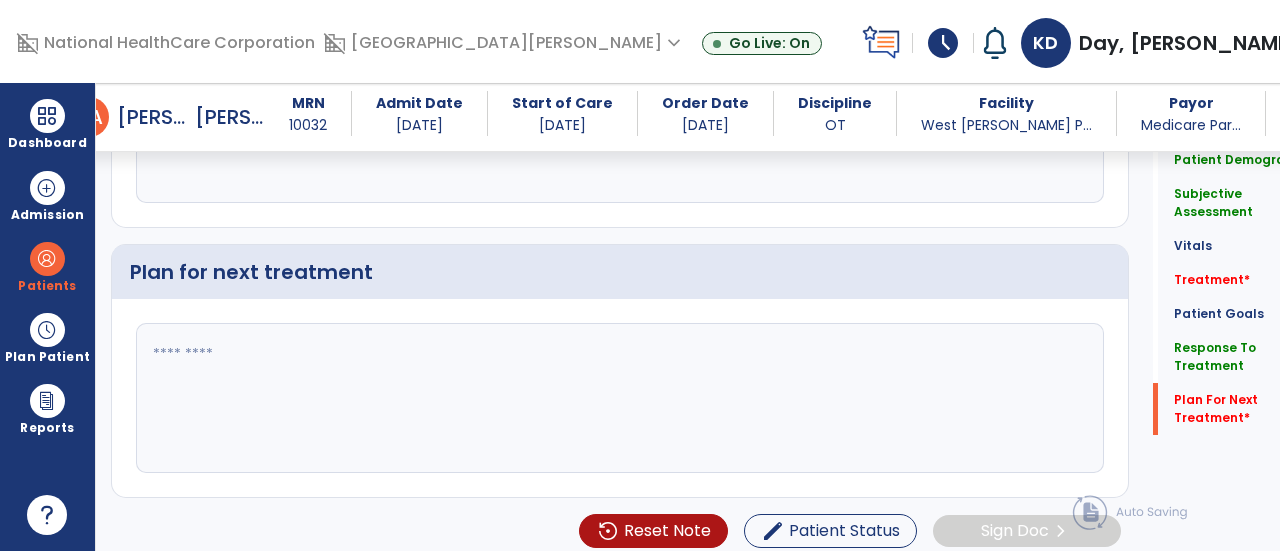 click 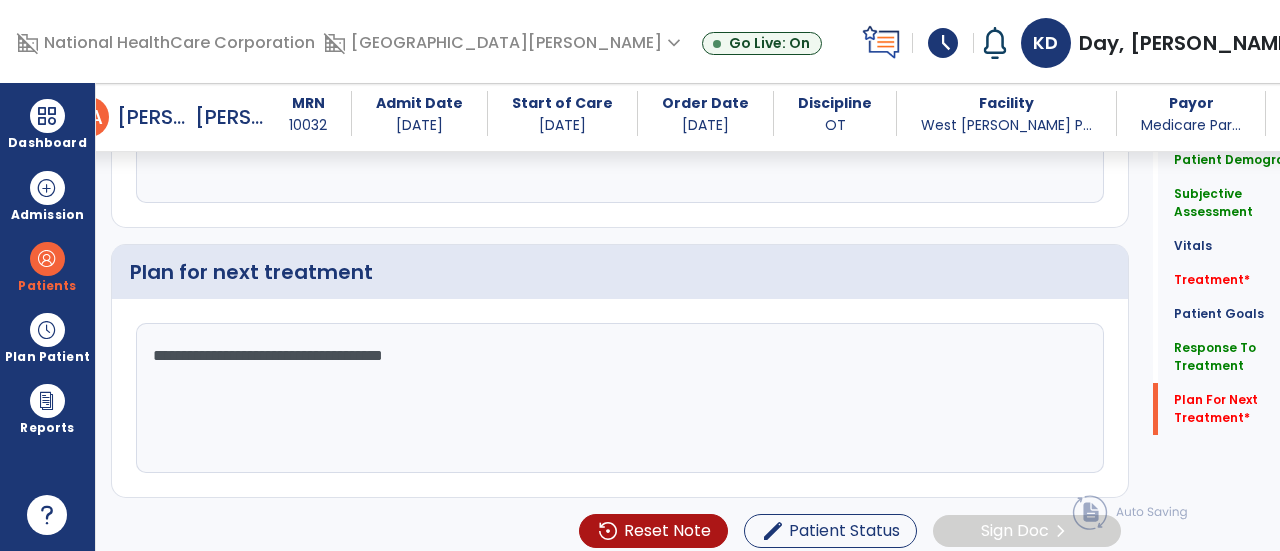 type on "**********" 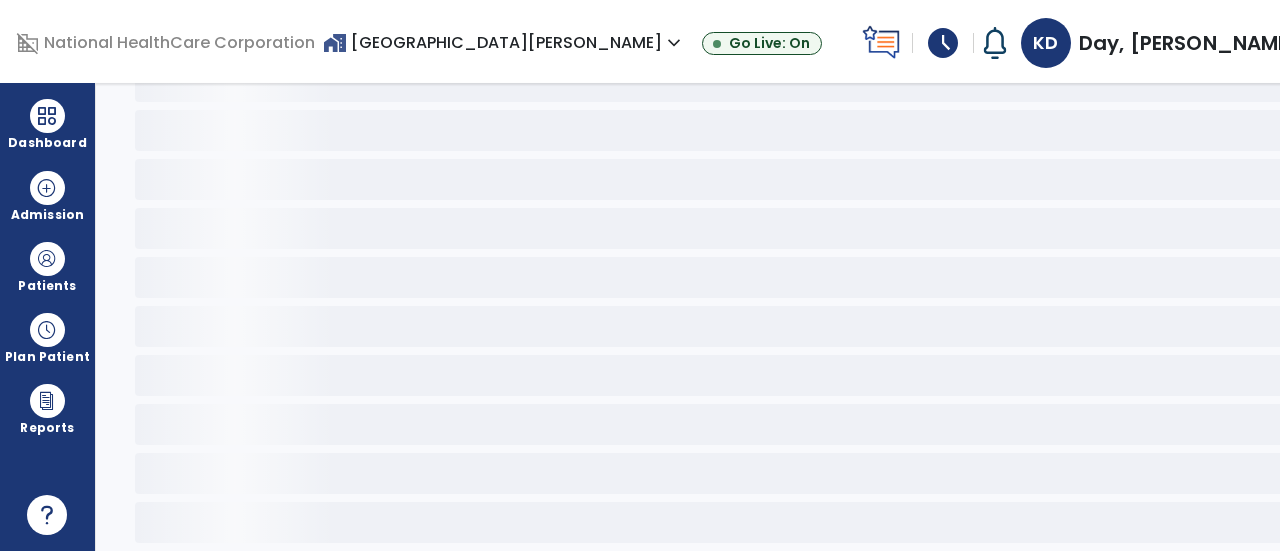 scroll, scrollTop: 108, scrollLeft: 0, axis: vertical 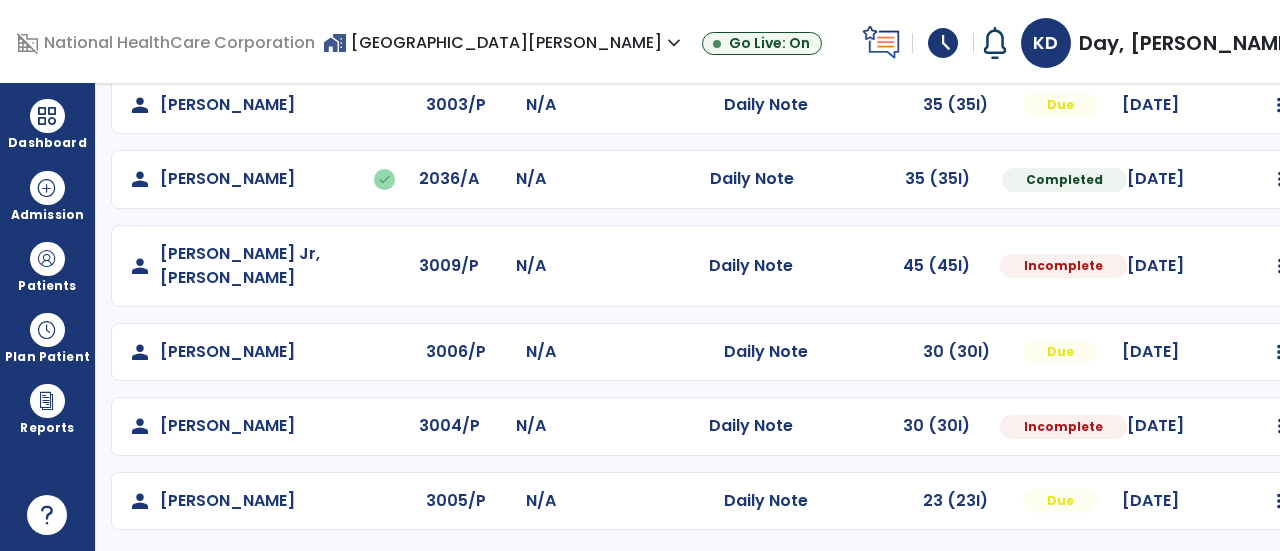 click on "Mark Visit As Complete   Reset Note   Open Document   G + C Mins" 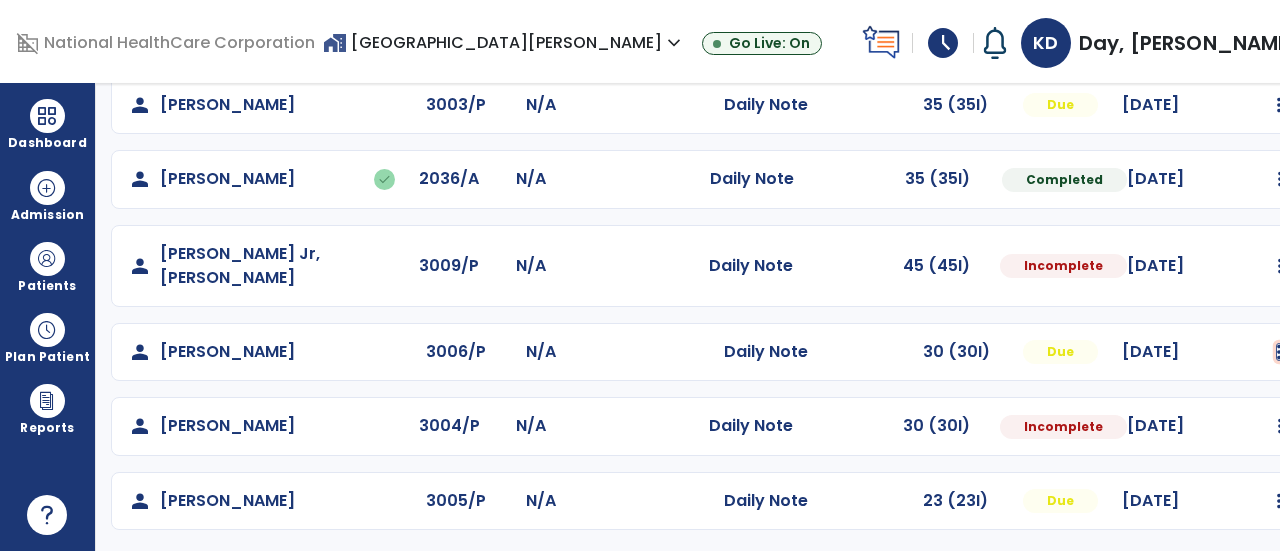 click at bounding box center [1280, -119] 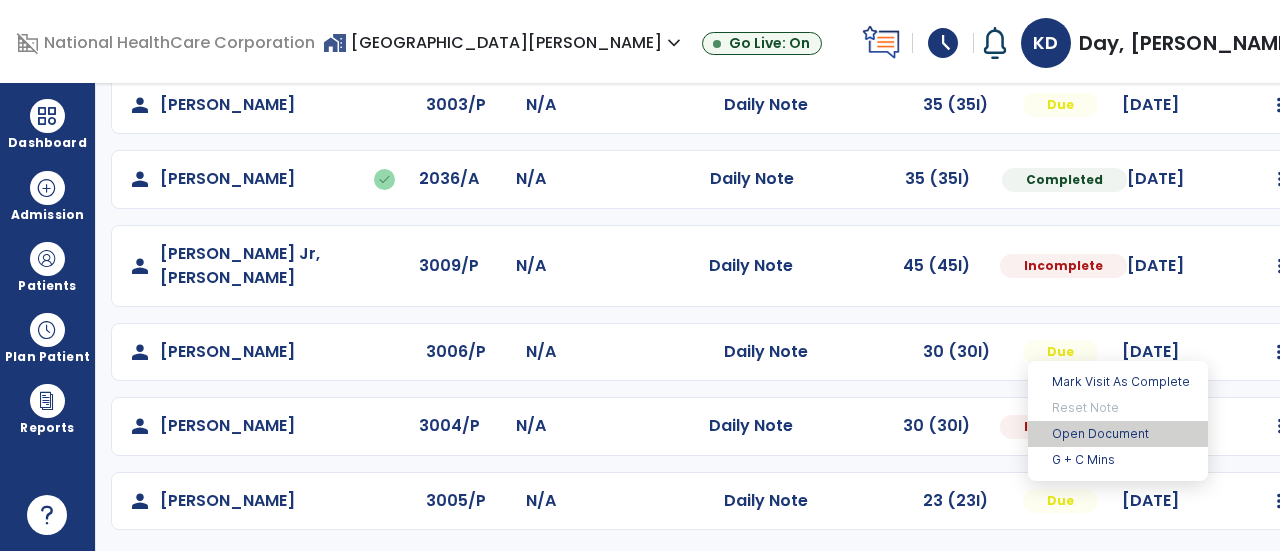 click on "Open Document" at bounding box center (1118, 434) 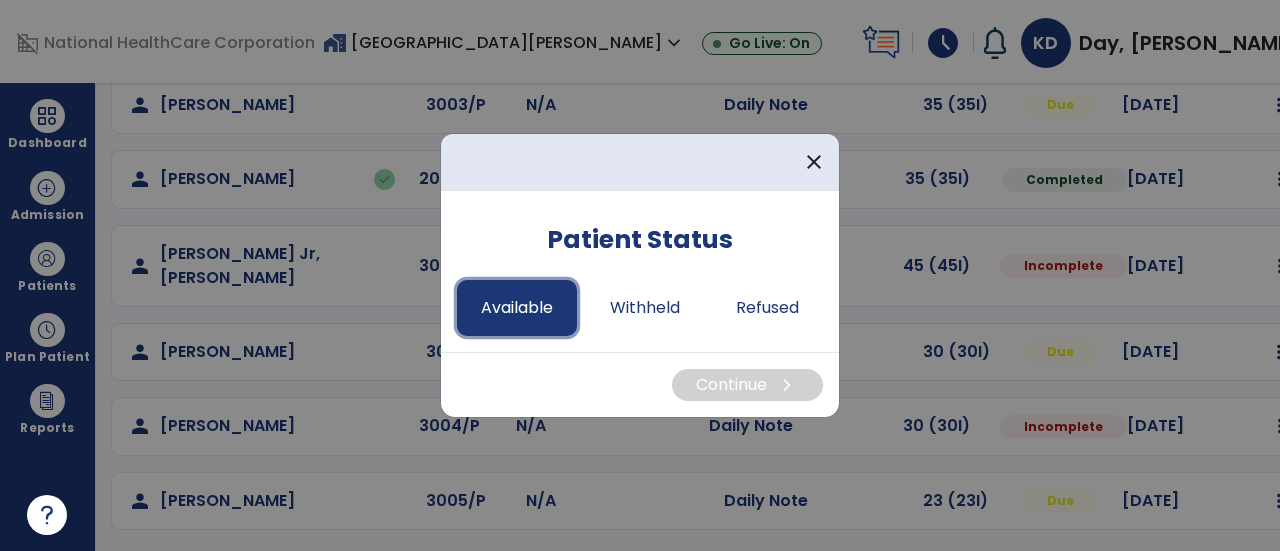 click on "Available" at bounding box center [517, 308] 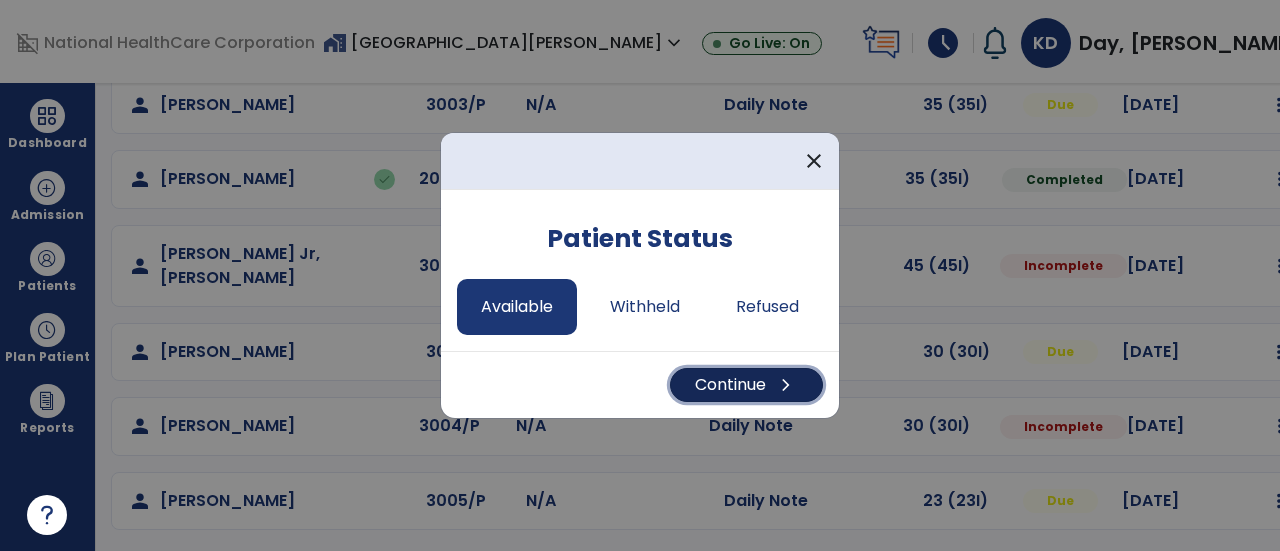 click on "Continue   chevron_right" at bounding box center (746, 385) 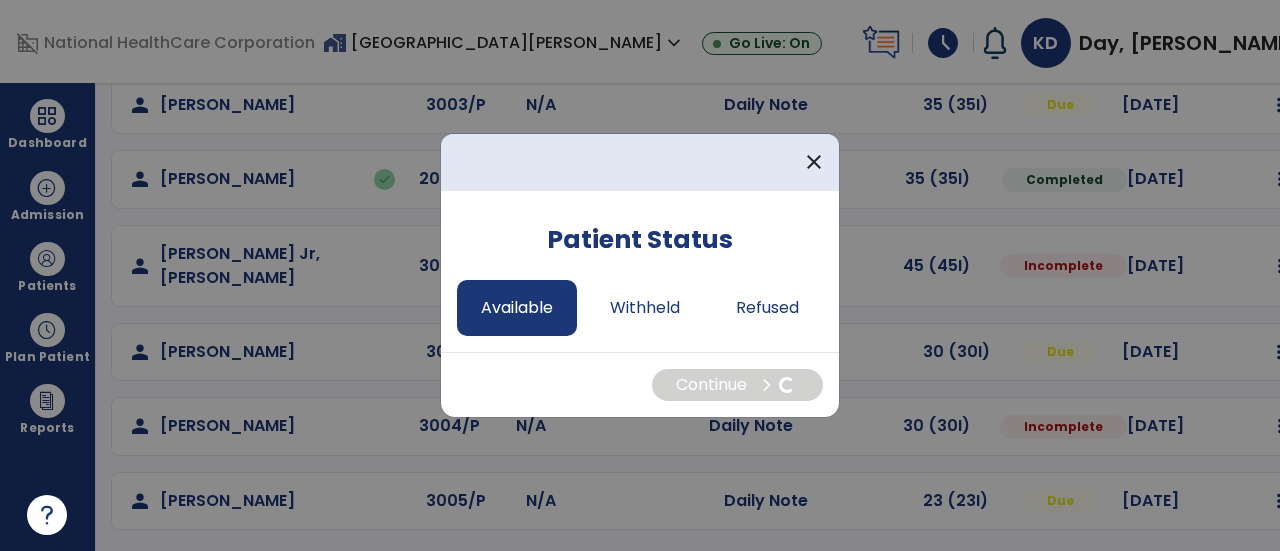 select on "*" 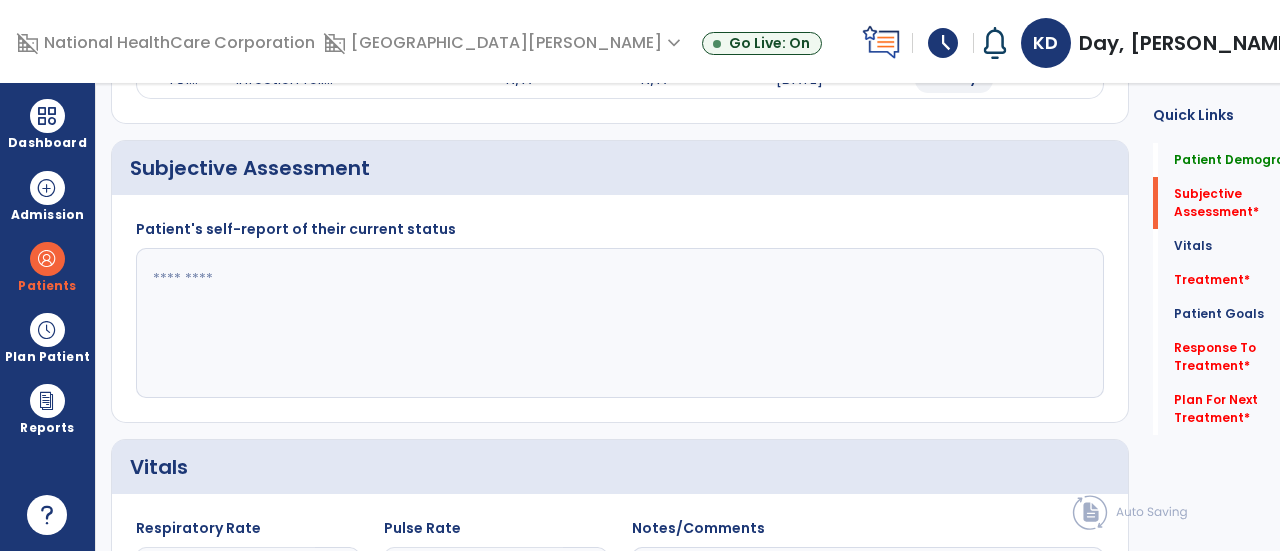 click 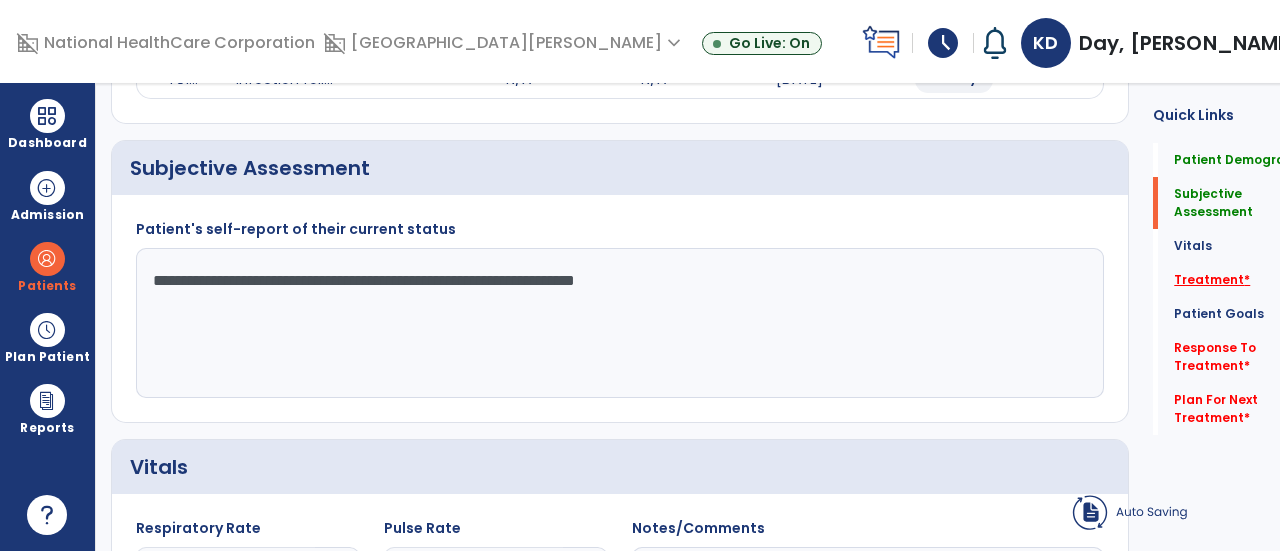 type on "**********" 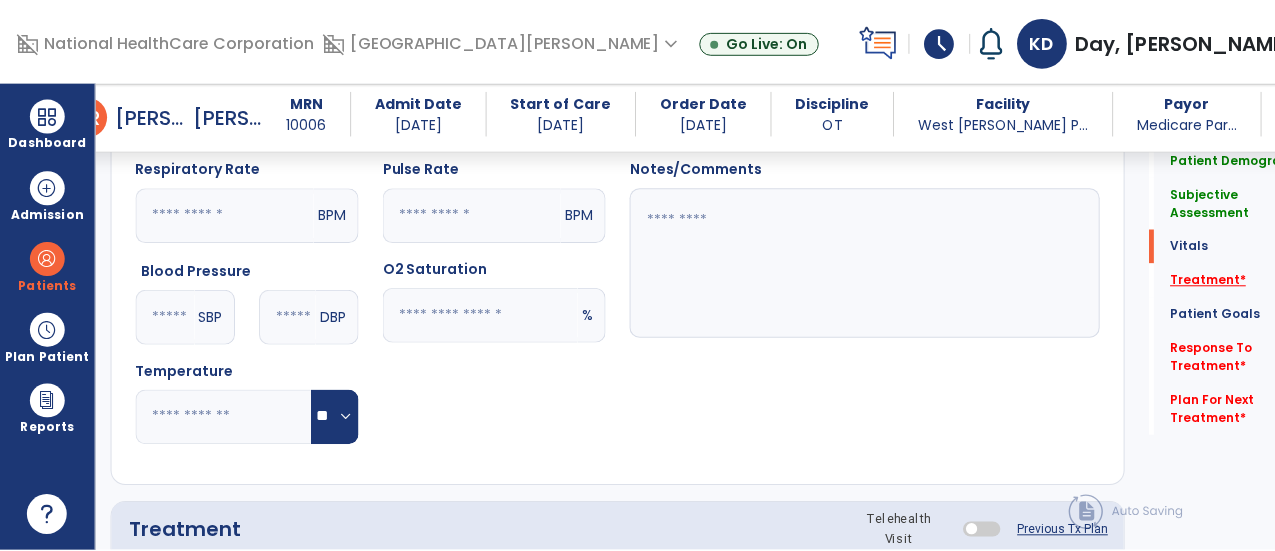 scroll, scrollTop: 1076, scrollLeft: 0, axis: vertical 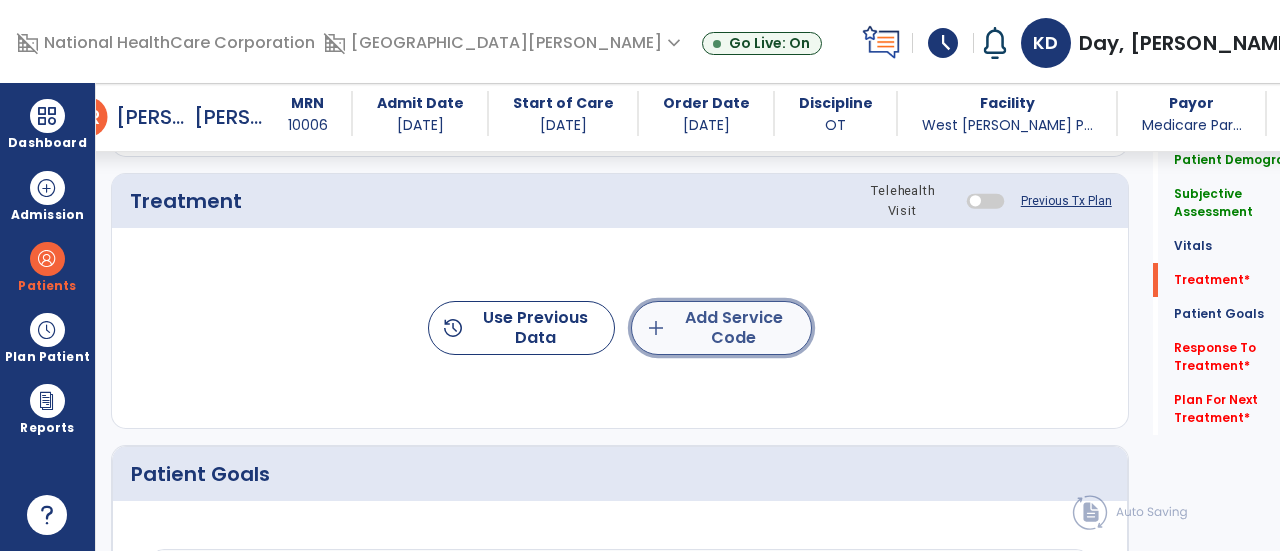 click on "add  Add Service Code" 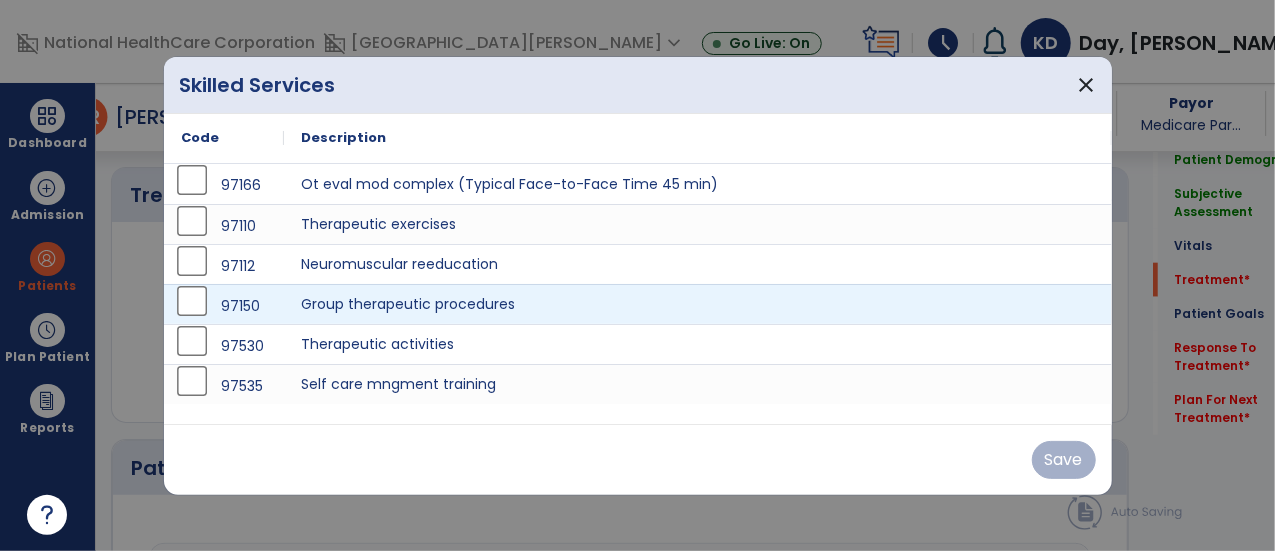 scroll, scrollTop: 1076, scrollLeft: 0, axis: vertical 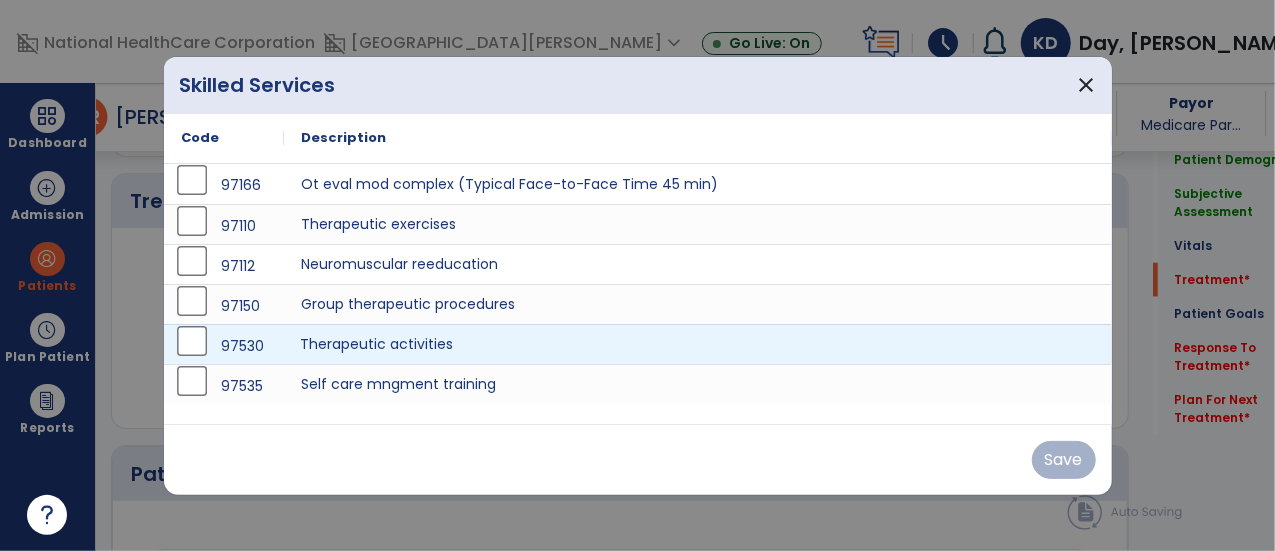 click on "Therapeutic activities" at bounding box center (698, 344) 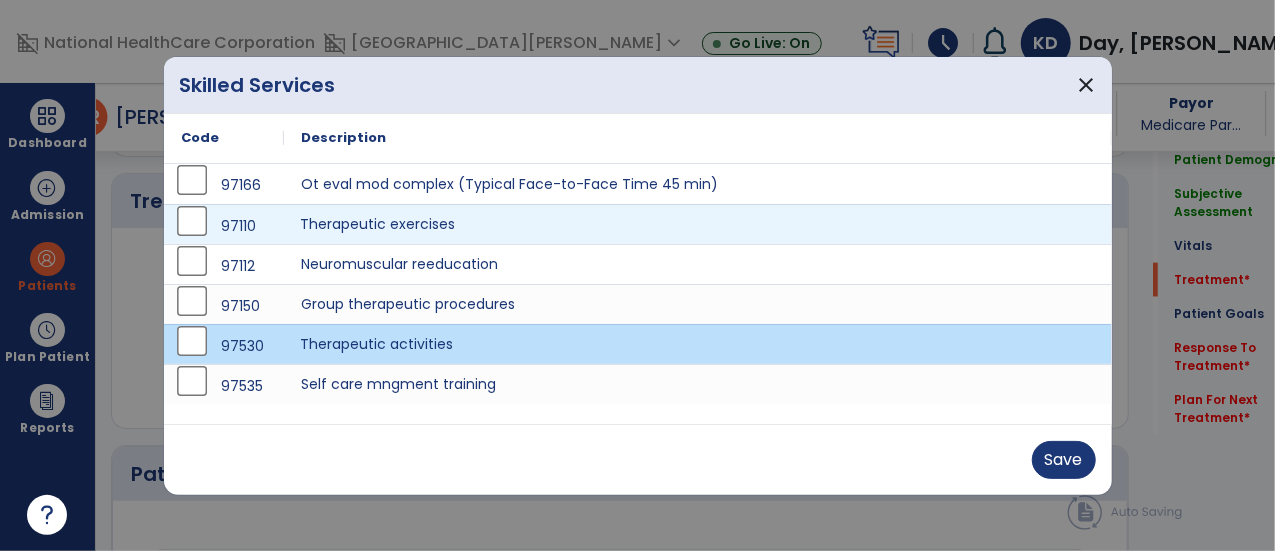 click on "Therapeutic exercises" at bounding box center [698, 224] 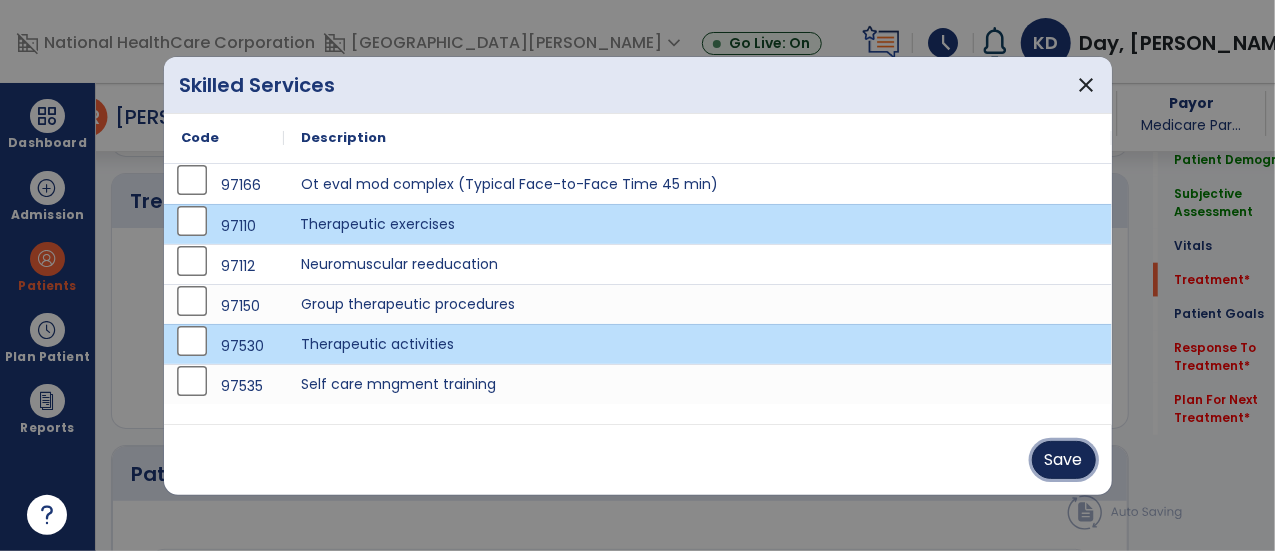 click on "Save" at bounding box center [1064, 460] 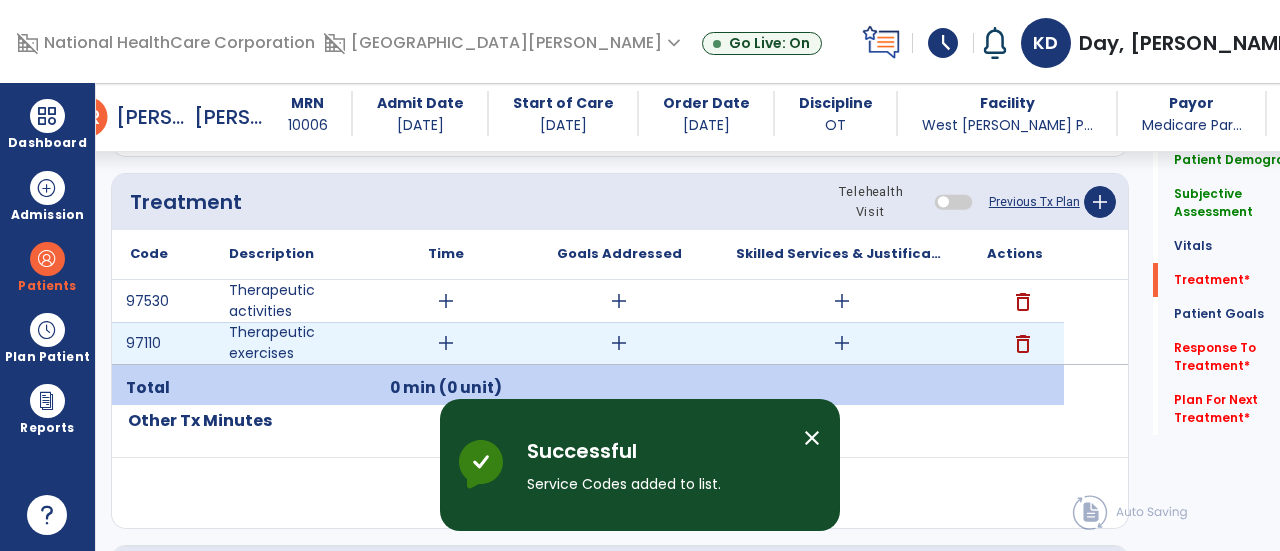 click on "add" at bounding box center [446, 343] 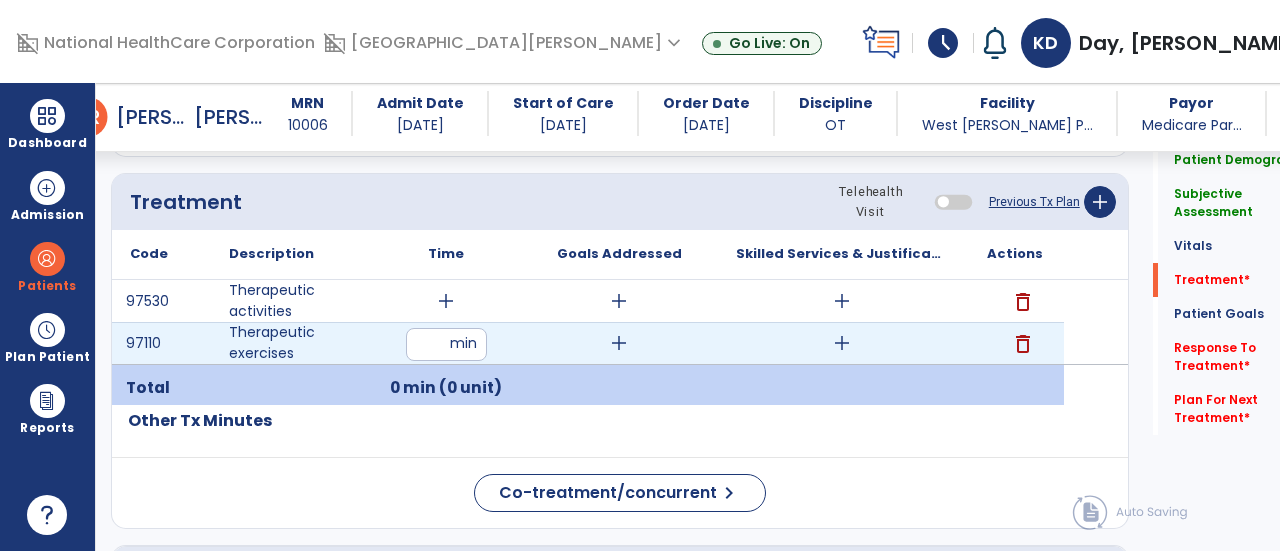 type on "**" 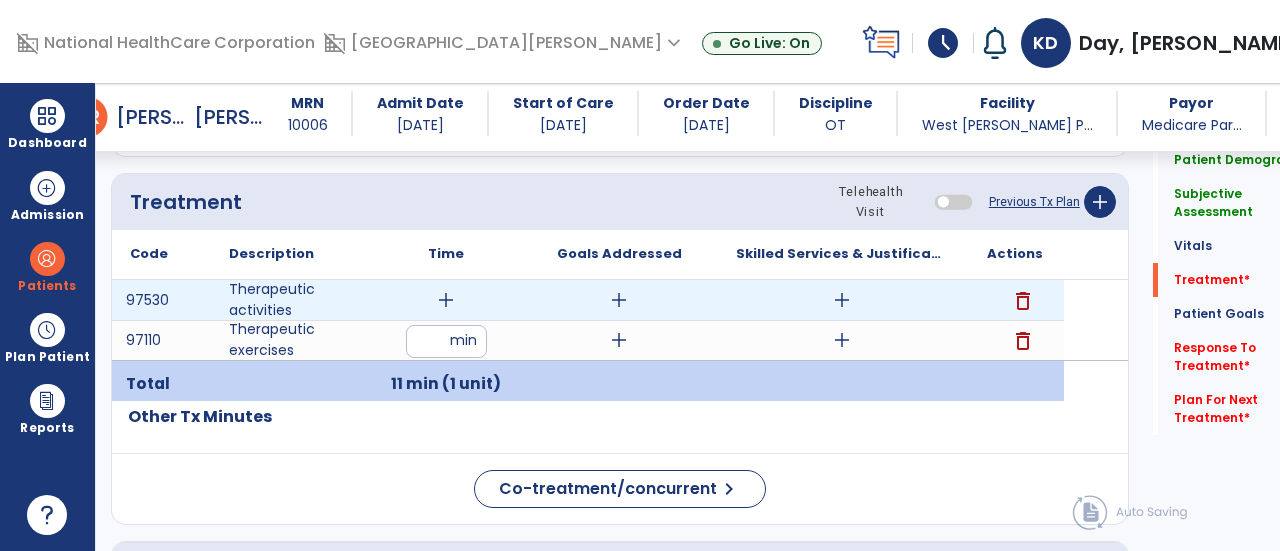 click on "add" at bounding box center (446, 300) 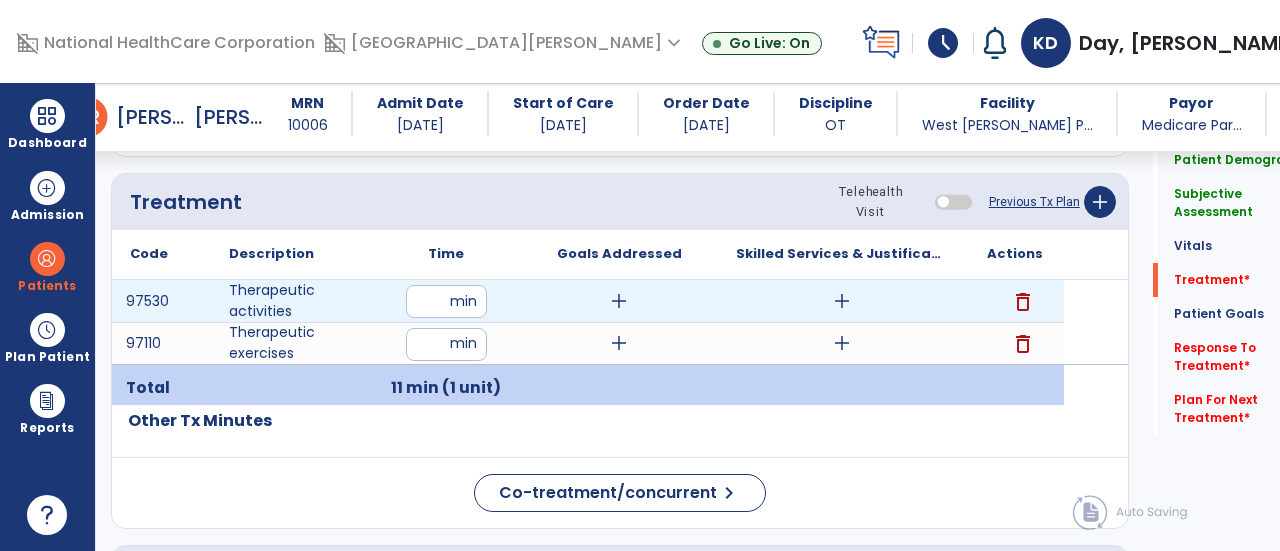 type on "**" 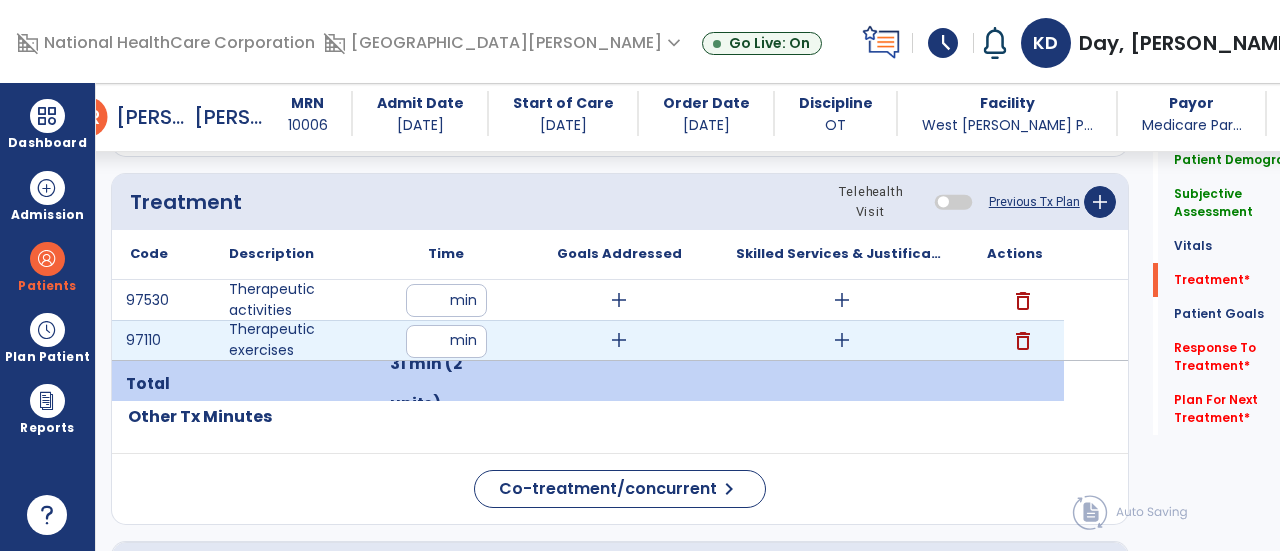 click on "add" at bounding box center (842, 340) 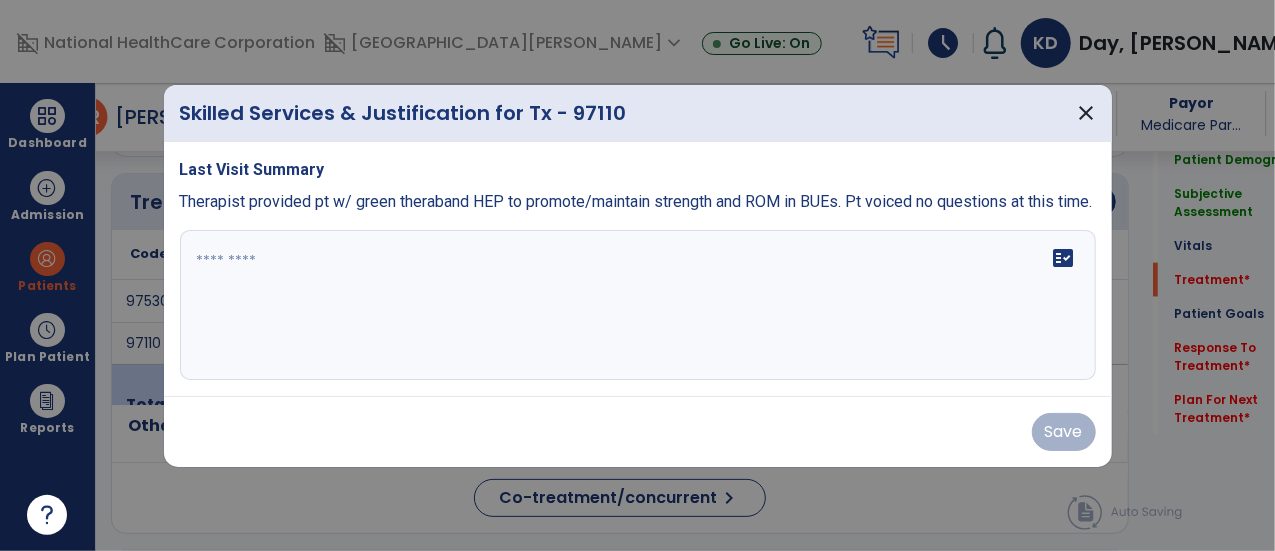 scroll, scrollTop: 1076, scrollLeft: 0, axis: vertical 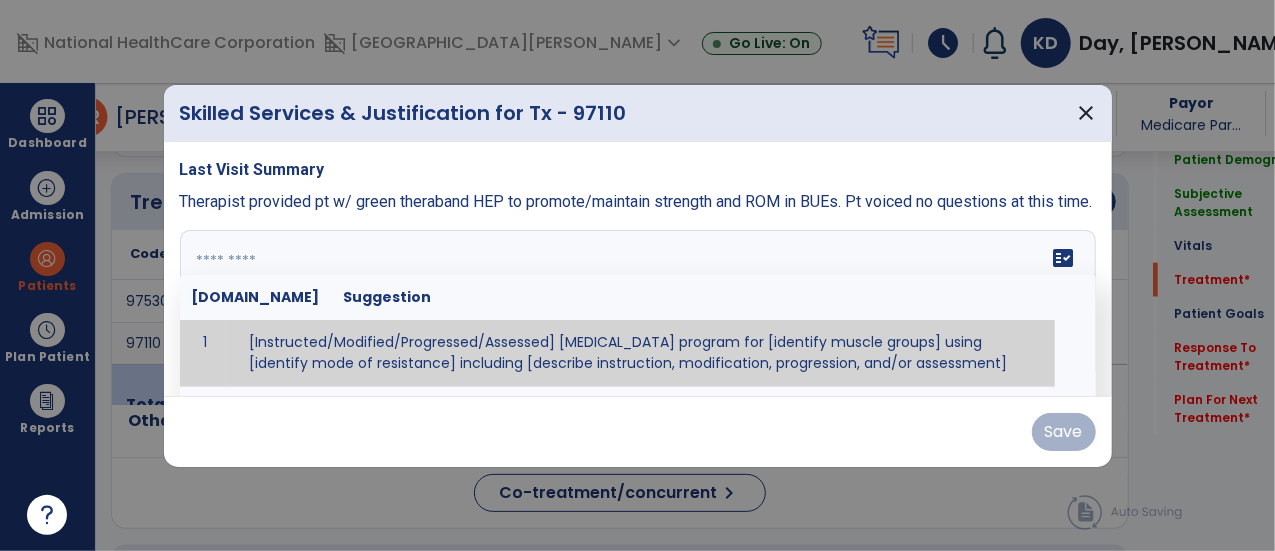 click at bounding box center [636, 305] 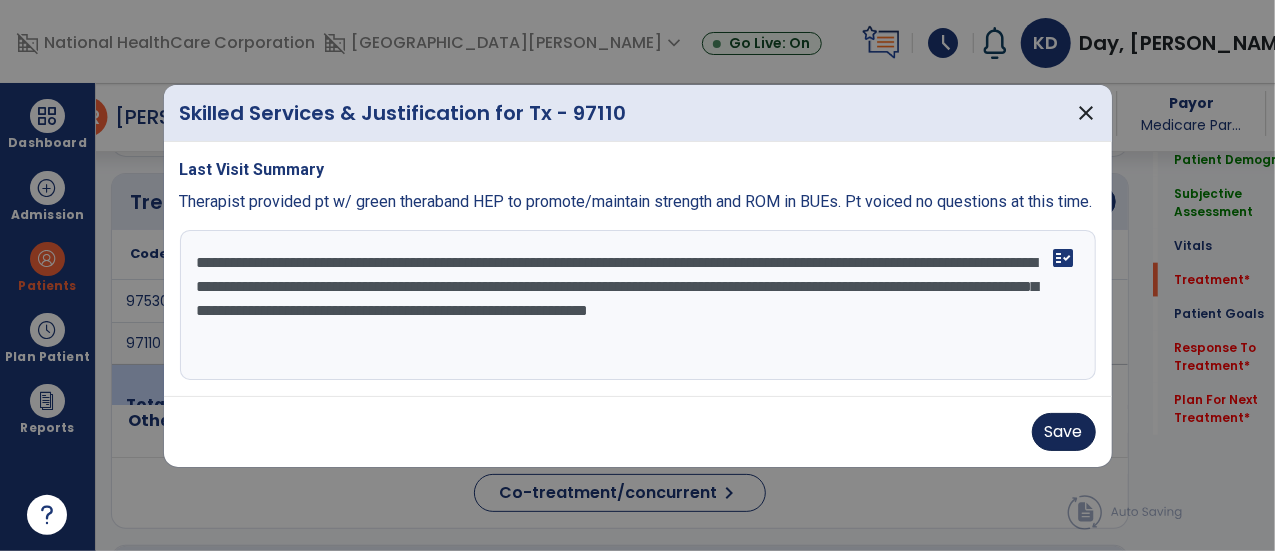 type on "**********" 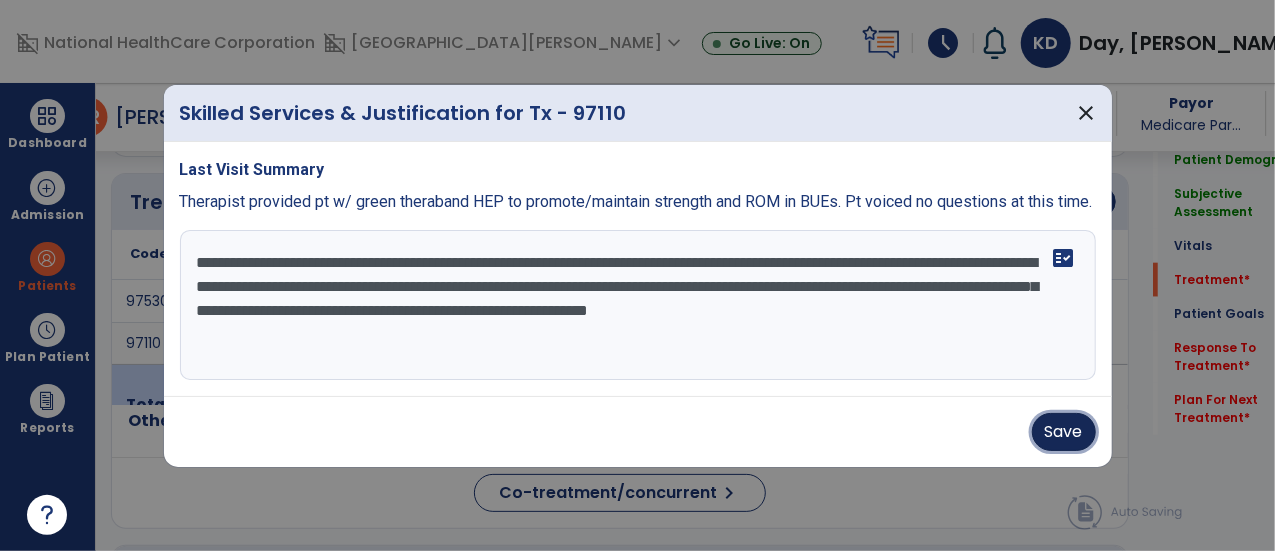 click on "Save" at bounding box center (1064, 432) 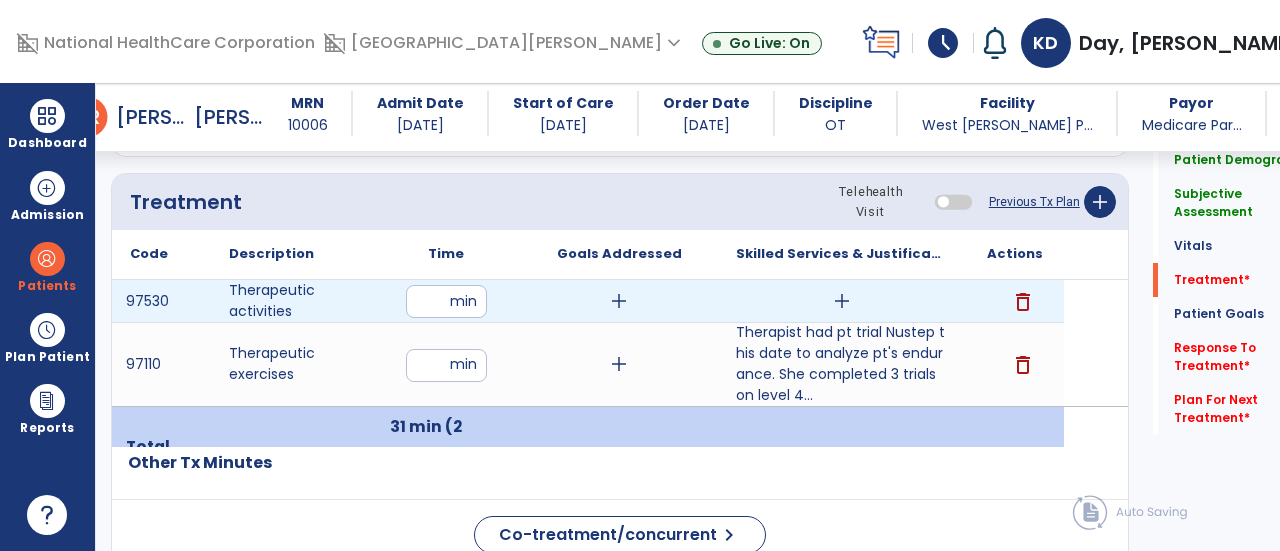click on "add" at bounding box center (842, 301) 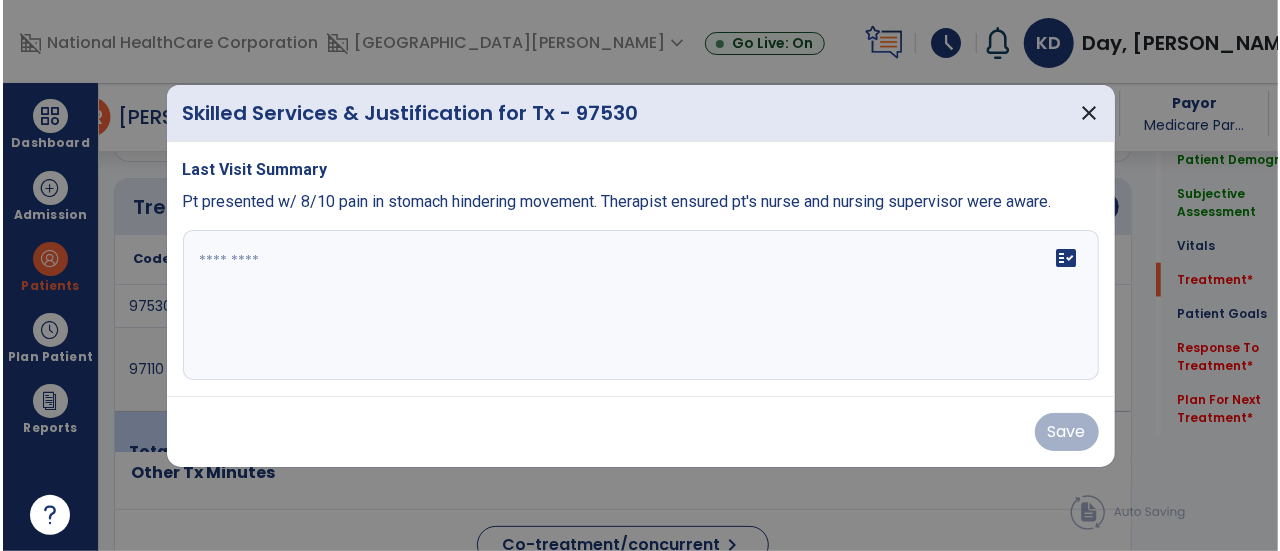 scroll, scrollTop: 1076, scrollLeft: 0, axis: vertical 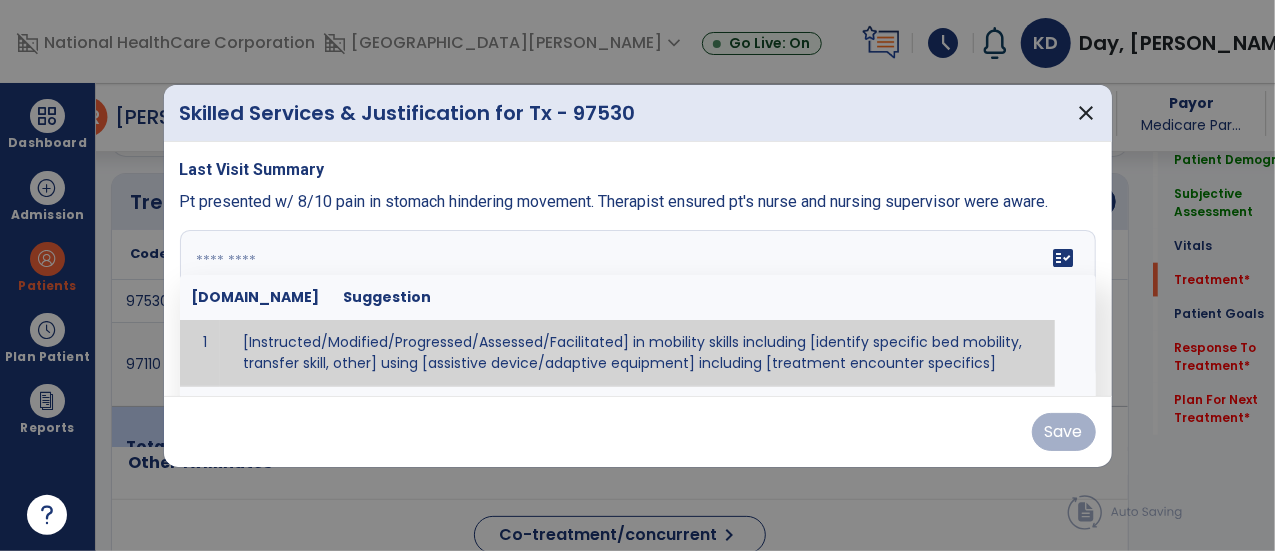 click at bounding box center (636, 305) 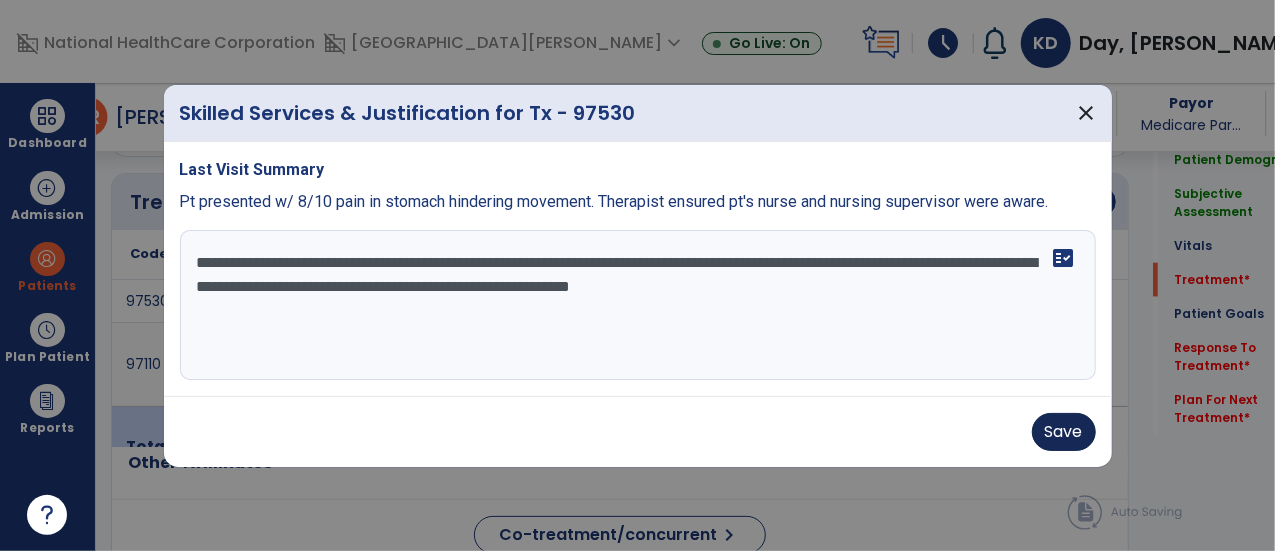 type on "**********" 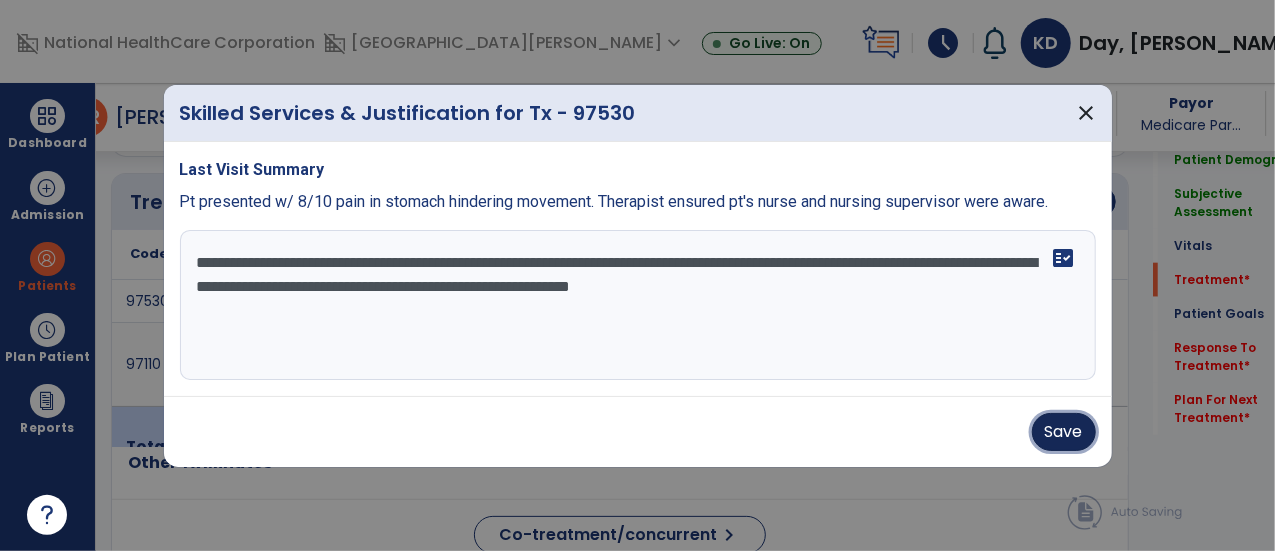 click on "Save" at bounding box center (1064, 432) 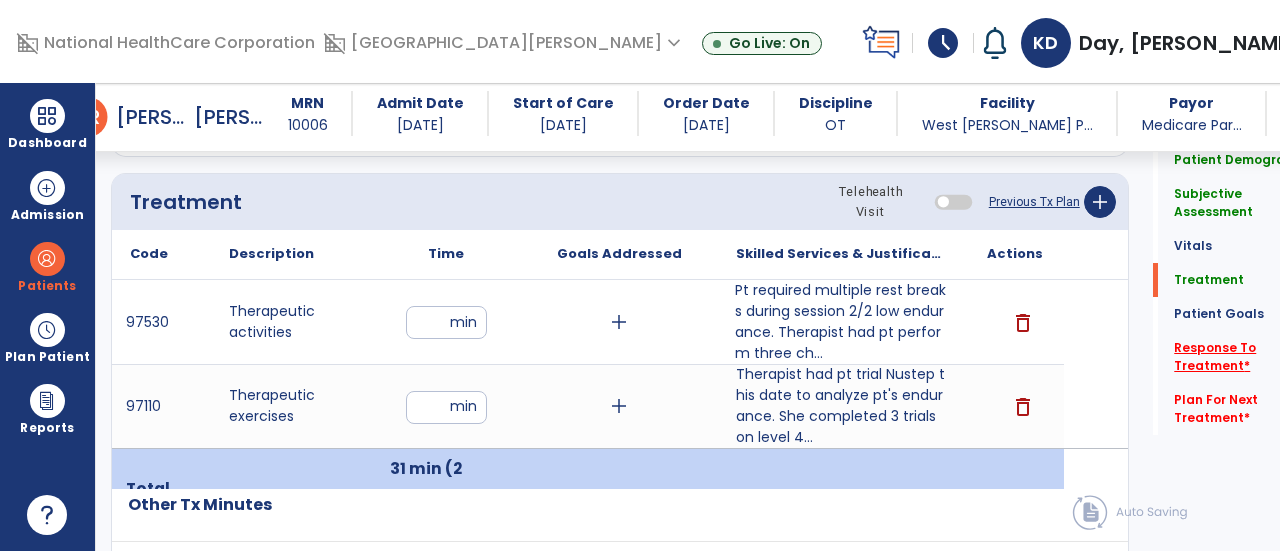 click on "Response To Treatment   *" 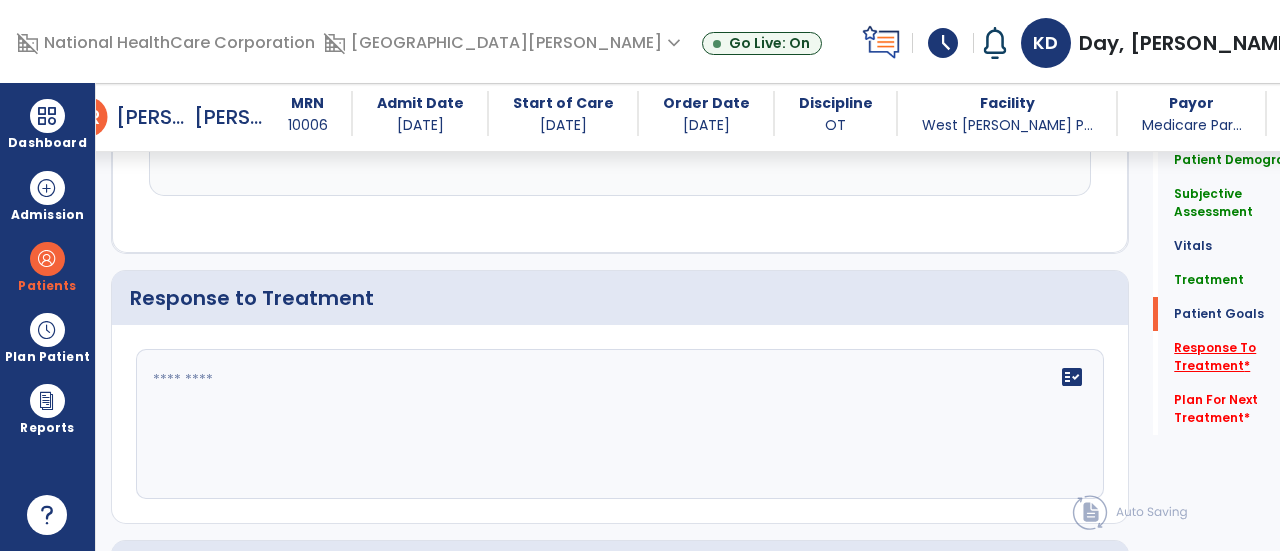 scroll, scrollTop: 2608, scrollLeft: 0, axis: vertical 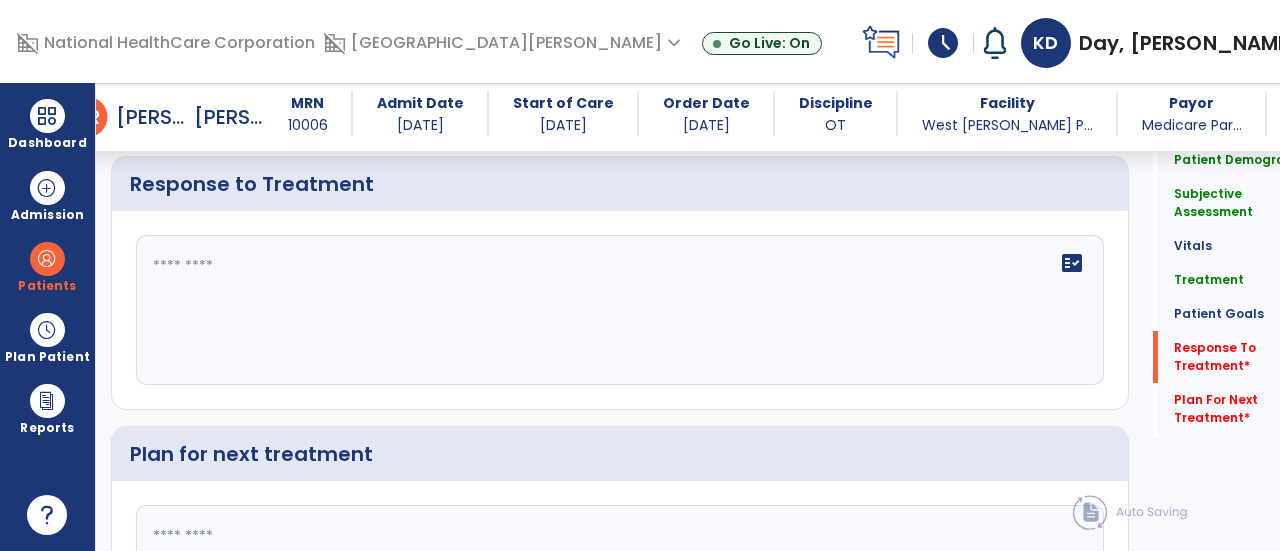 click on "fact_check" 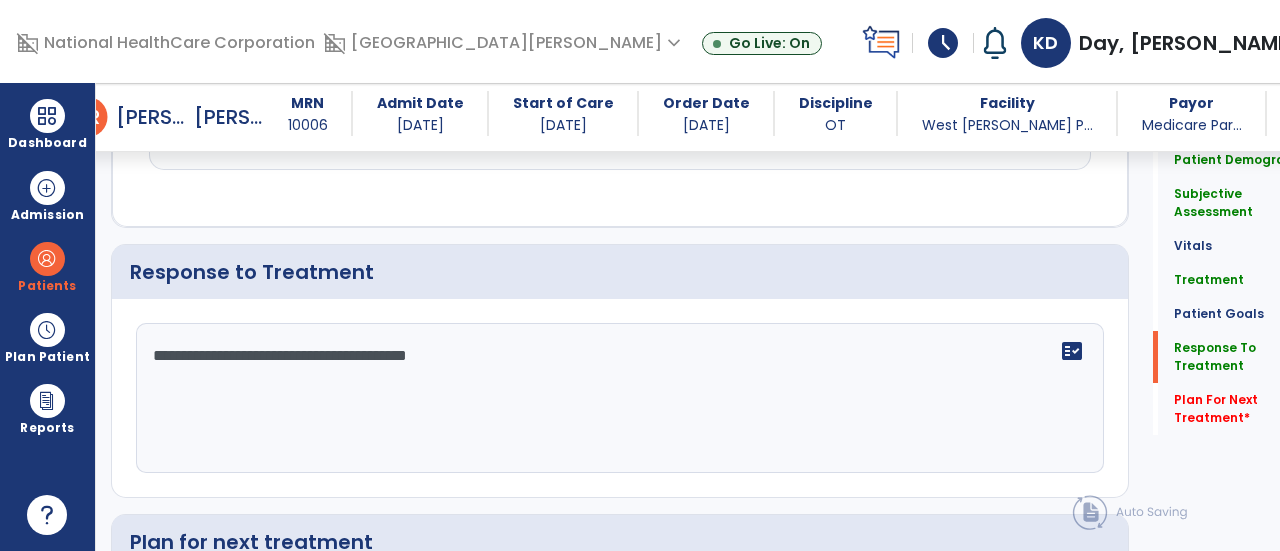 scroll, scrollTop: 2608, scrollLeft: 0, axis: vertical 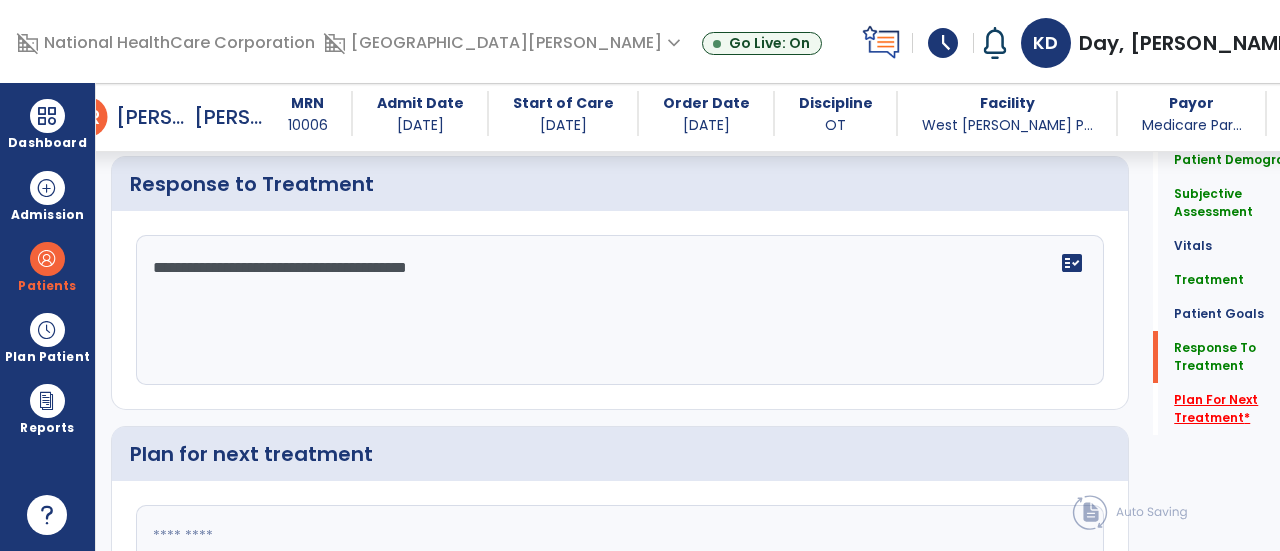 type on "**********" 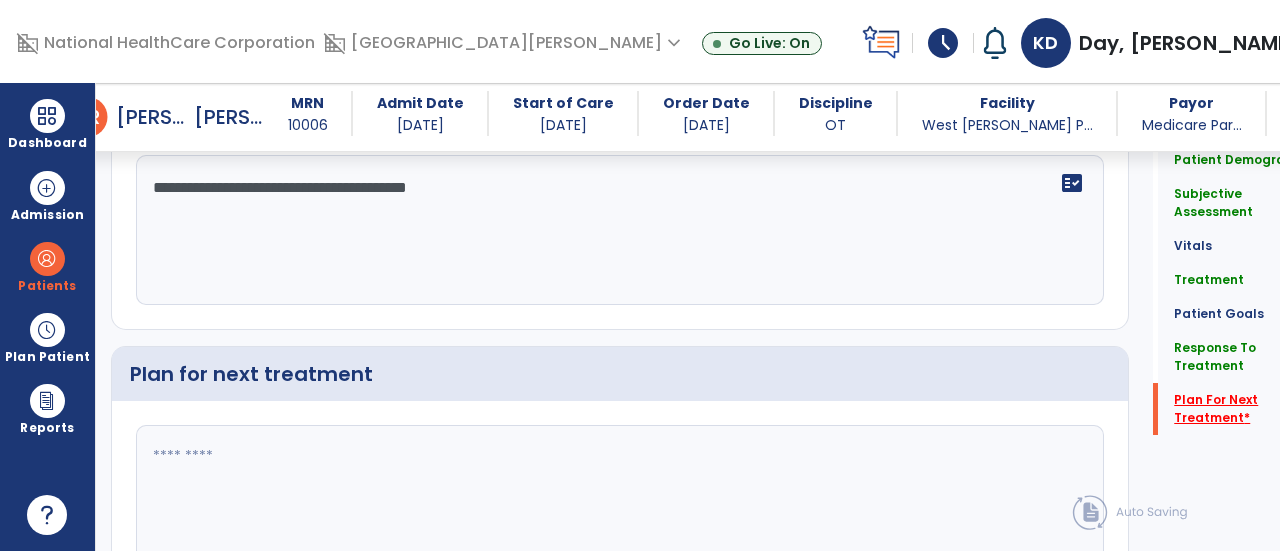 scroll, scrollTop: 2834, scrollLeft: 0, axis: vertical 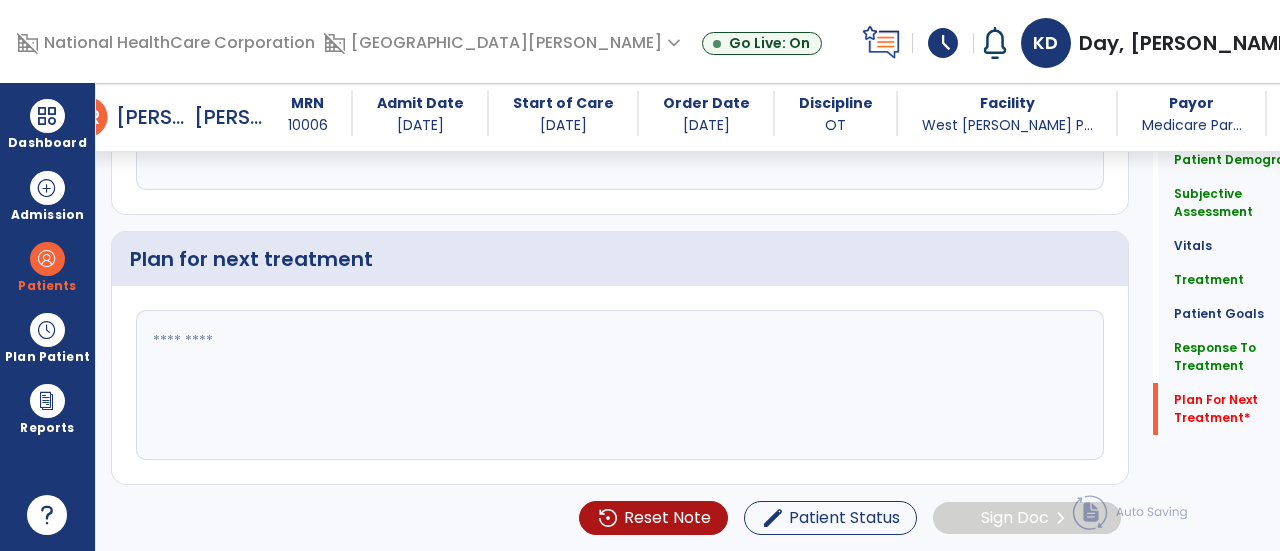 click 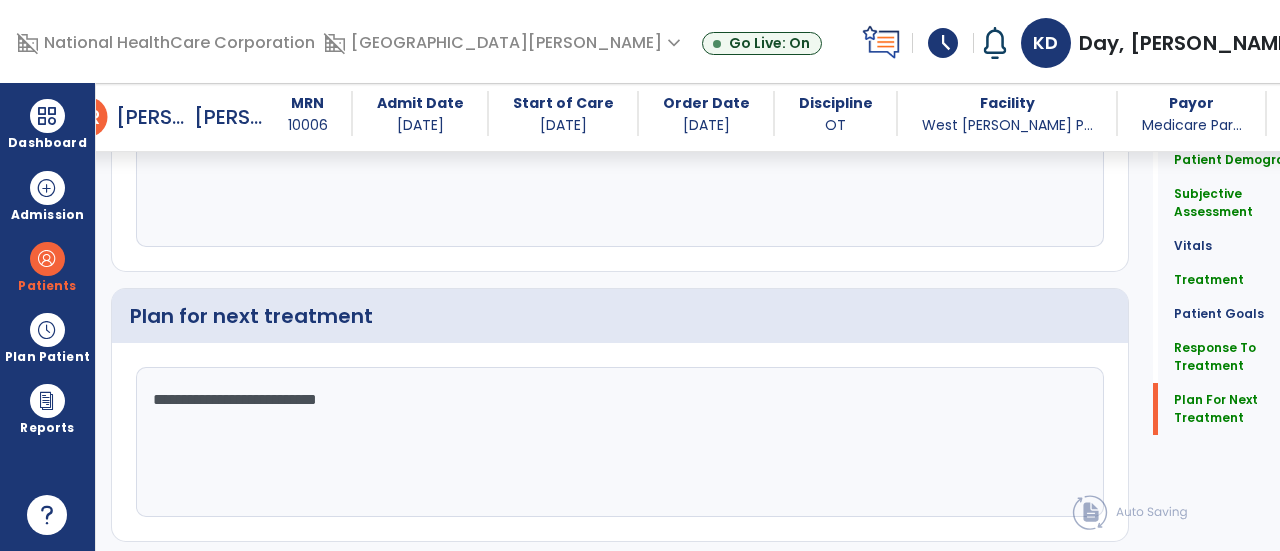 type on "**********" 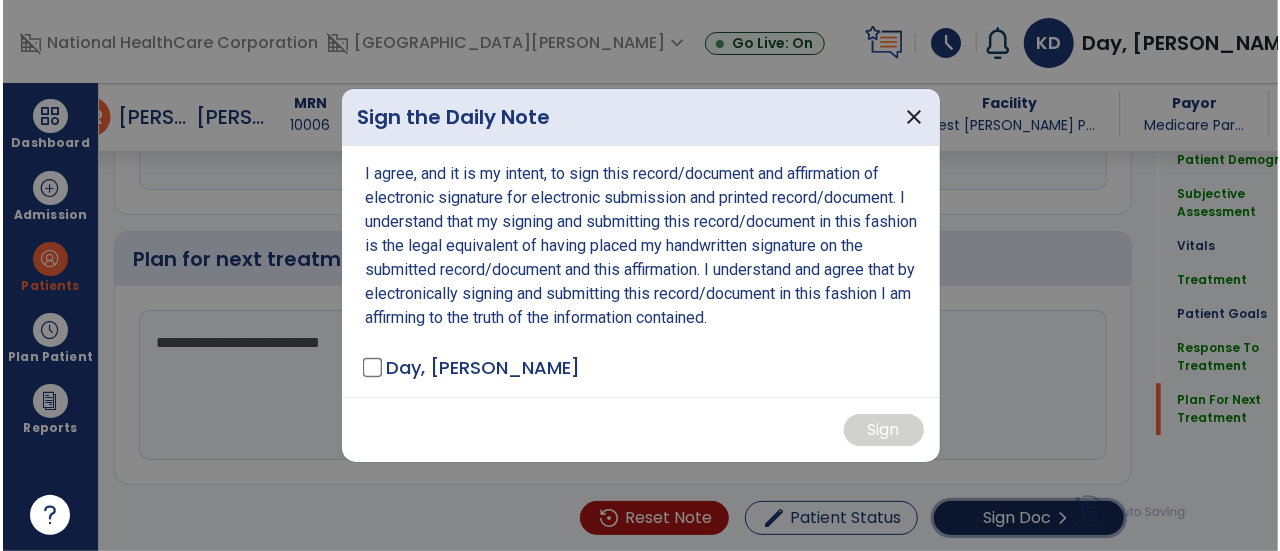scroll, scrollTop: 2834, scrollLeft: 0, axis: vertical 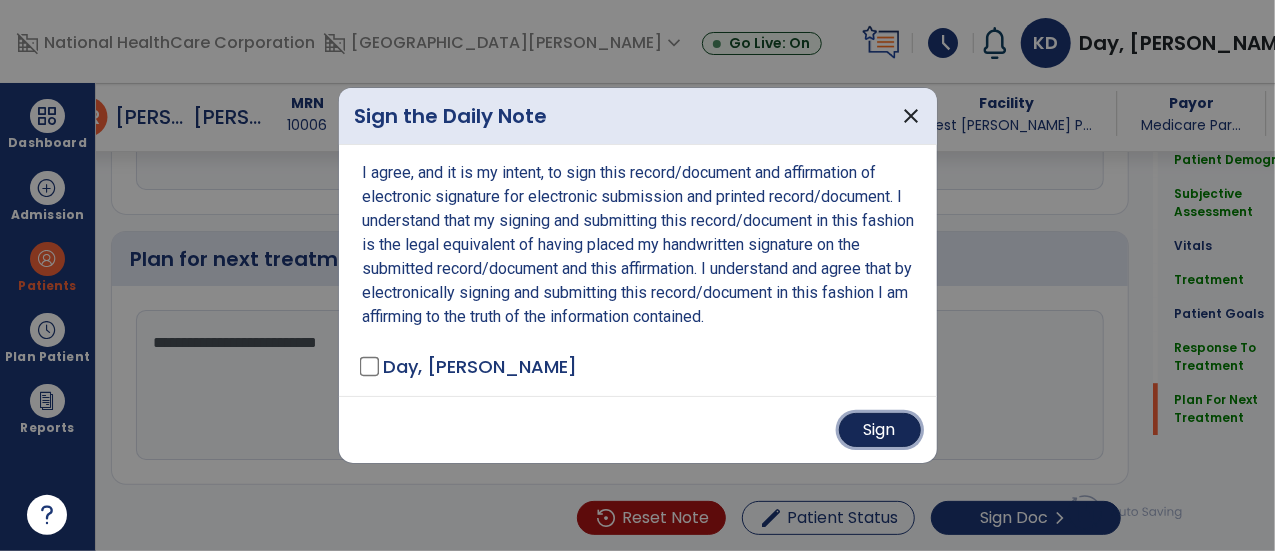click on "Sign" at bounding box center [880, 430] 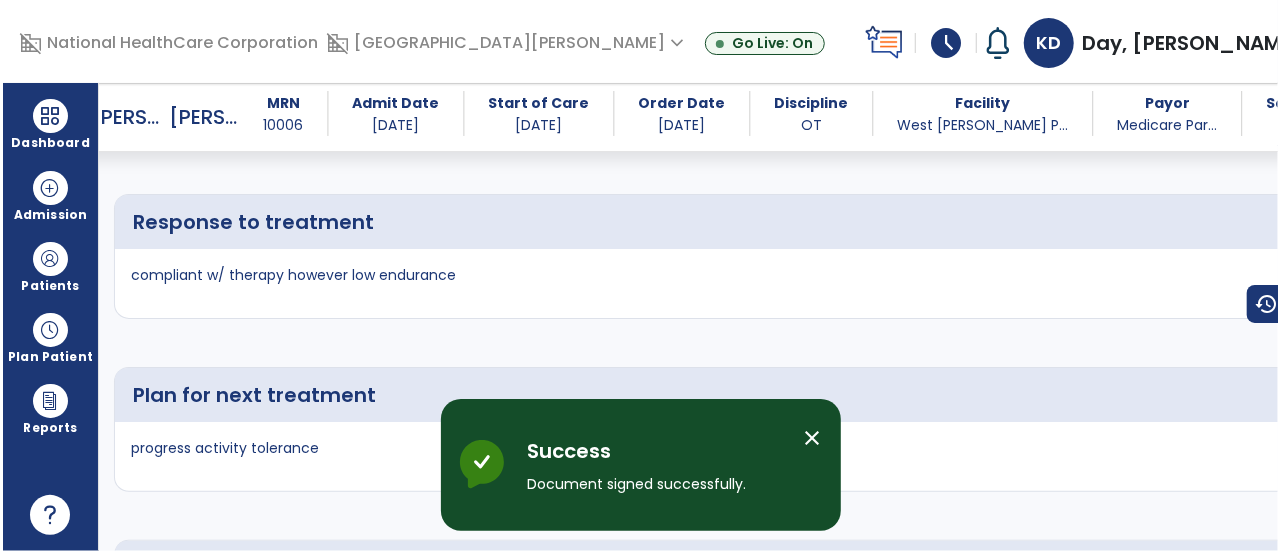scroll, scrollTop: 3516, scrollLeft: 0, axis: vertical 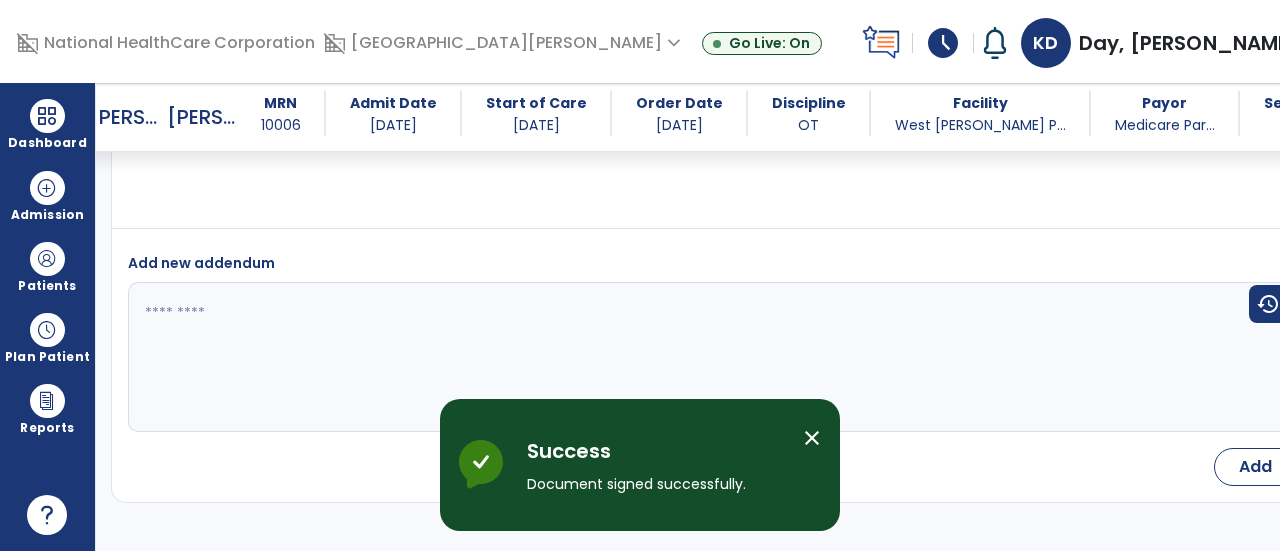 select on "*" 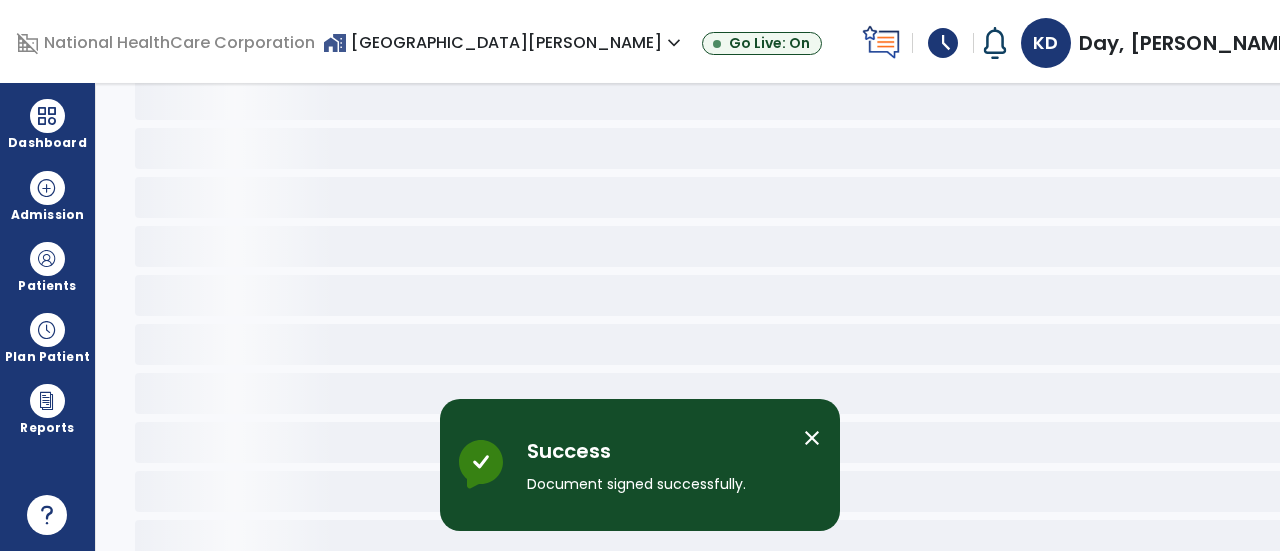 scroll, scrollTop: 108, scrollLeft: 0, axis: vertical 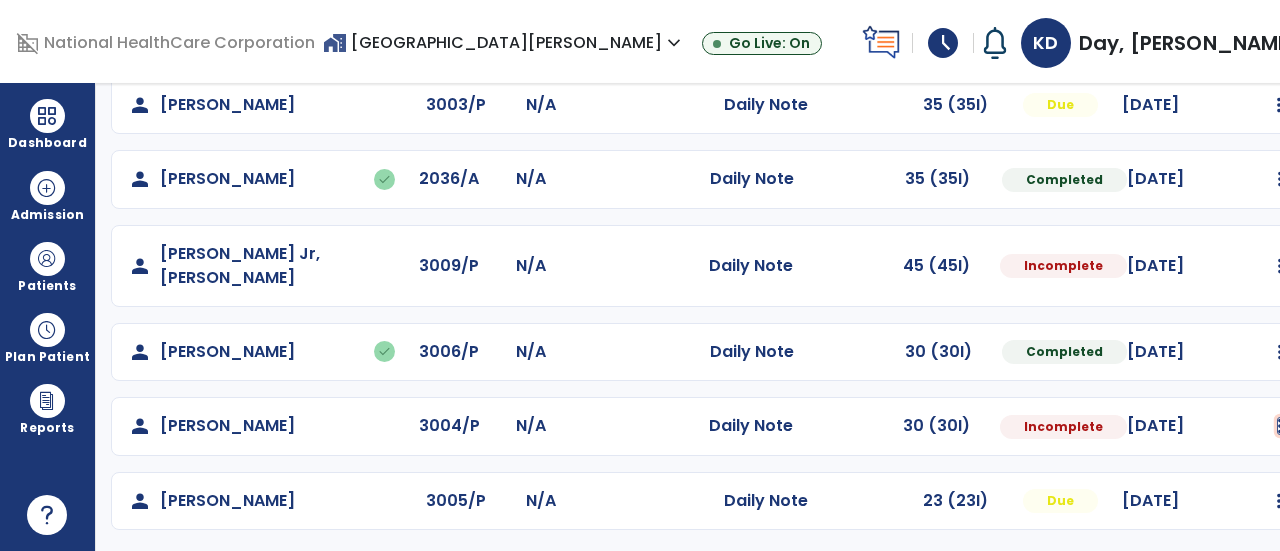 click at bounding box center (1280, -119) 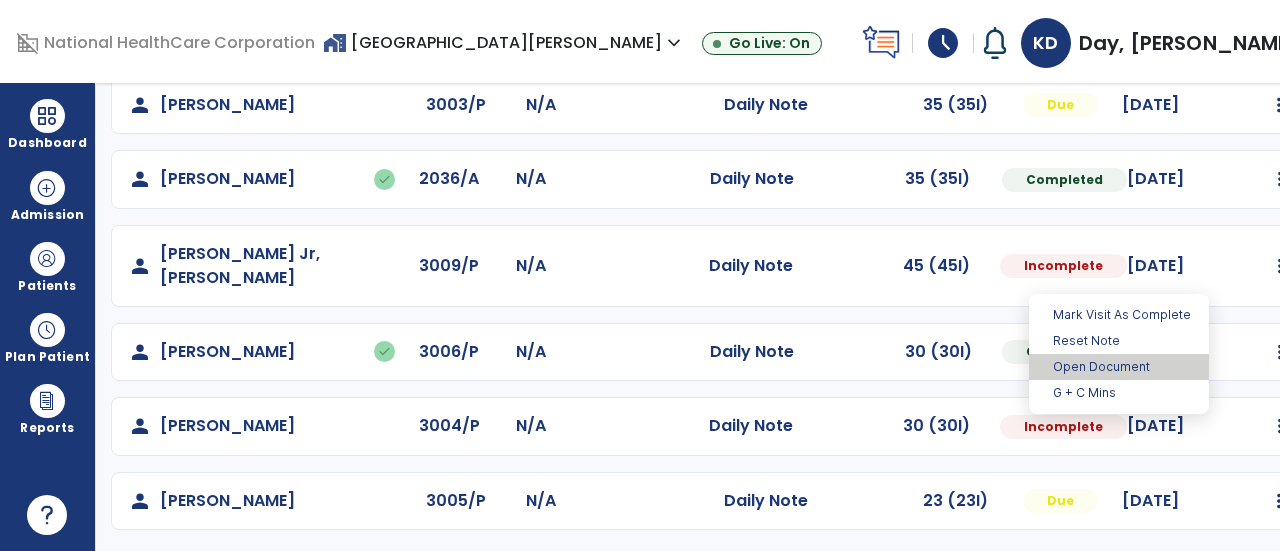 click on "Open Document" at bounding box center [1119, 367] 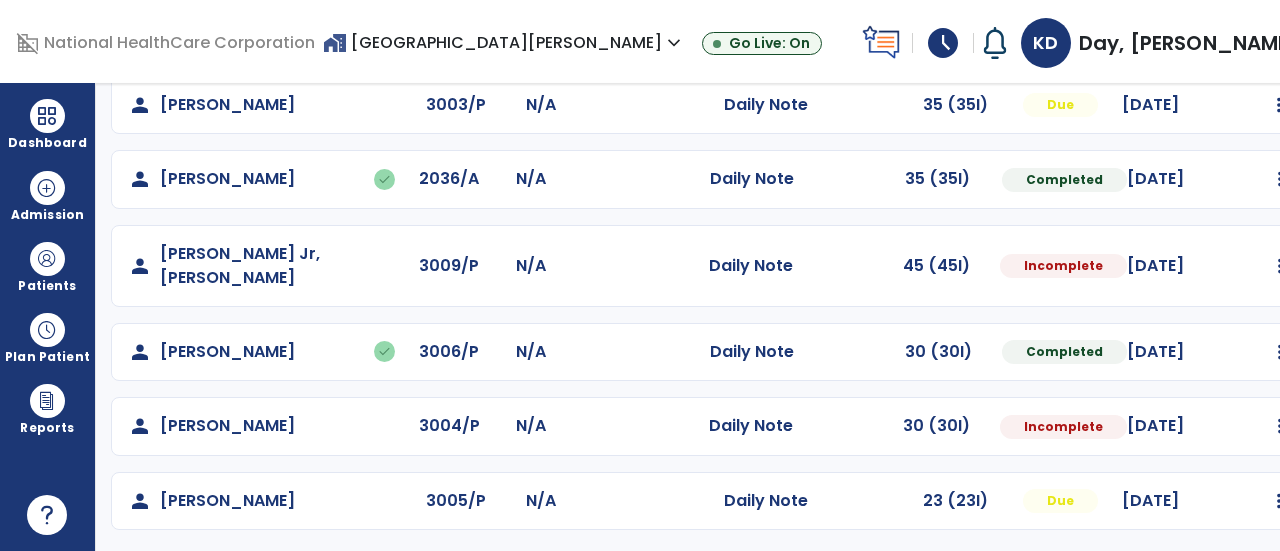 select on "*" 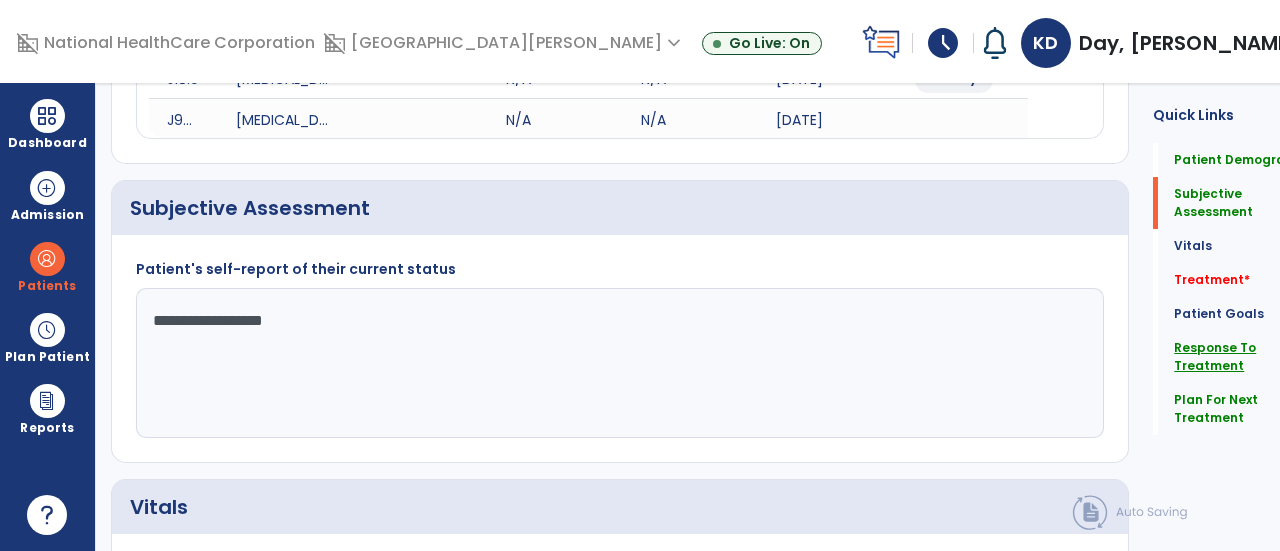 click on "Response To Treatment" 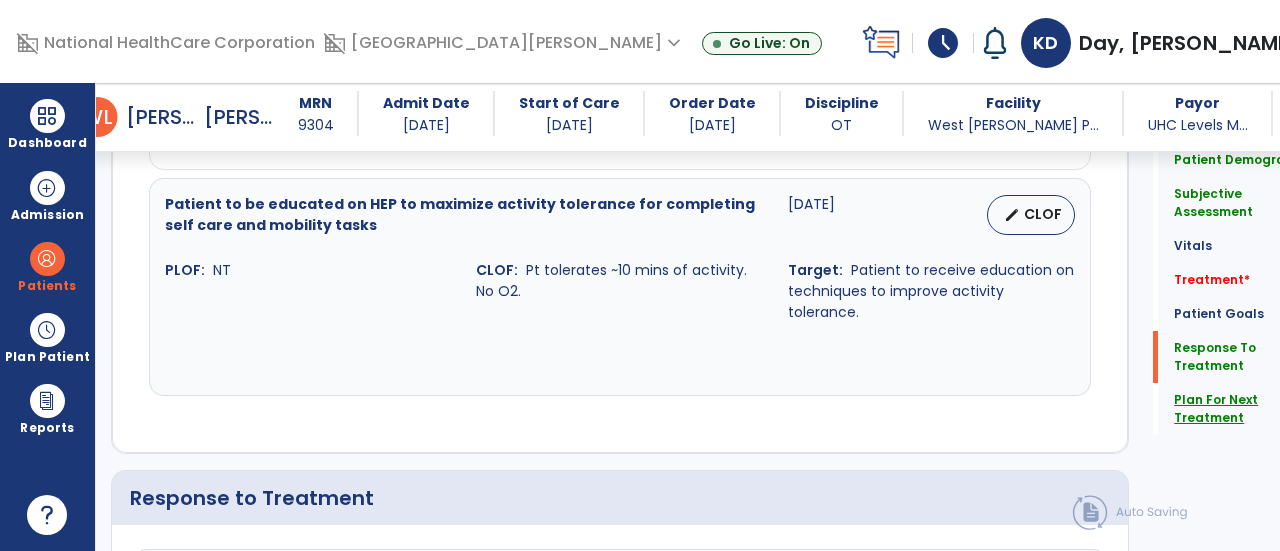 scroll, scrollTop: 2584, scrollLeft: 0, axis: vertical 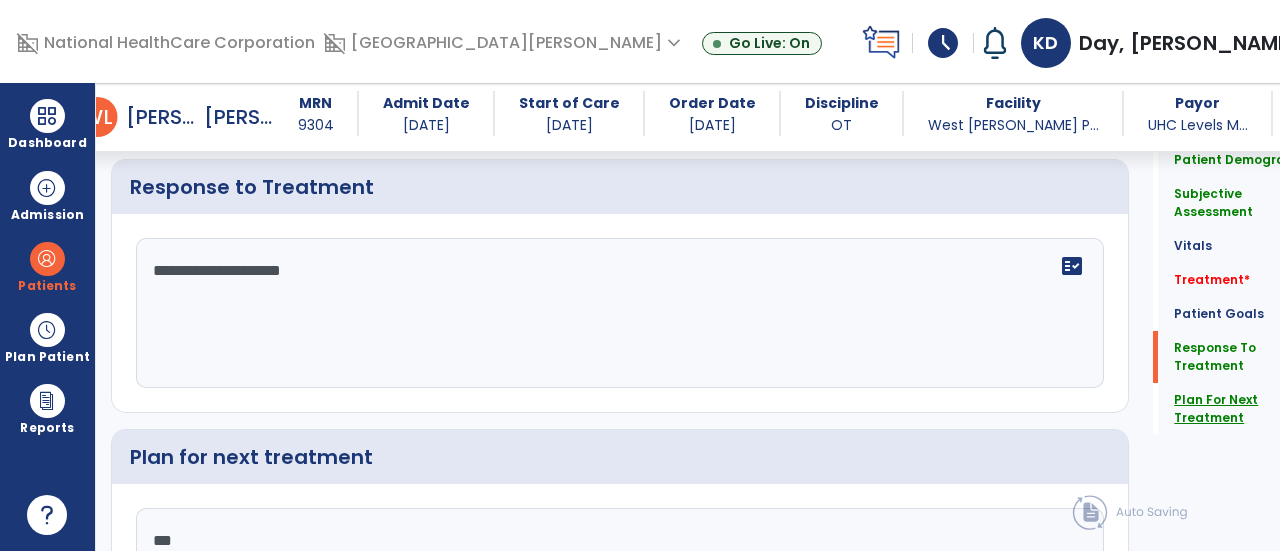 click on "Plan For Next Treatment" 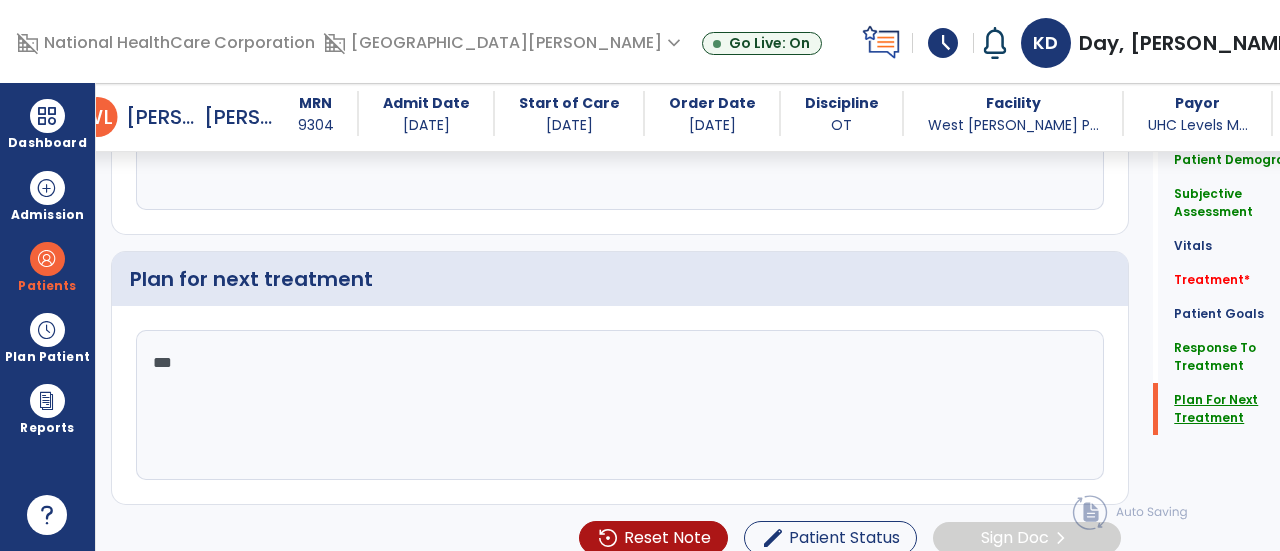 scroll, scrollTop: 2792, scrollLeft: 0, axis: vertical 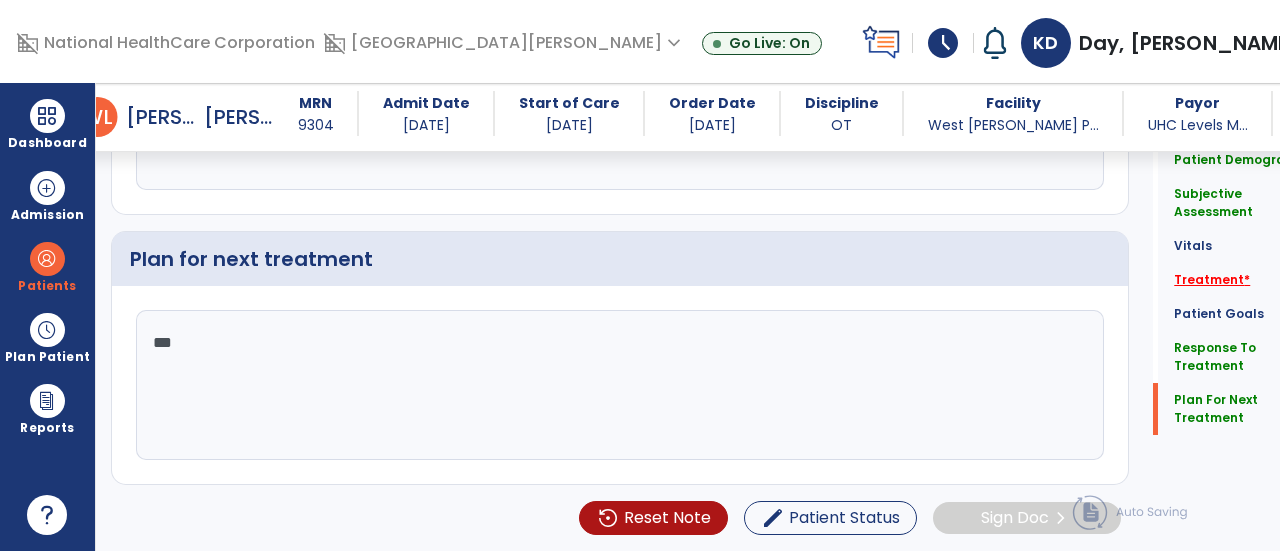 click on "Treatment   *" 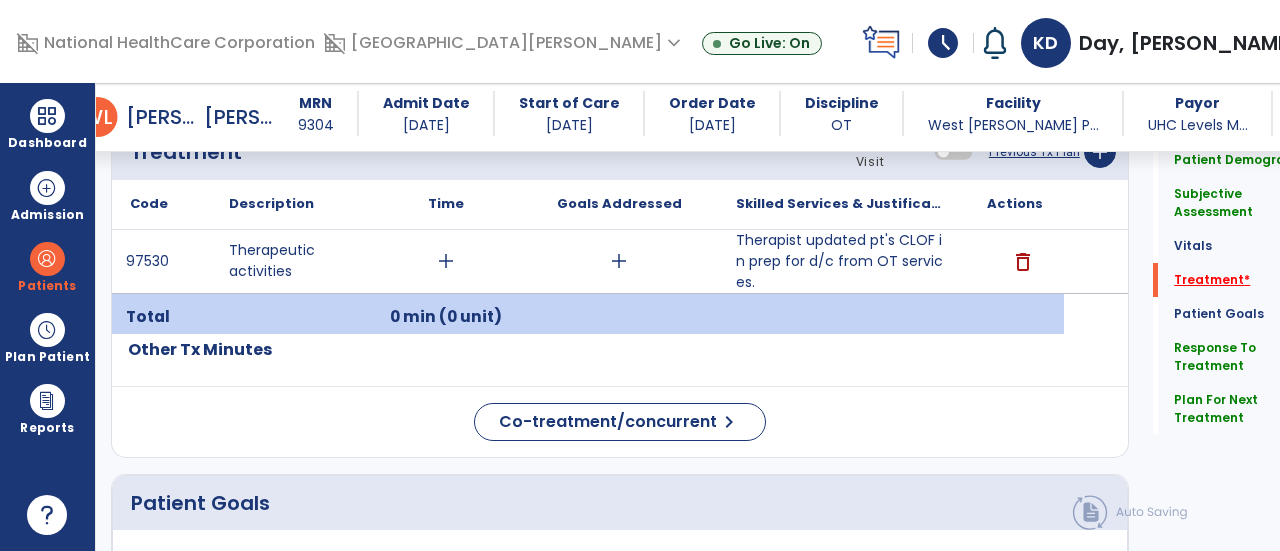 scroll, scrollTop: 1136, scrollLeft: 0, axis: vertical 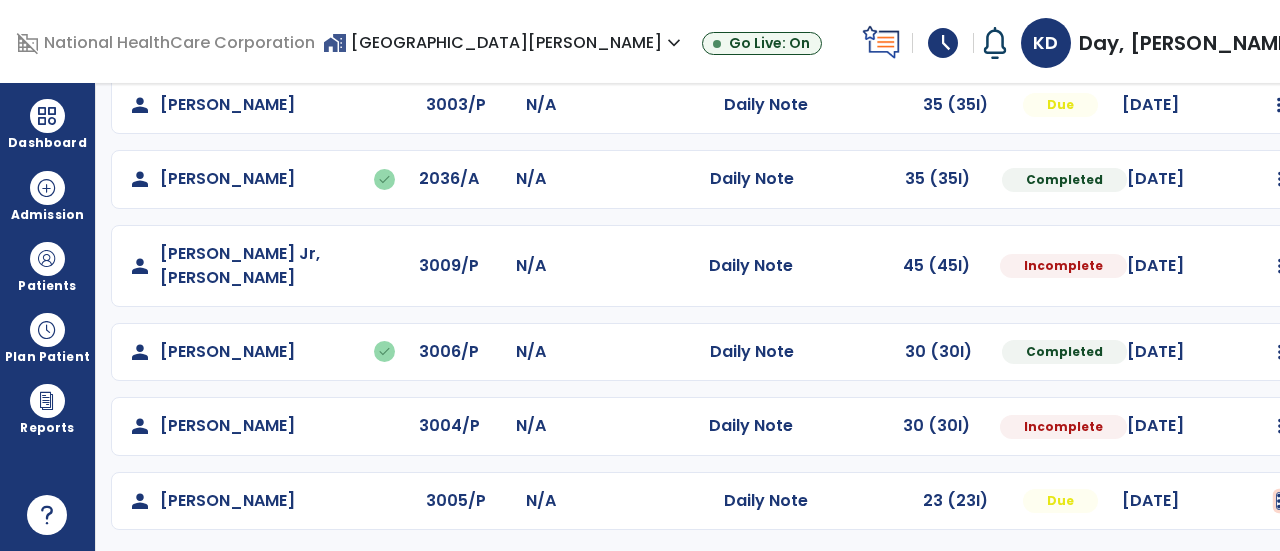 click at bounding box center (1280, -119) 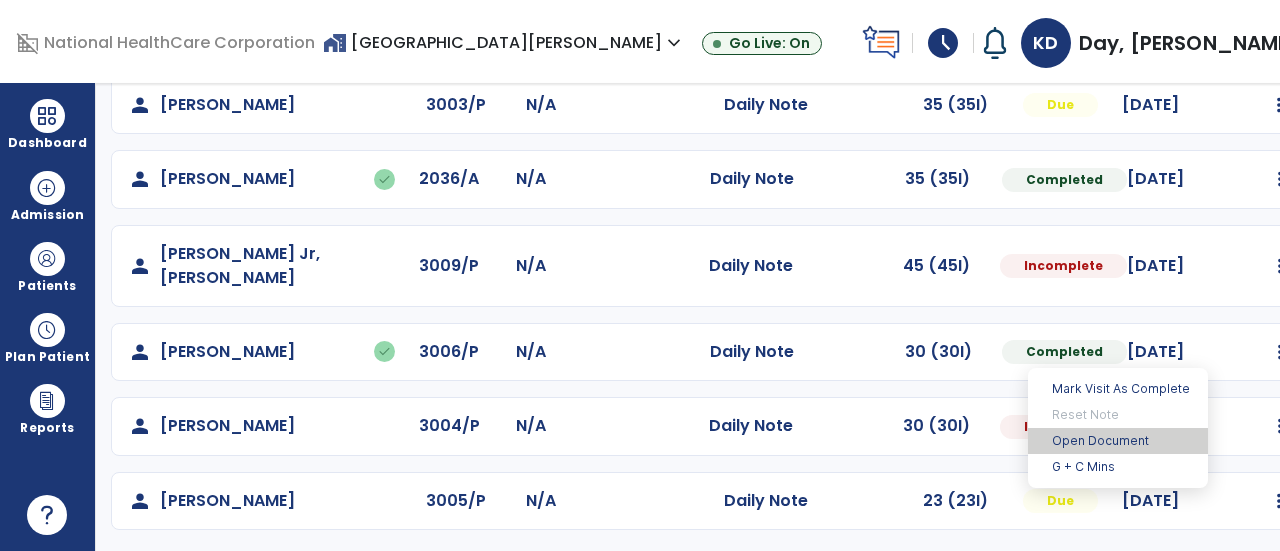 click on "Open Document" at bounding box center (1118, 441) 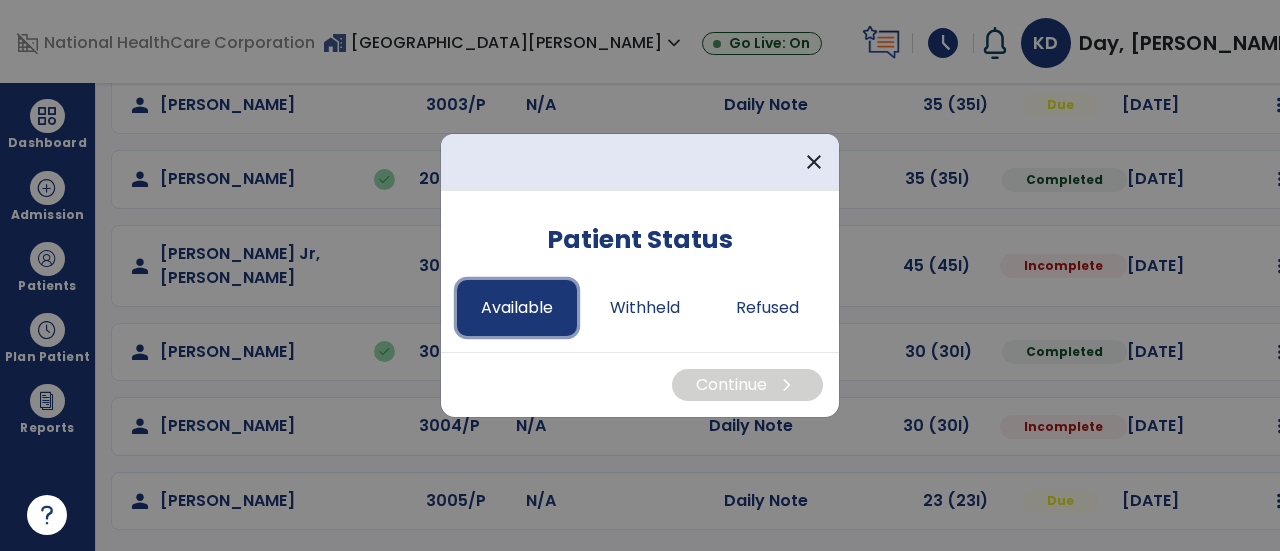 click on "Available" at bounding box center (517, 308) 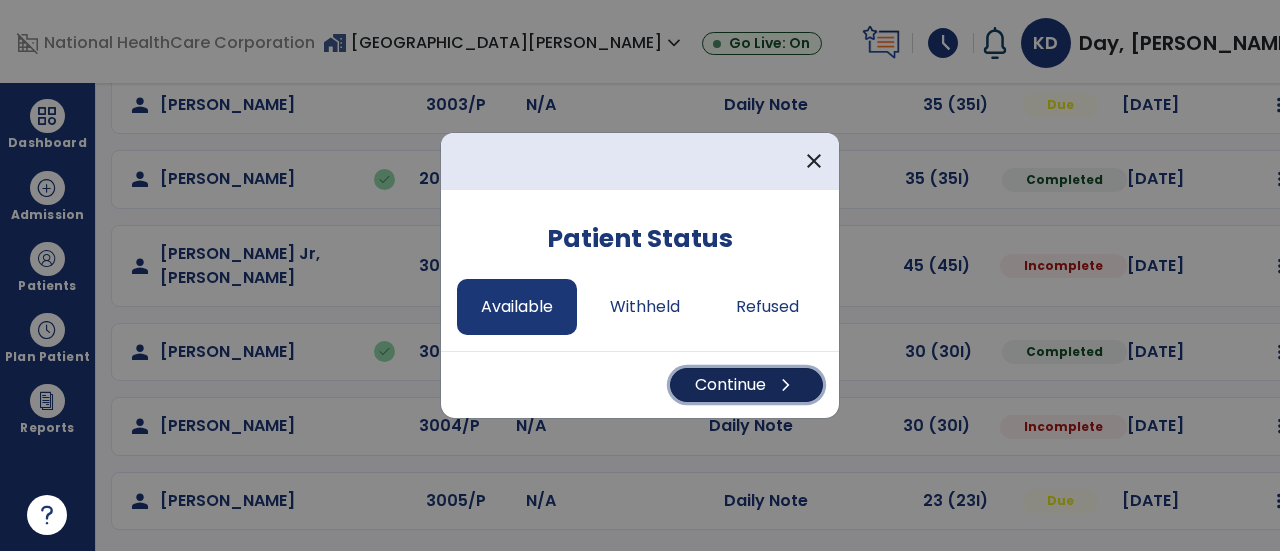 click on "Continue   chevron_right" at bounding box center [746, 385] 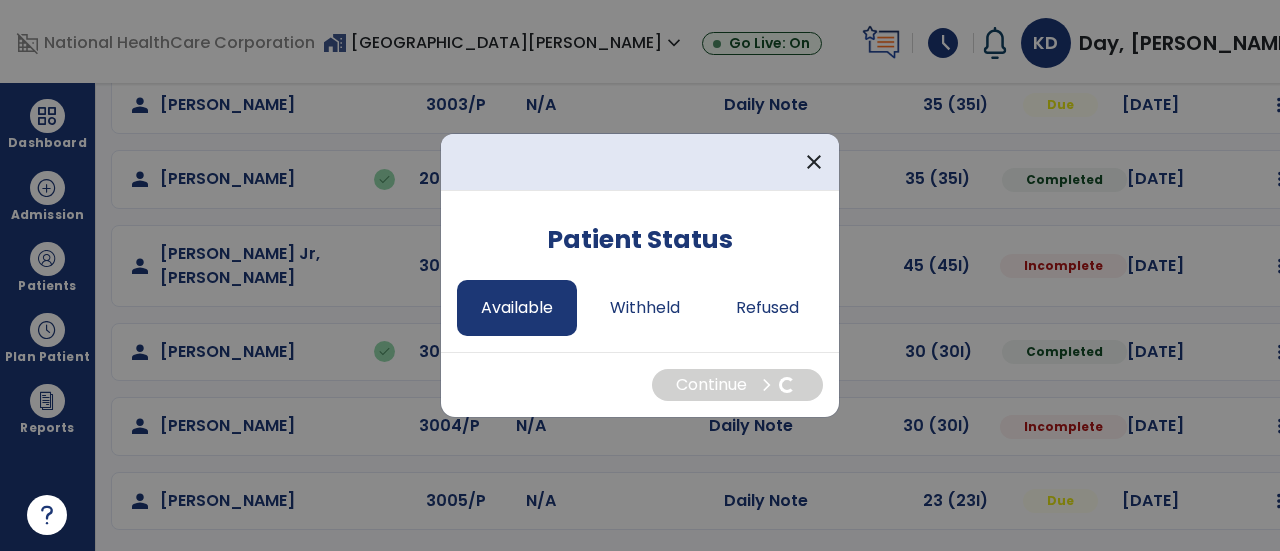 select on "*" 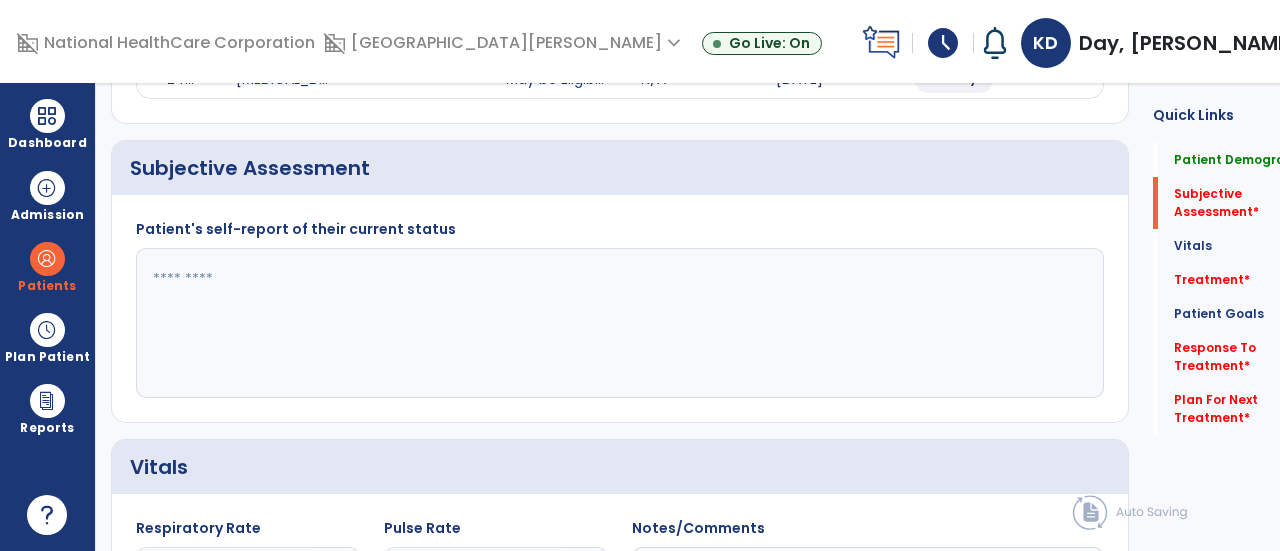 click 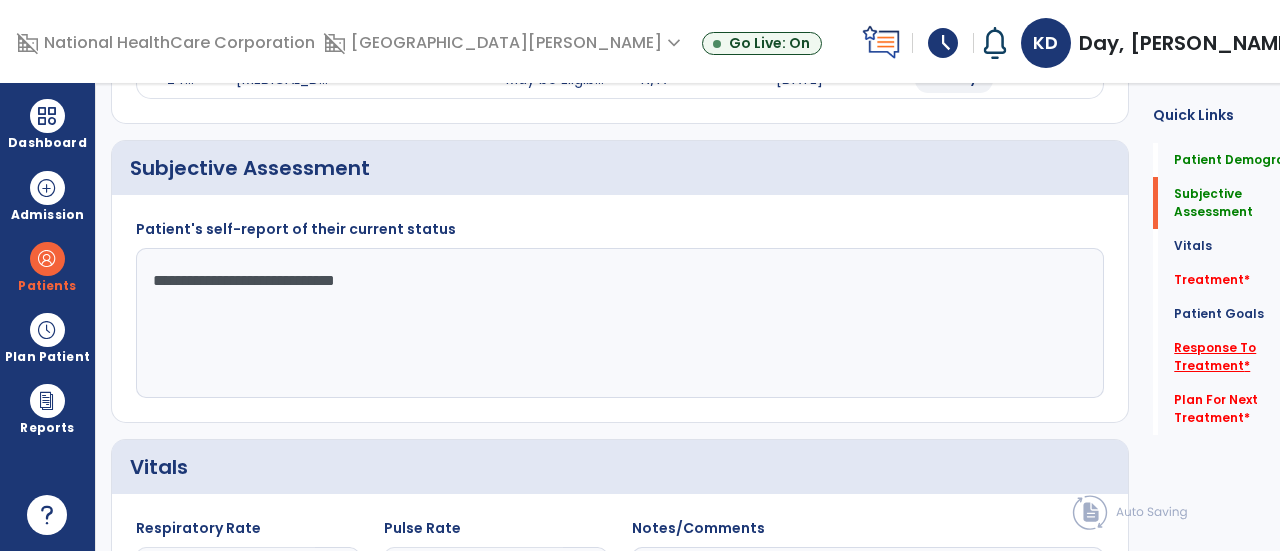 type on "**********" 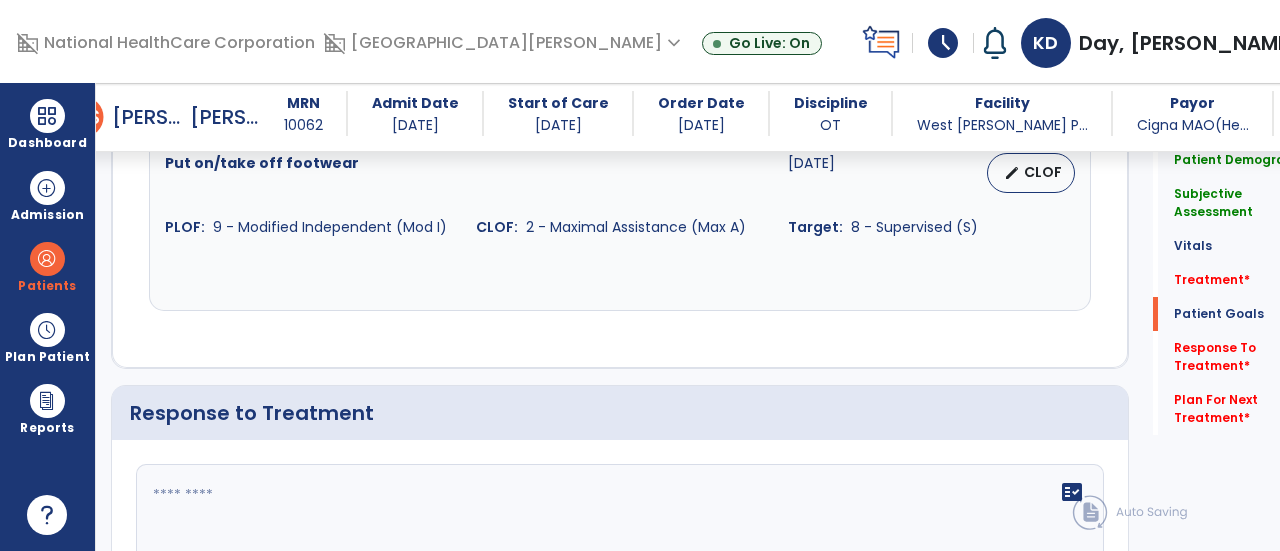 scroll, scrollTop: 2444, scrollLeft: 0, axis: vertical 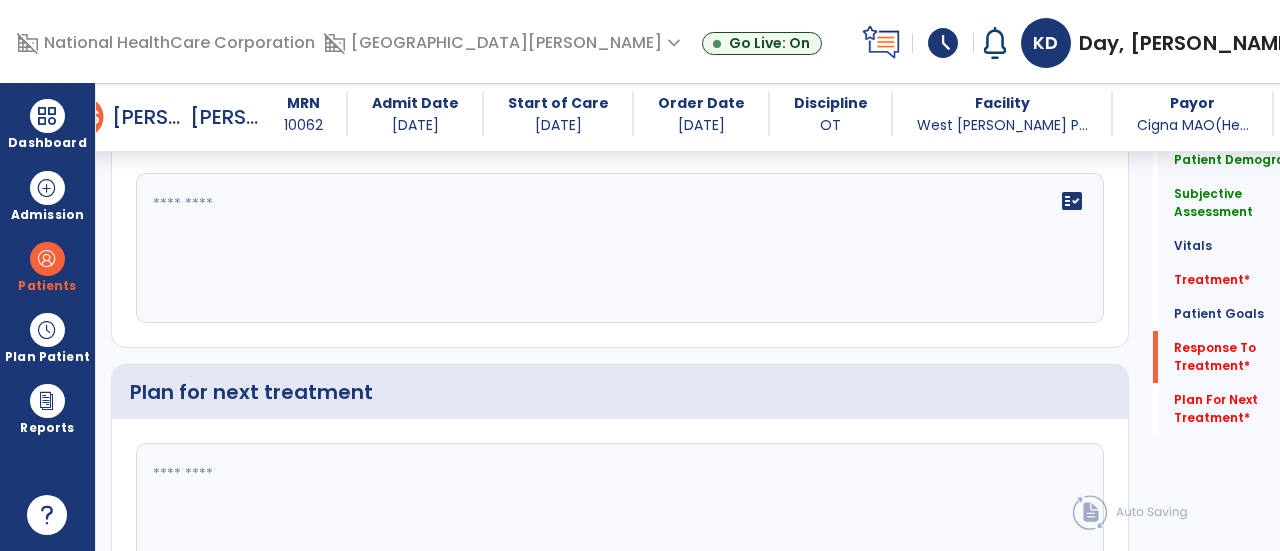 click 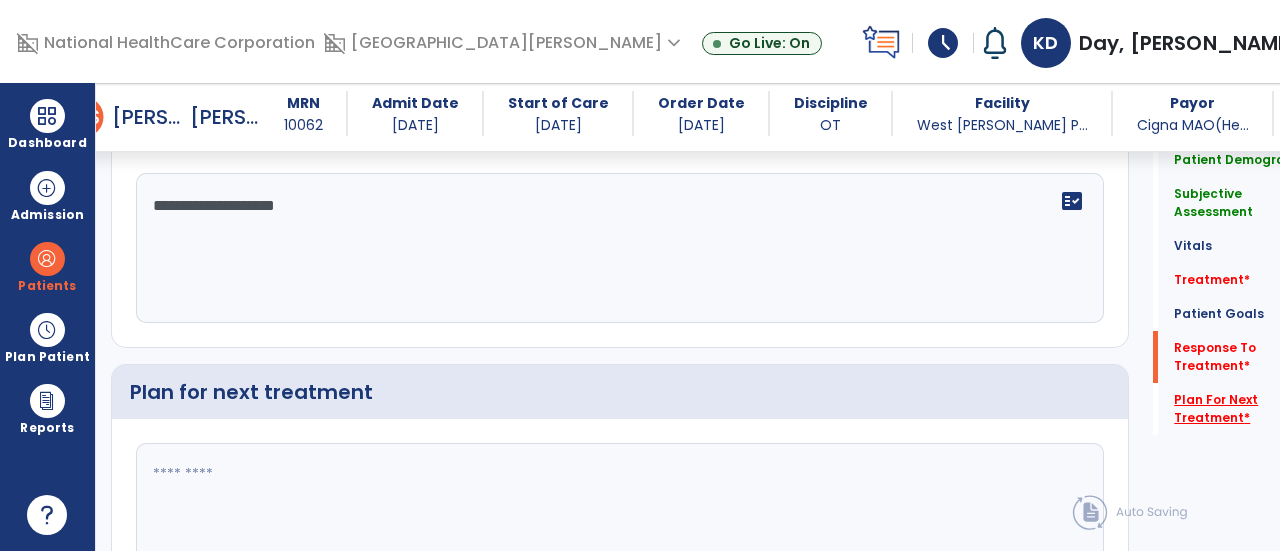 type on "**********" 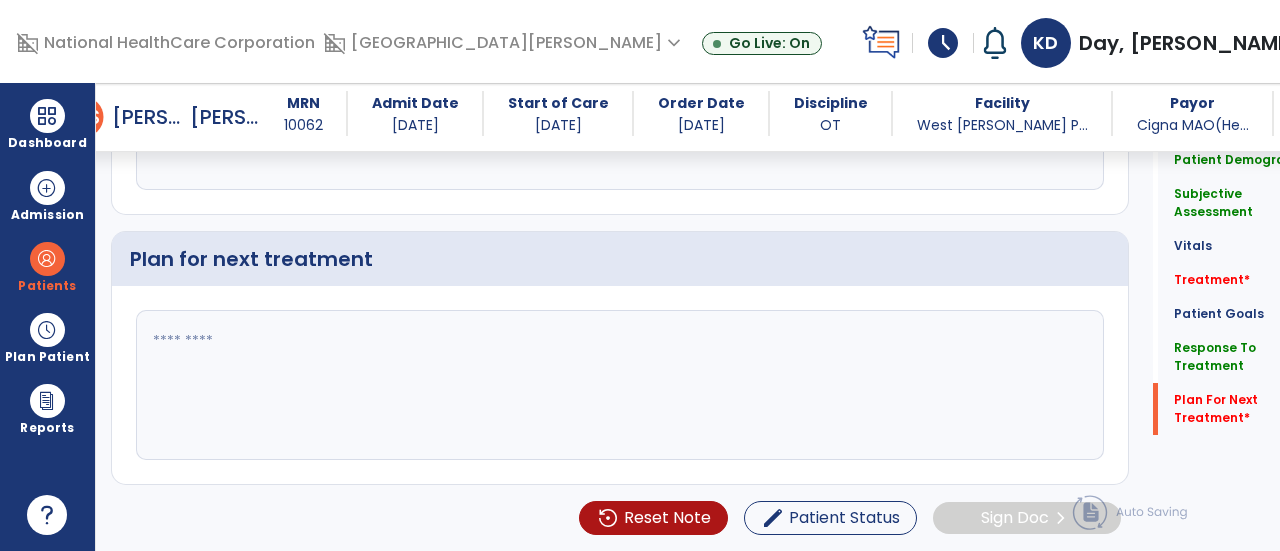 scroll, scrollTop: 2650, scrollLeft: 0, axis: vertical 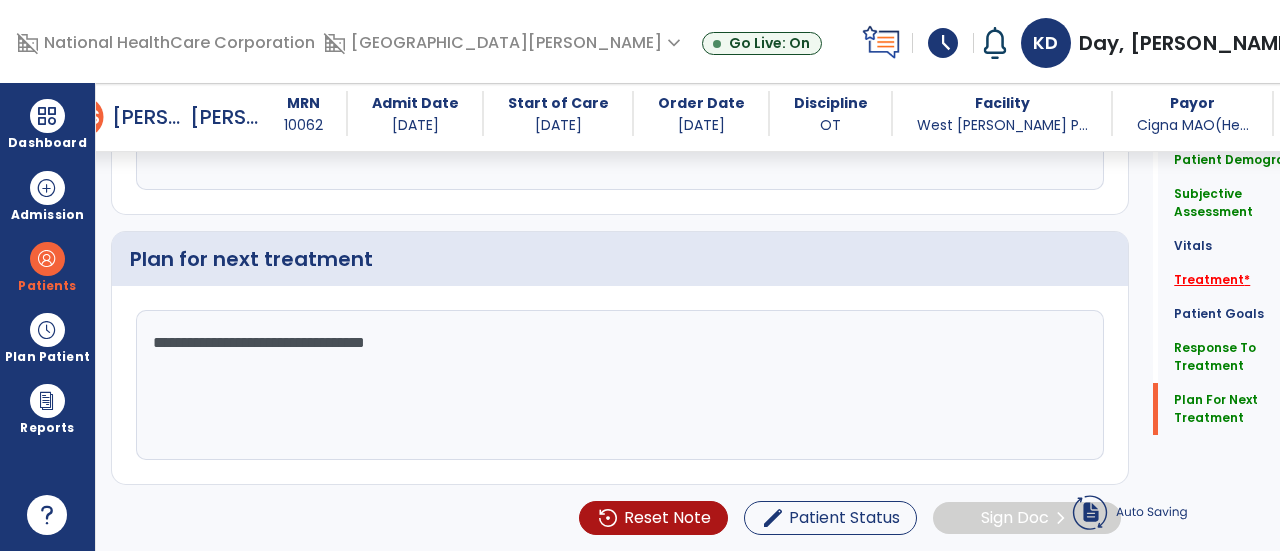 type on "**********" 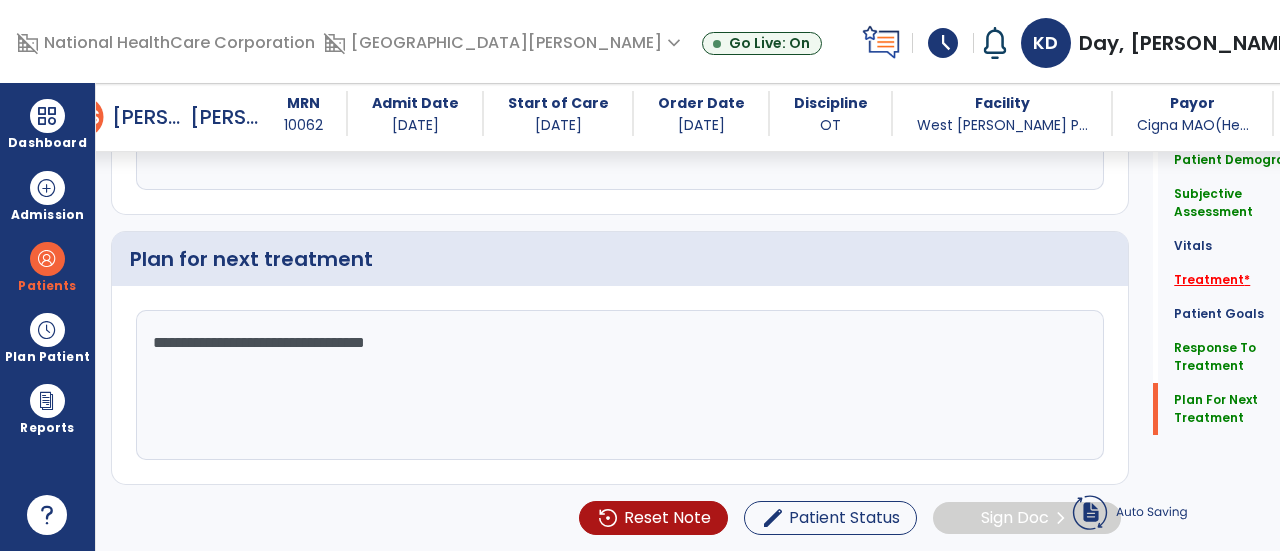 click on "Treatment   *" 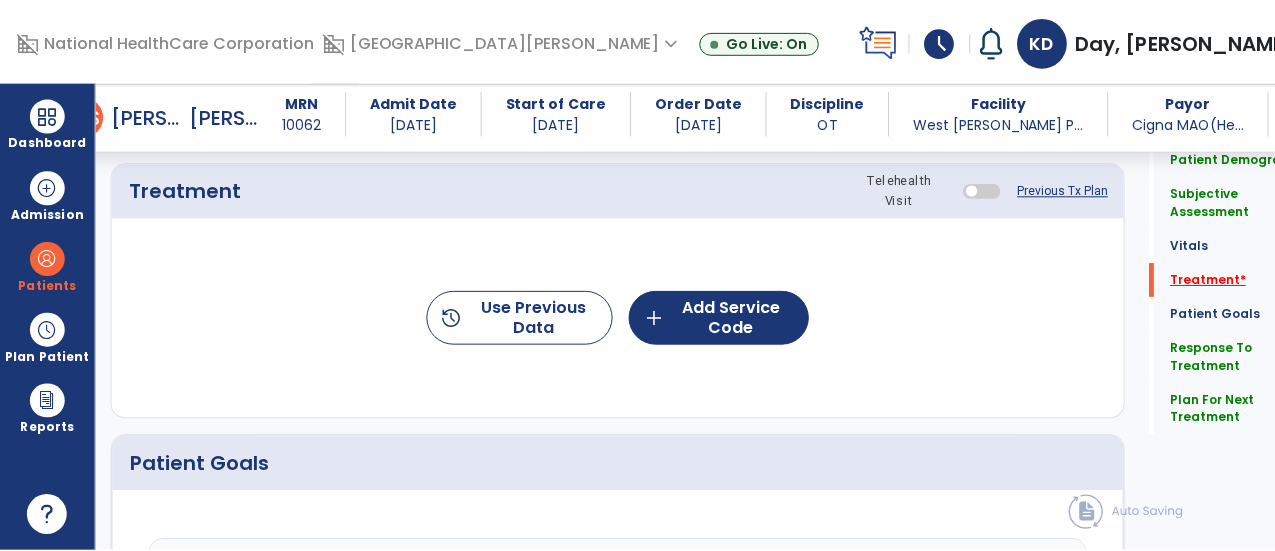 scroll, scrollTop: 1057, scrollLeft: 0, axis: vertical 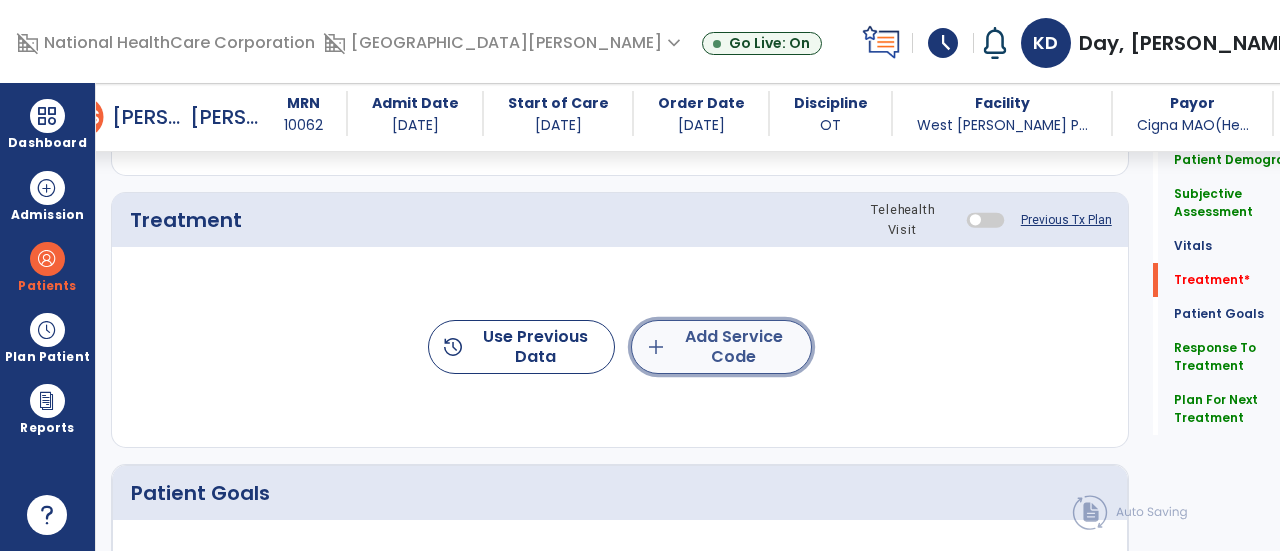 click on "add  Add Service Code" 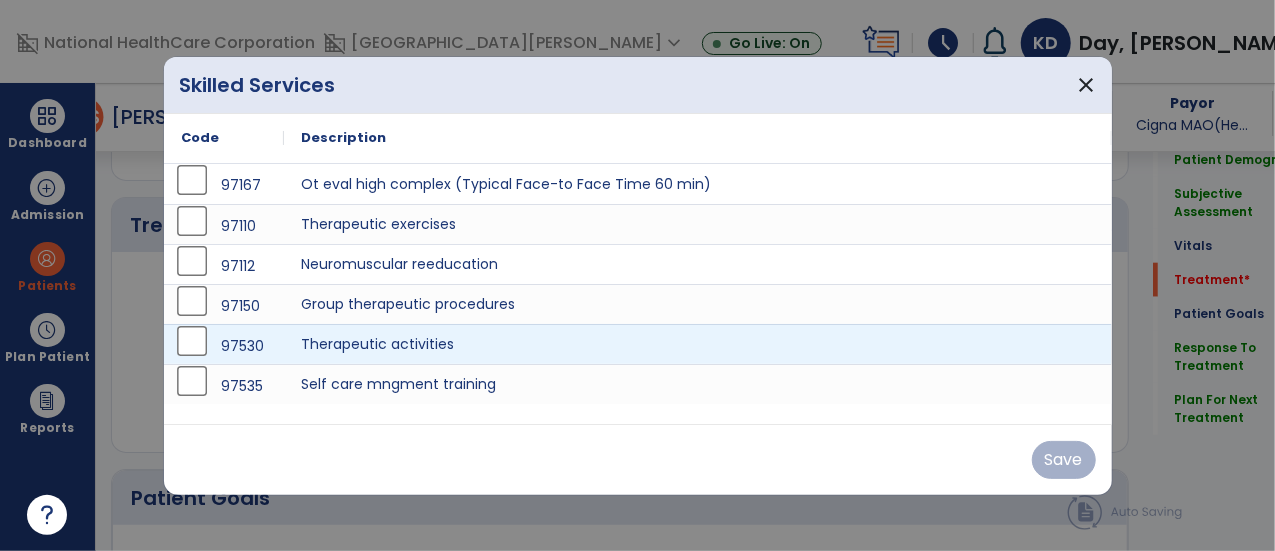 scroll, scrollTop: 1057, scrollLeft: 0, axis: vertical 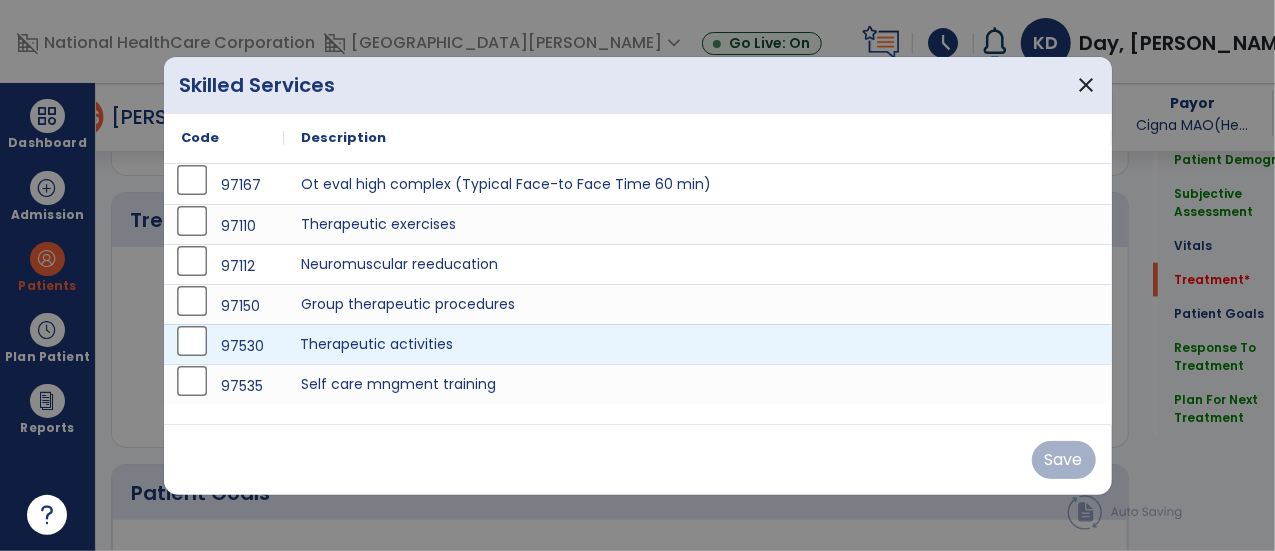 click on "Therapeutic activities" at bounding box center [698, 344] 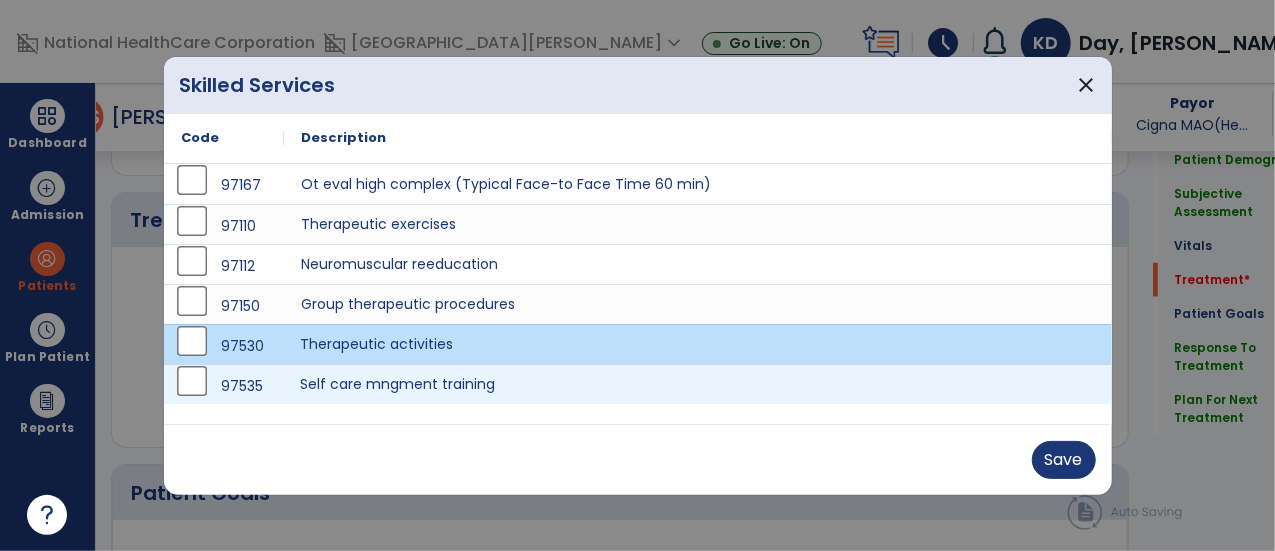 click on "Self care mngment training" at bounding box center [698, 384] 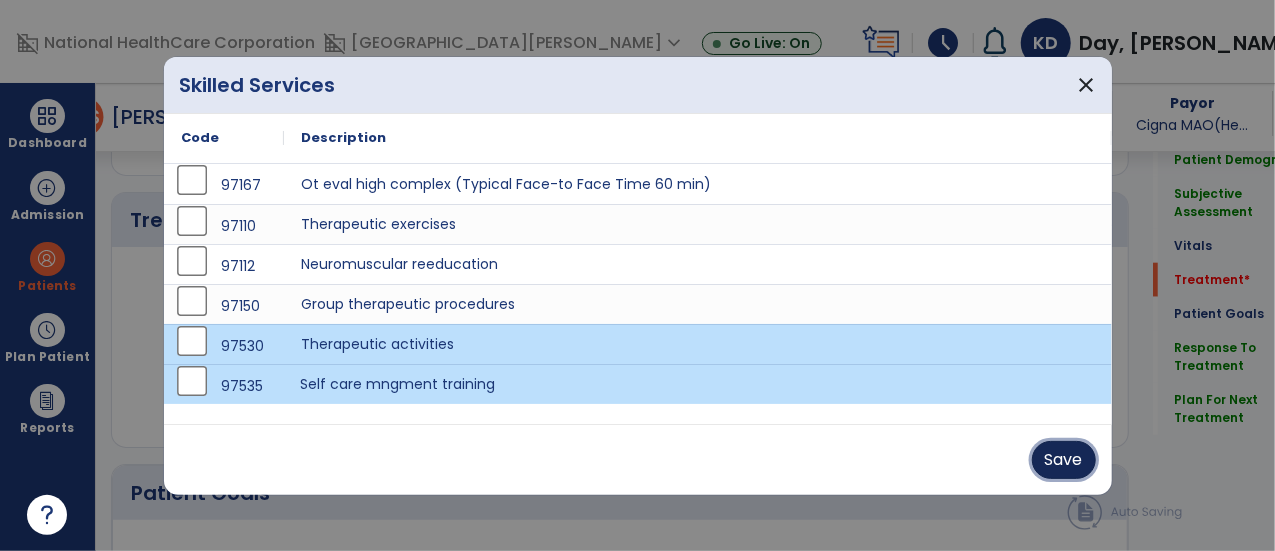 click on "Save" at bounding box center (1064, 460) 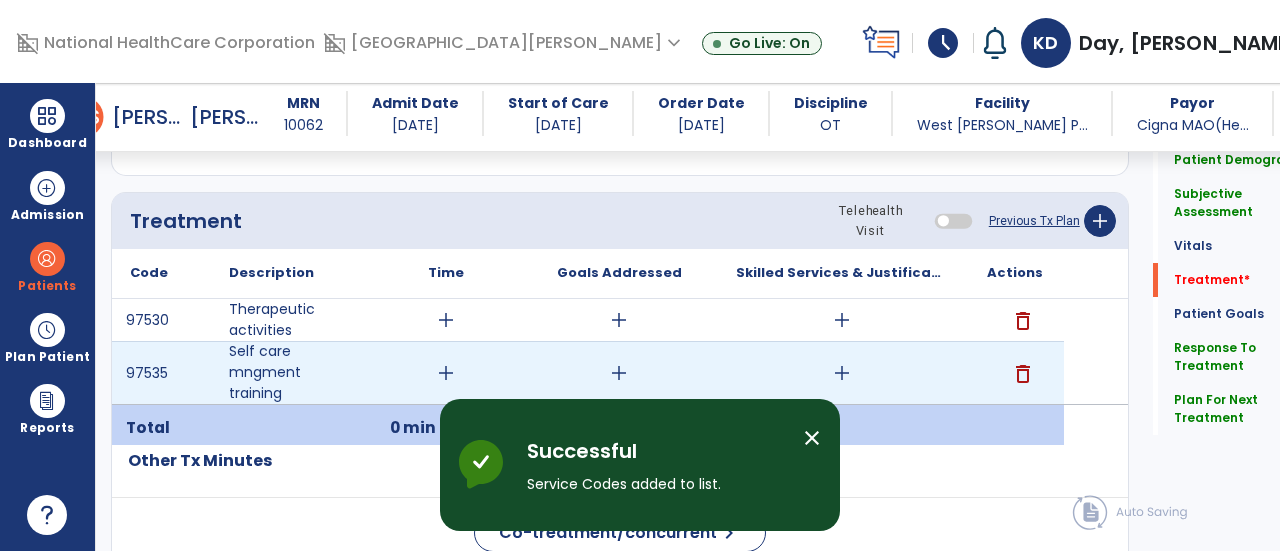 click on "add" at bounding box center [842, 373] 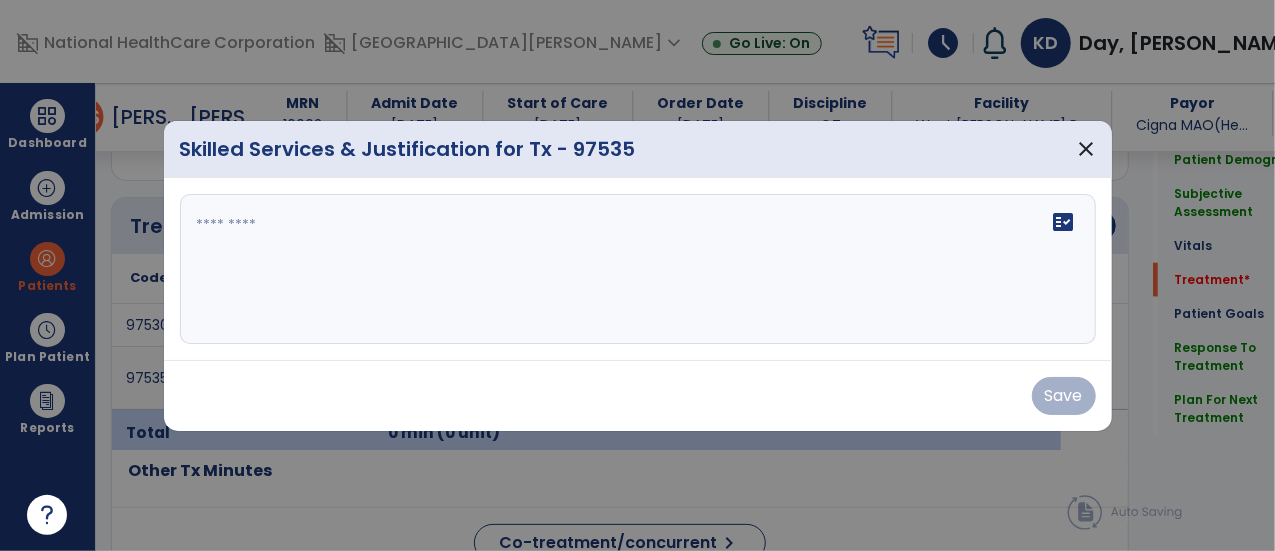 scroll, scrollTop: 1057, scrollLeft: 0, axis: vertical 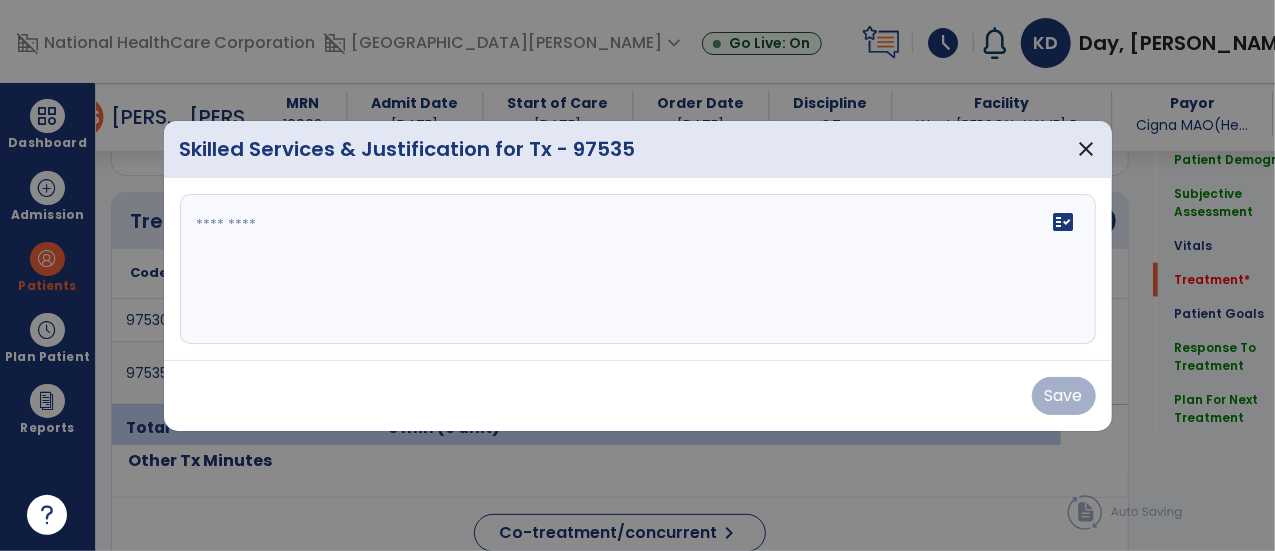 click at bounding box center [638, 269] 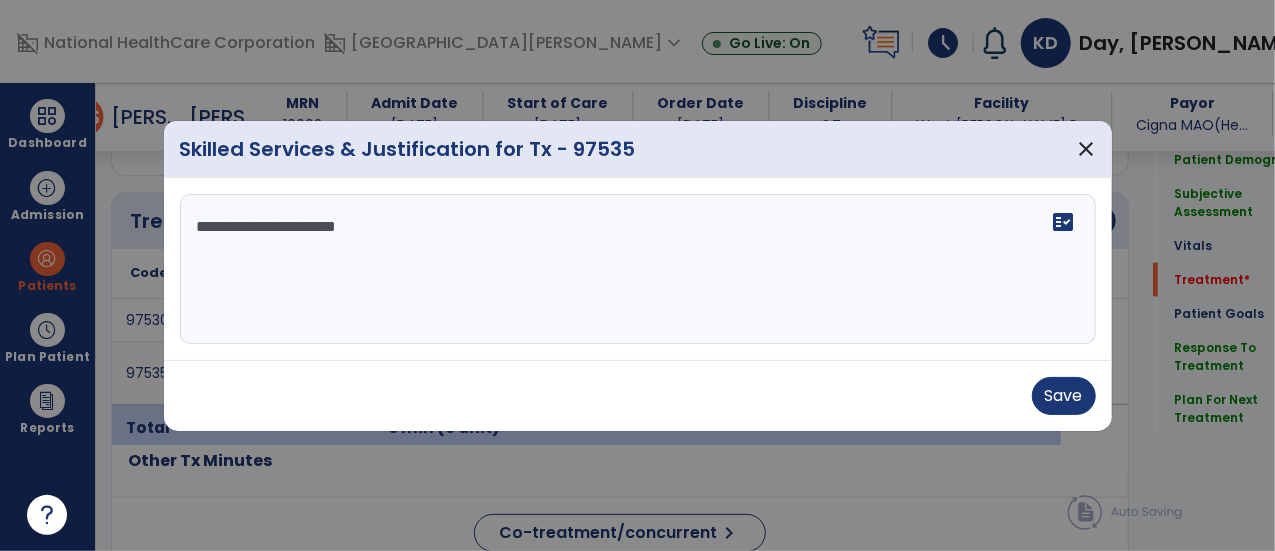 type on "**********" 